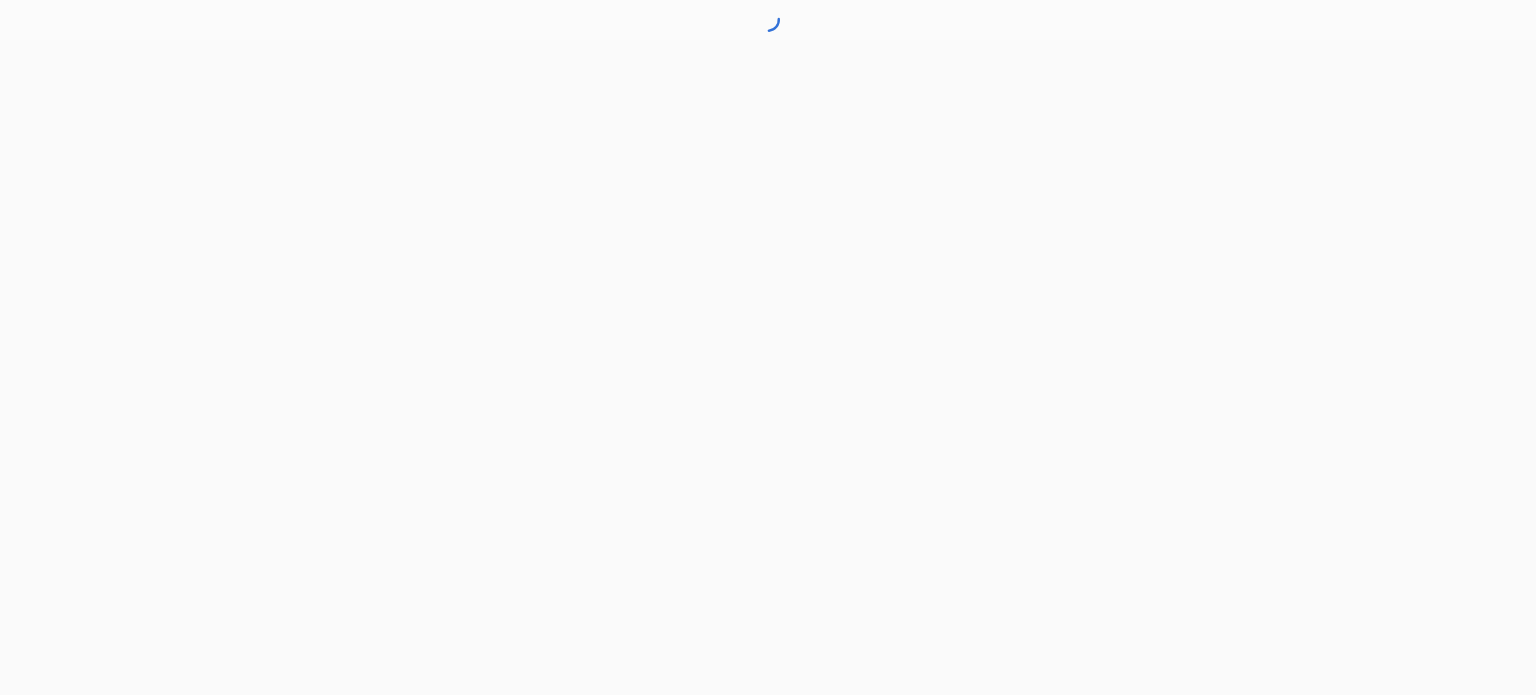 scroll, scrollTop: 0, scrollLeft: 0, axis: both 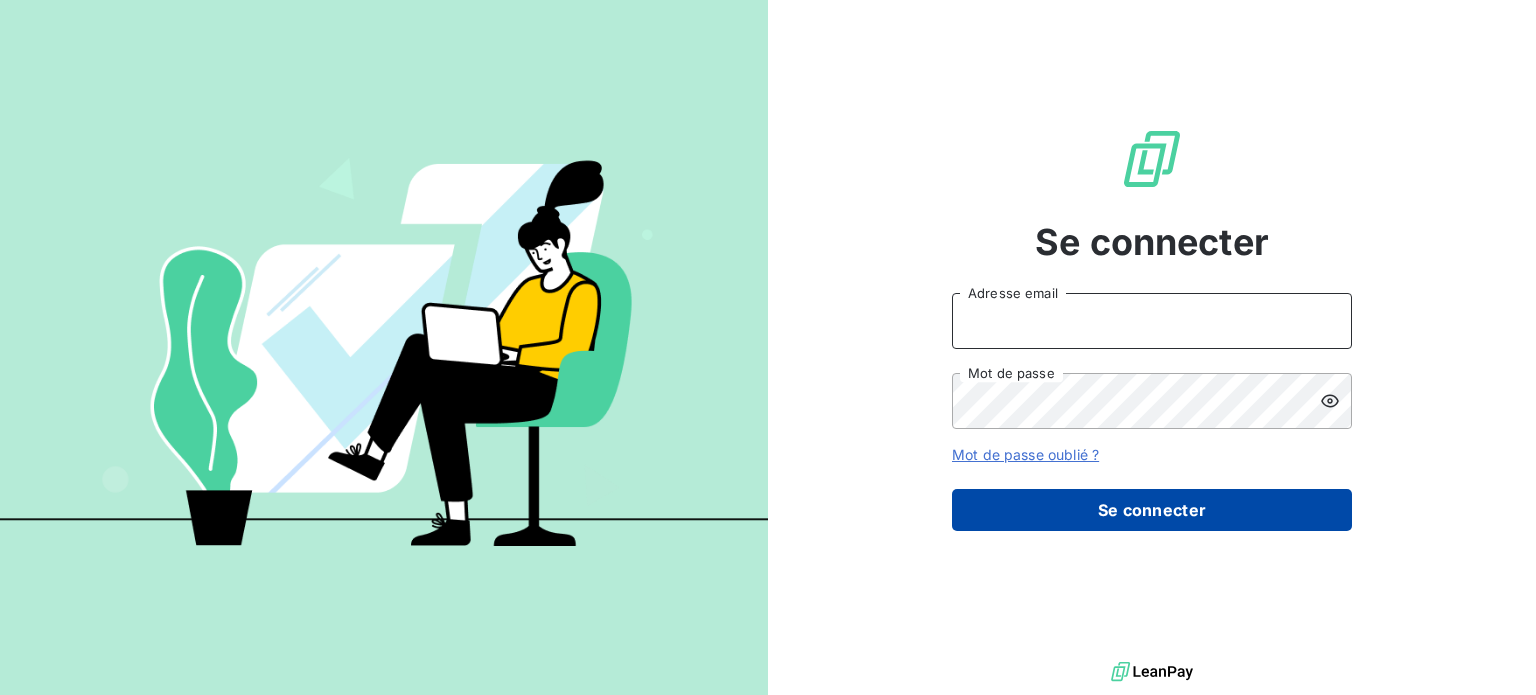 type on "eloise.gendron@isoskele.fr" 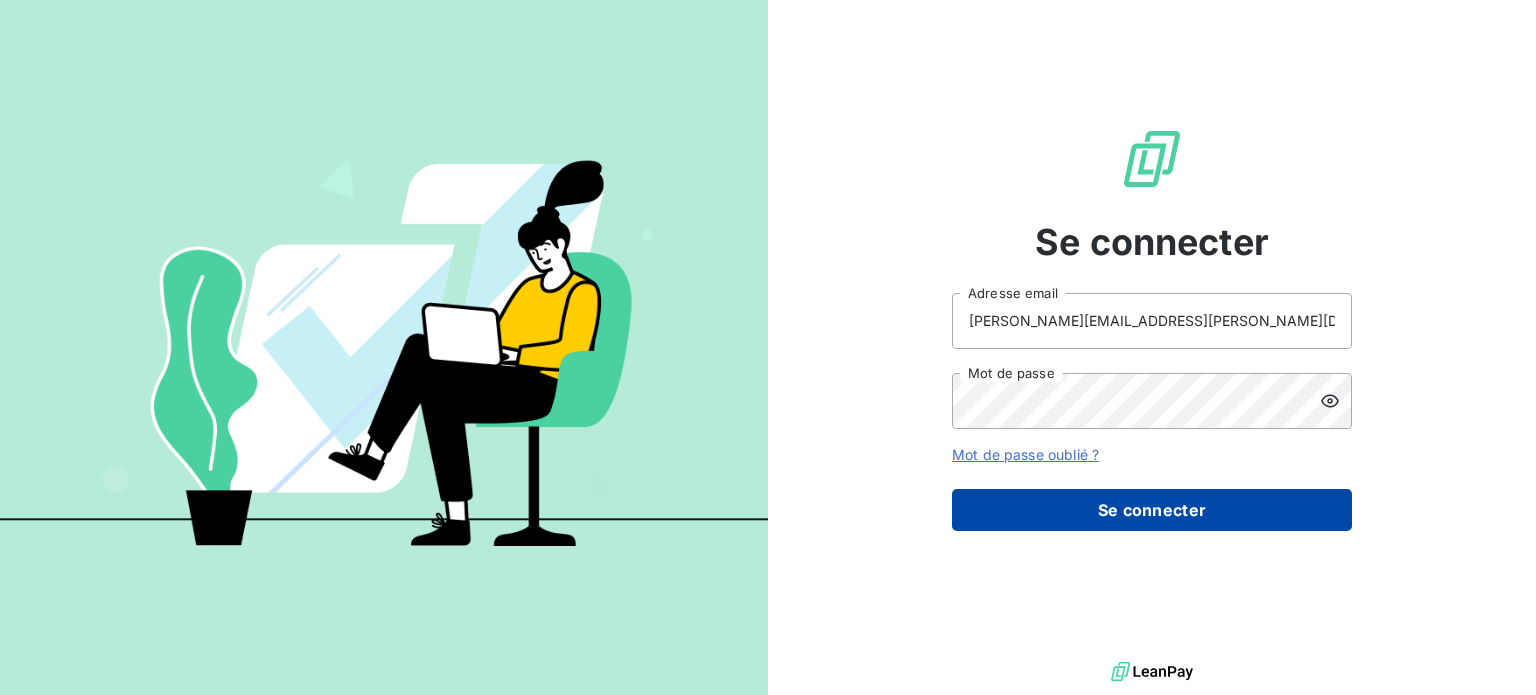 click on "Se connecter" at bounding box center [1152, 510] 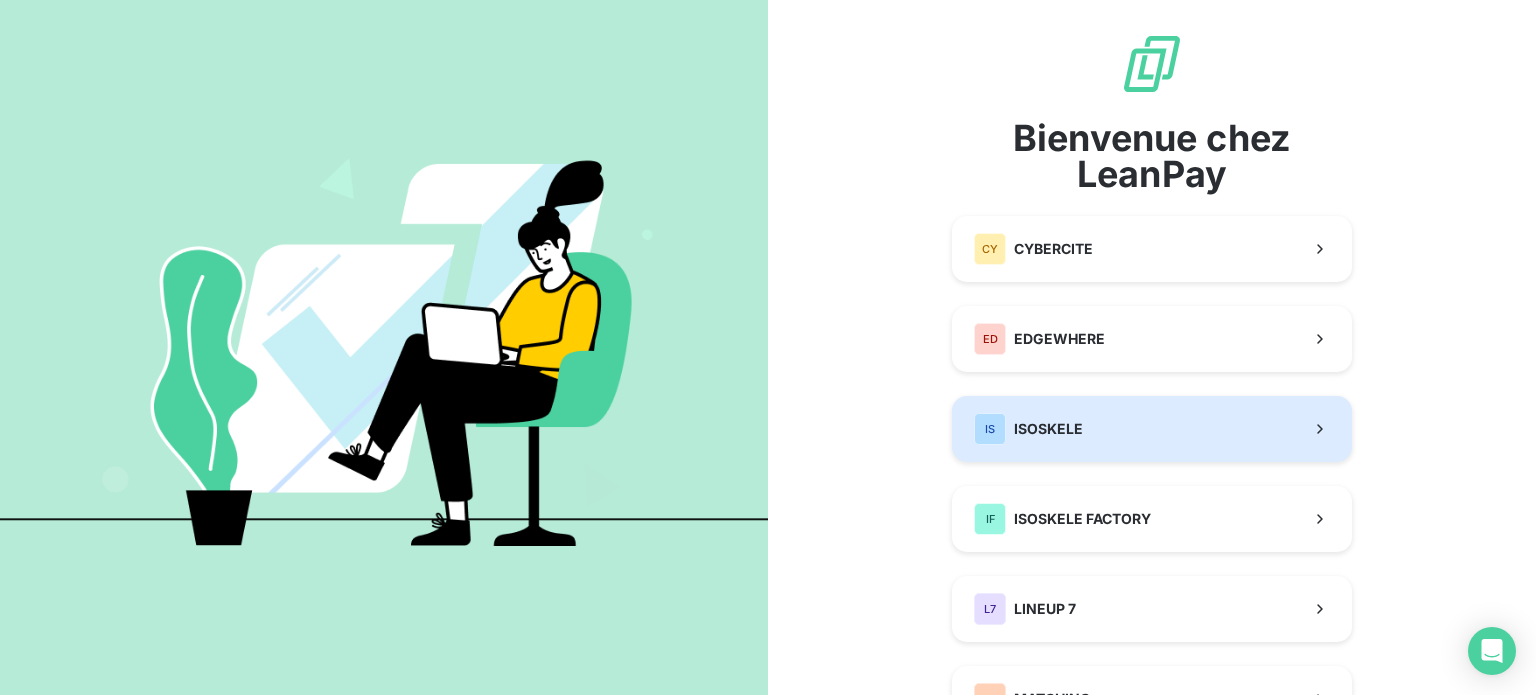 click on "IS ISOSKELE" at bounding box center [1152, 429] 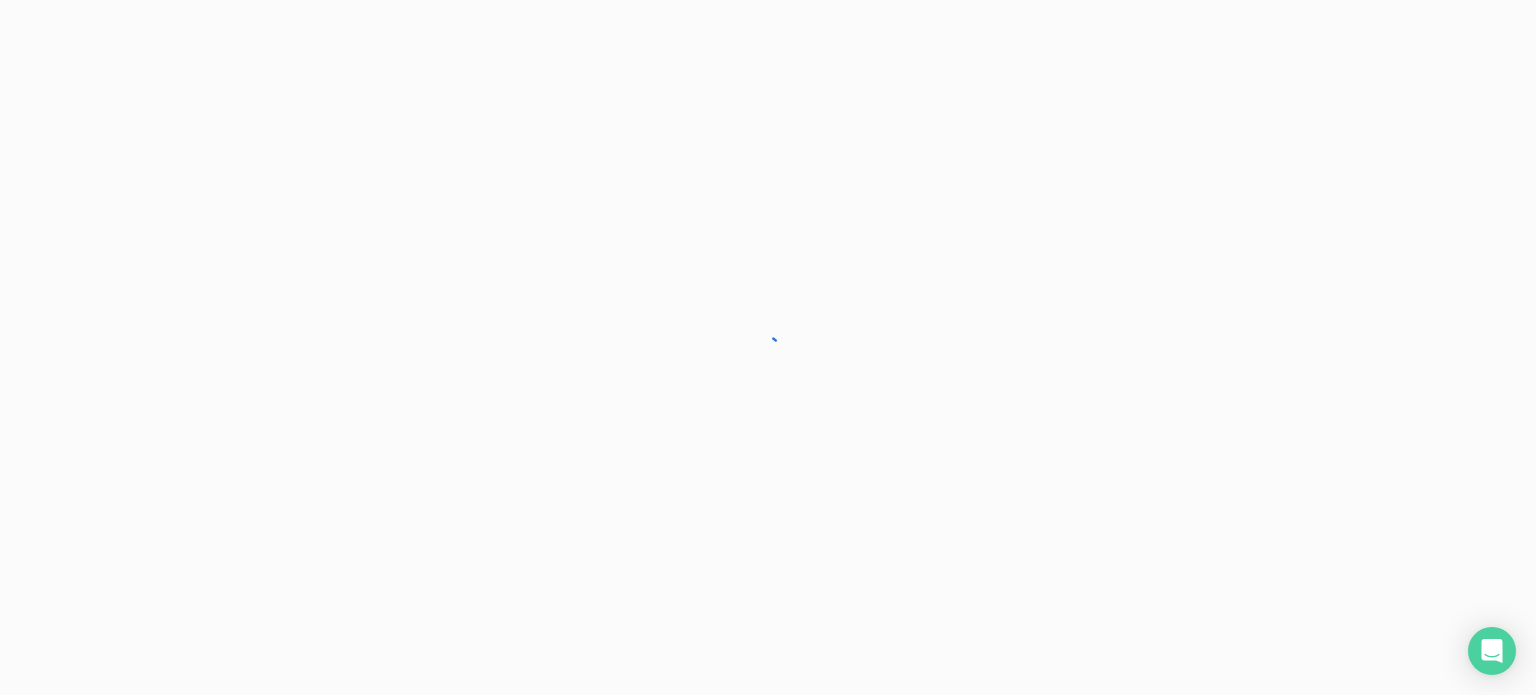 scroll, scrollTop: 0, scrollLeft: 0, axis: both 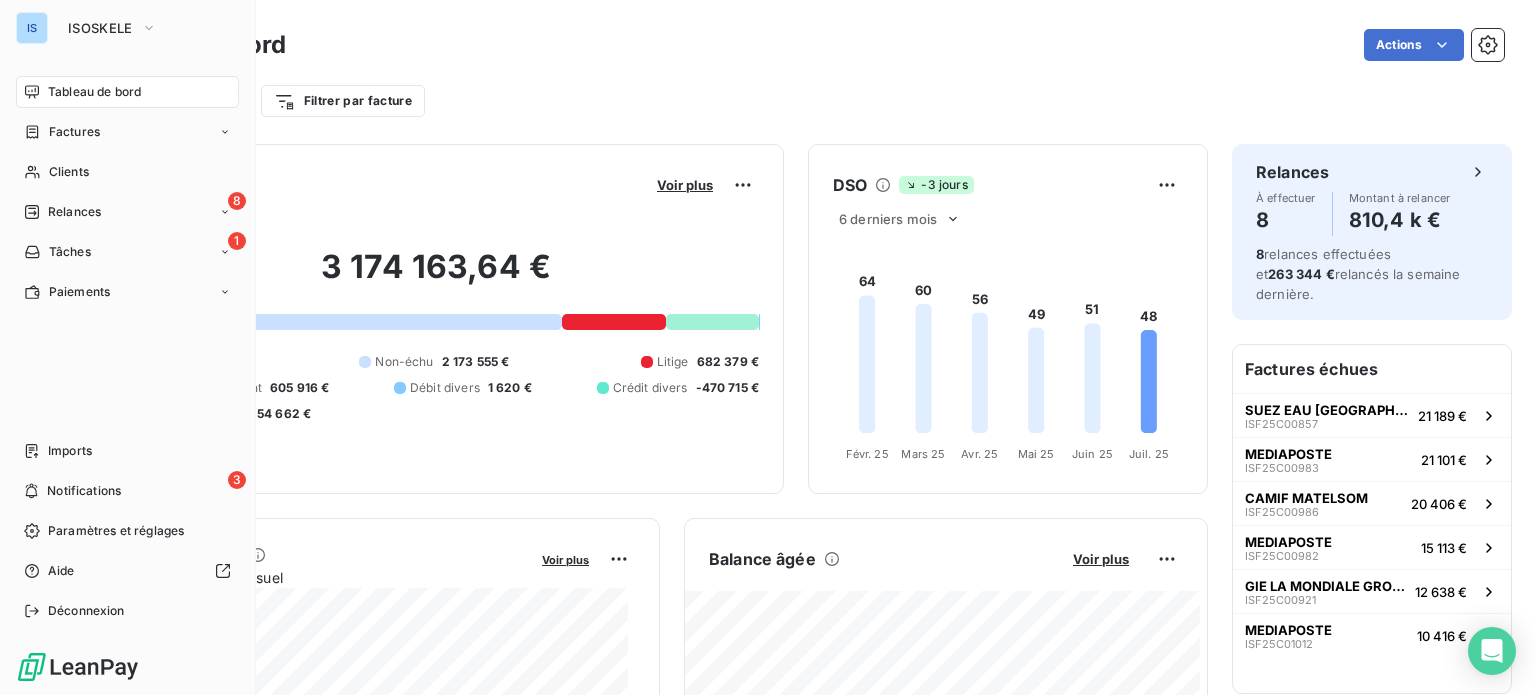 click on "Factures" at bounding box center [74, 132] 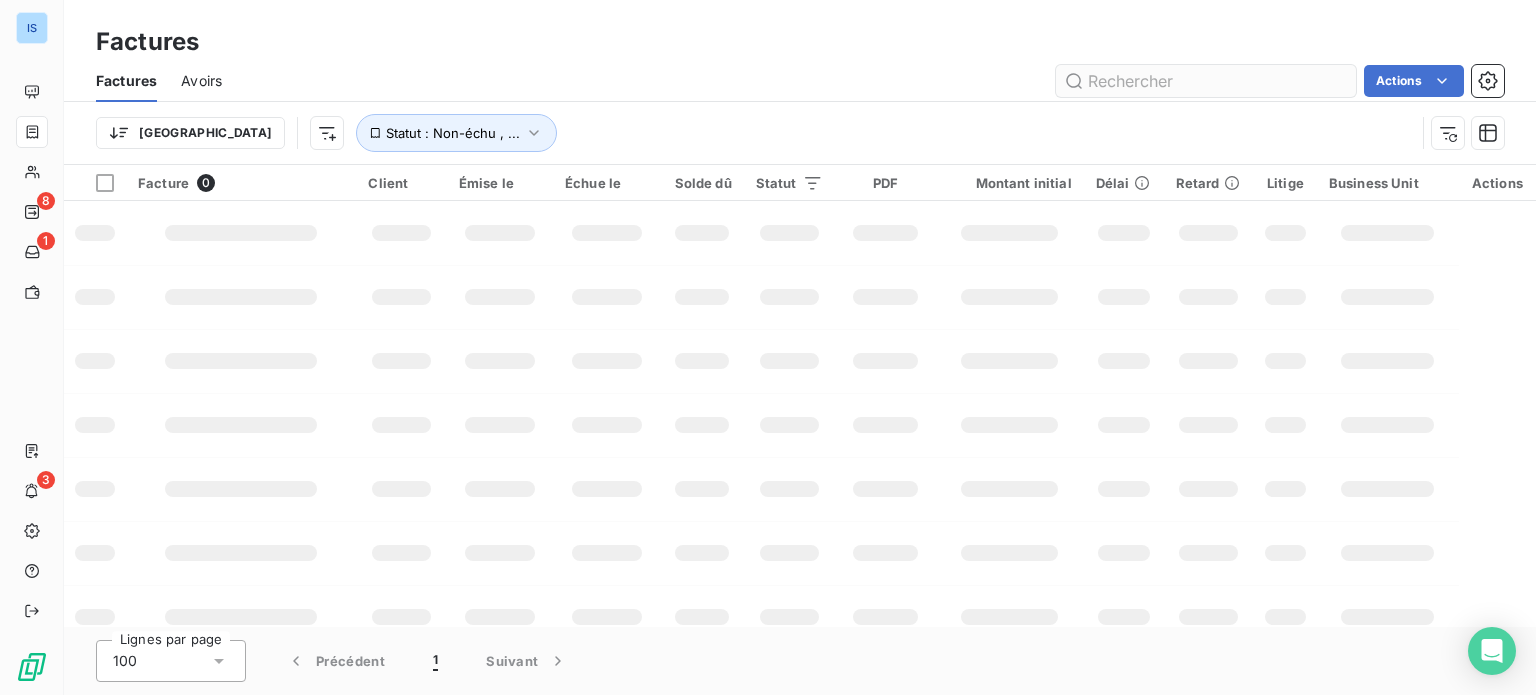 click at bounding box center (1206, 81) 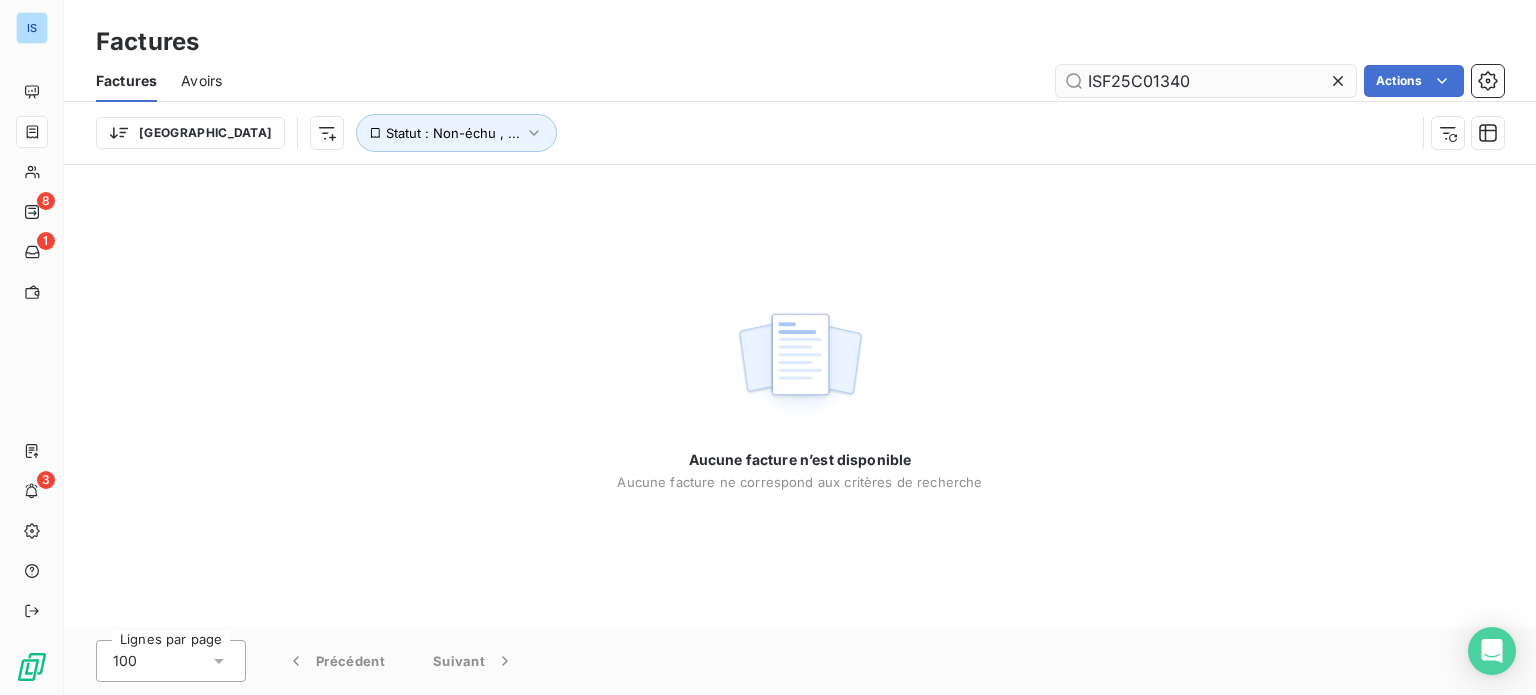 type on "ISF25C01340" 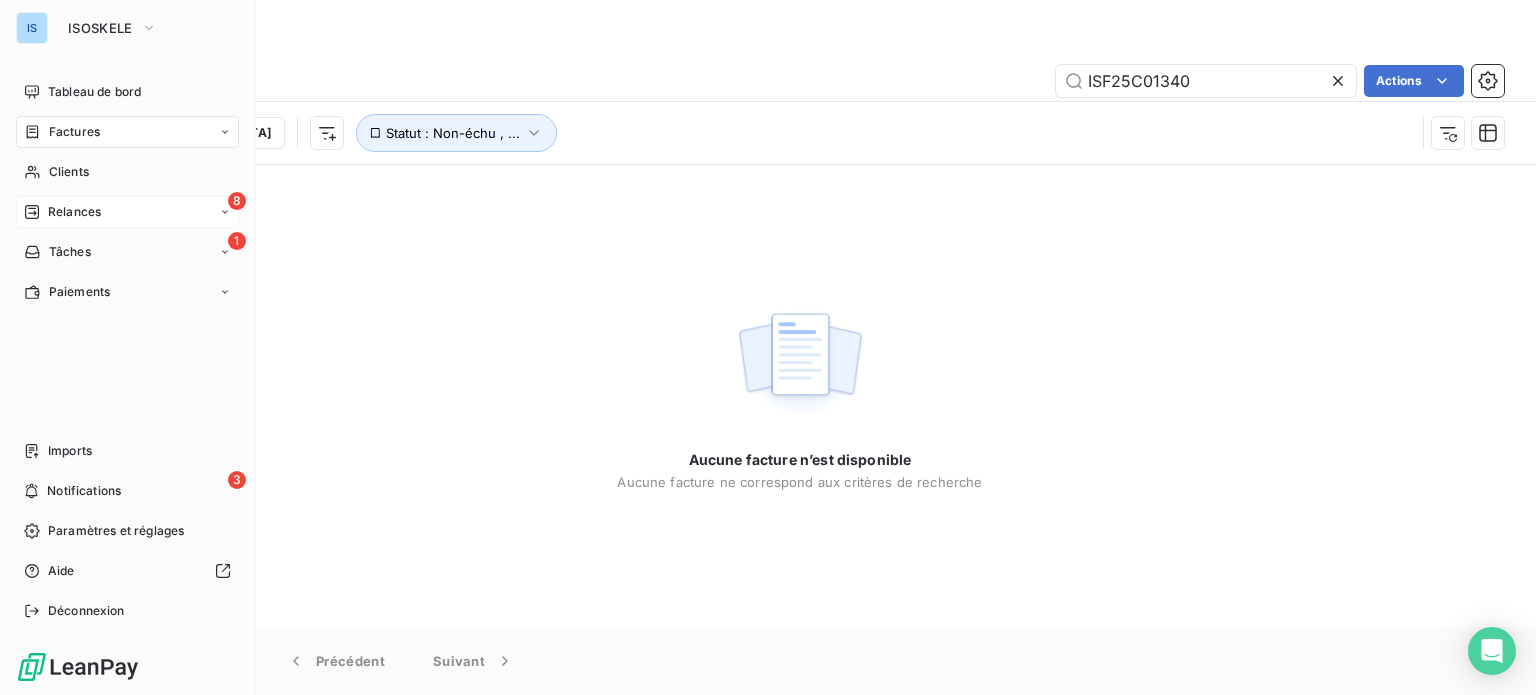 click on "8 Relances" at bounding box center [127, 212] 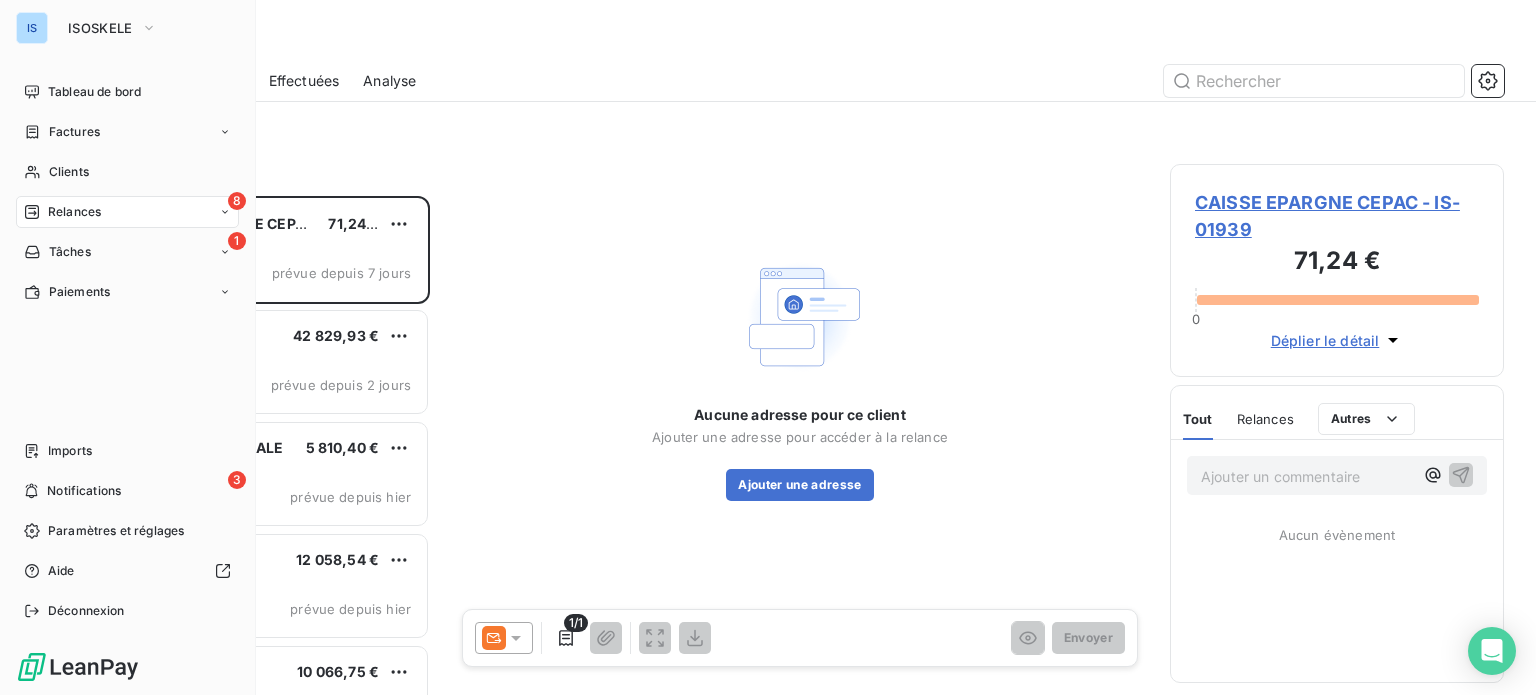 scroll, scrollTop: 16, scrollLeft: 16, axis: both 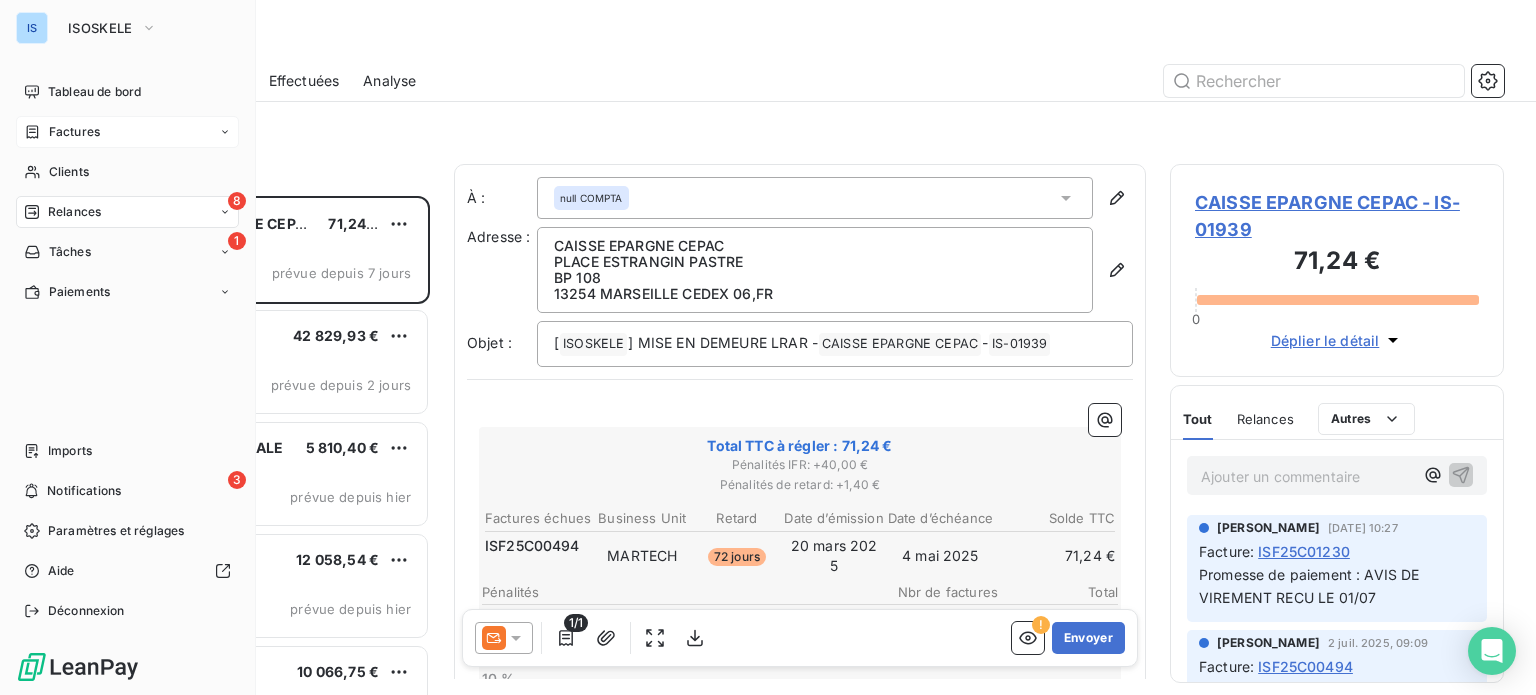 click on "Factures" at bounding box center (74, 132) 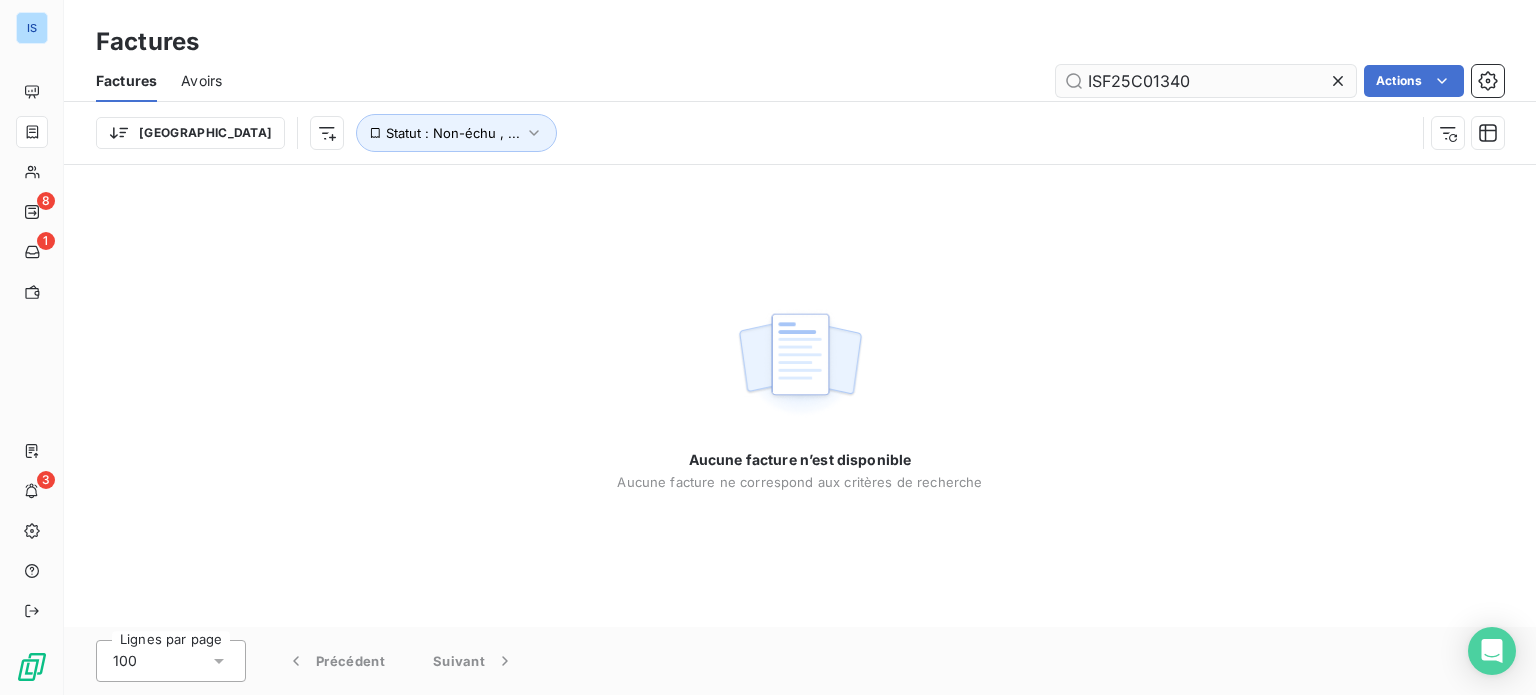 click on "ISF25C01340" at bounding box center [1206, 81] 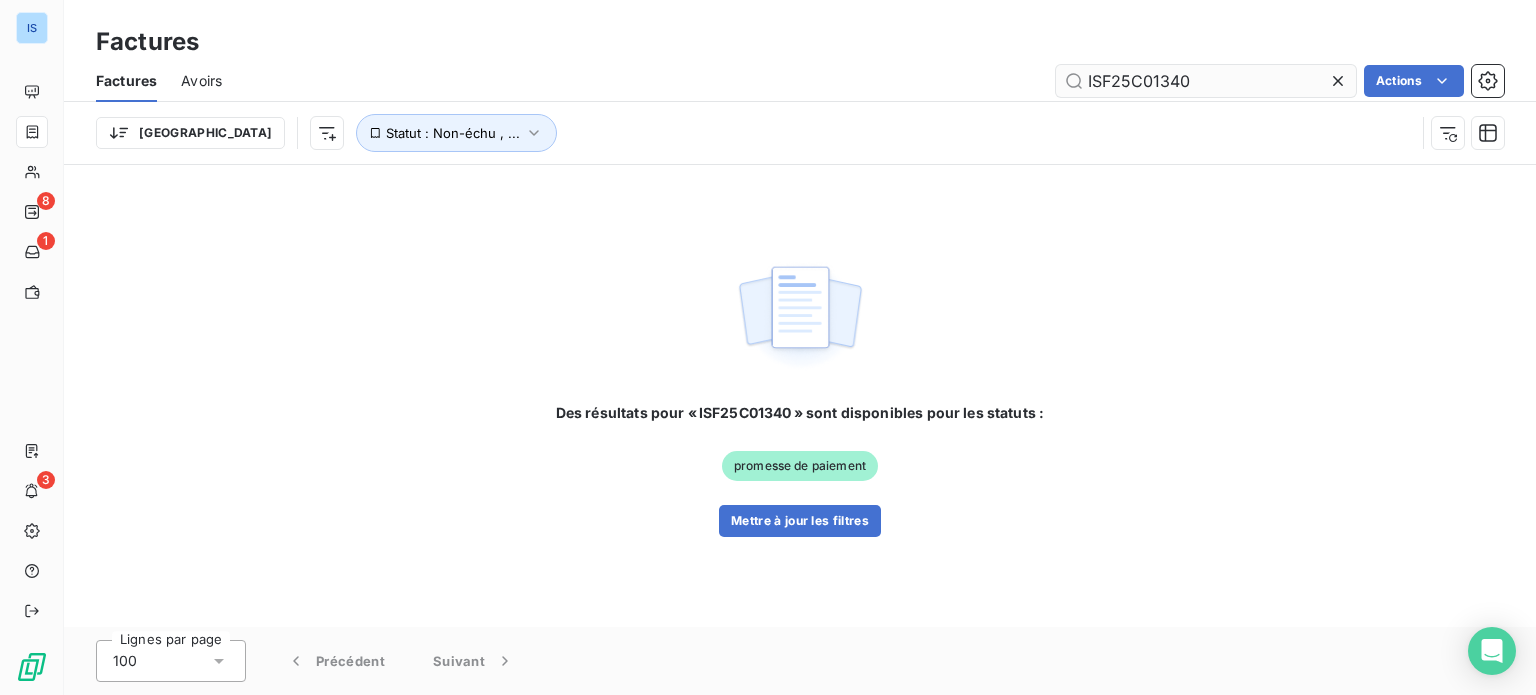 type on "ISF25C01340" 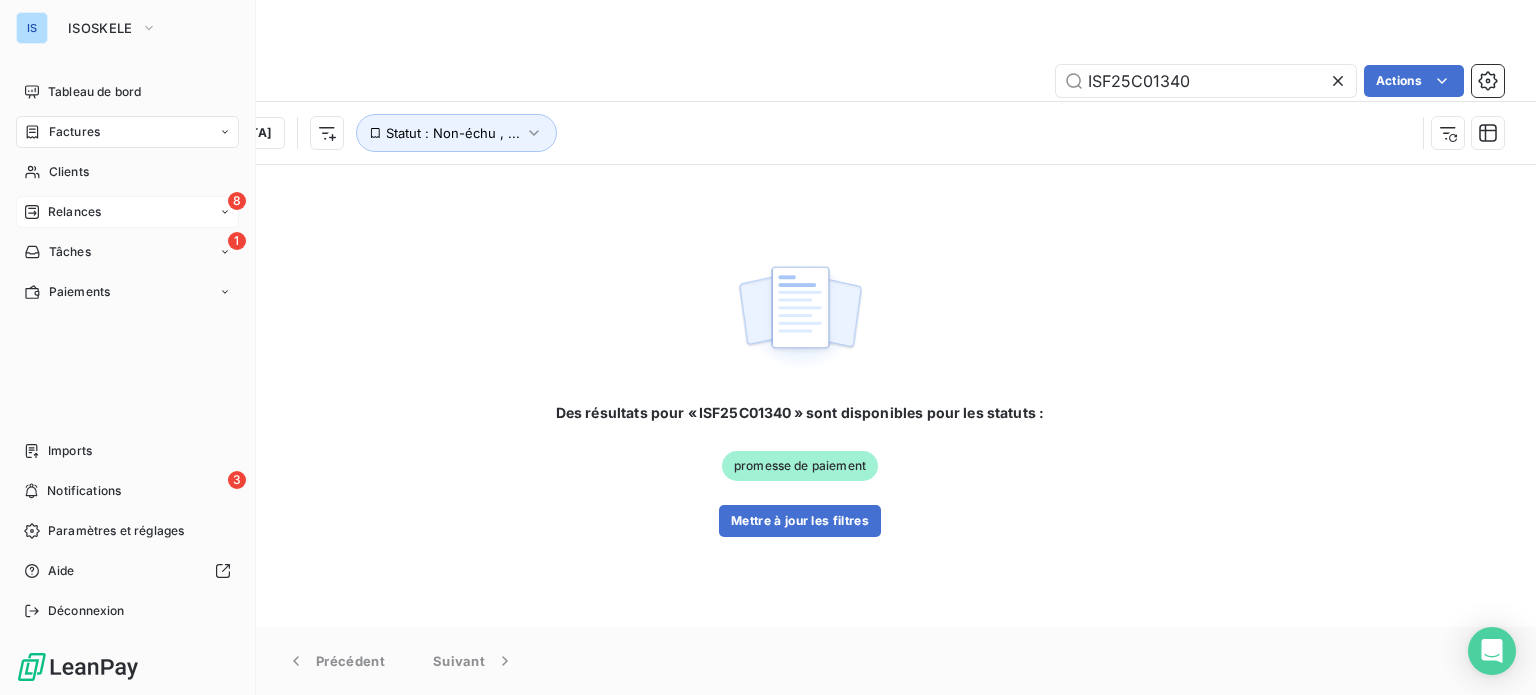 click on "8 Relances" at bounding box center [127, 212] 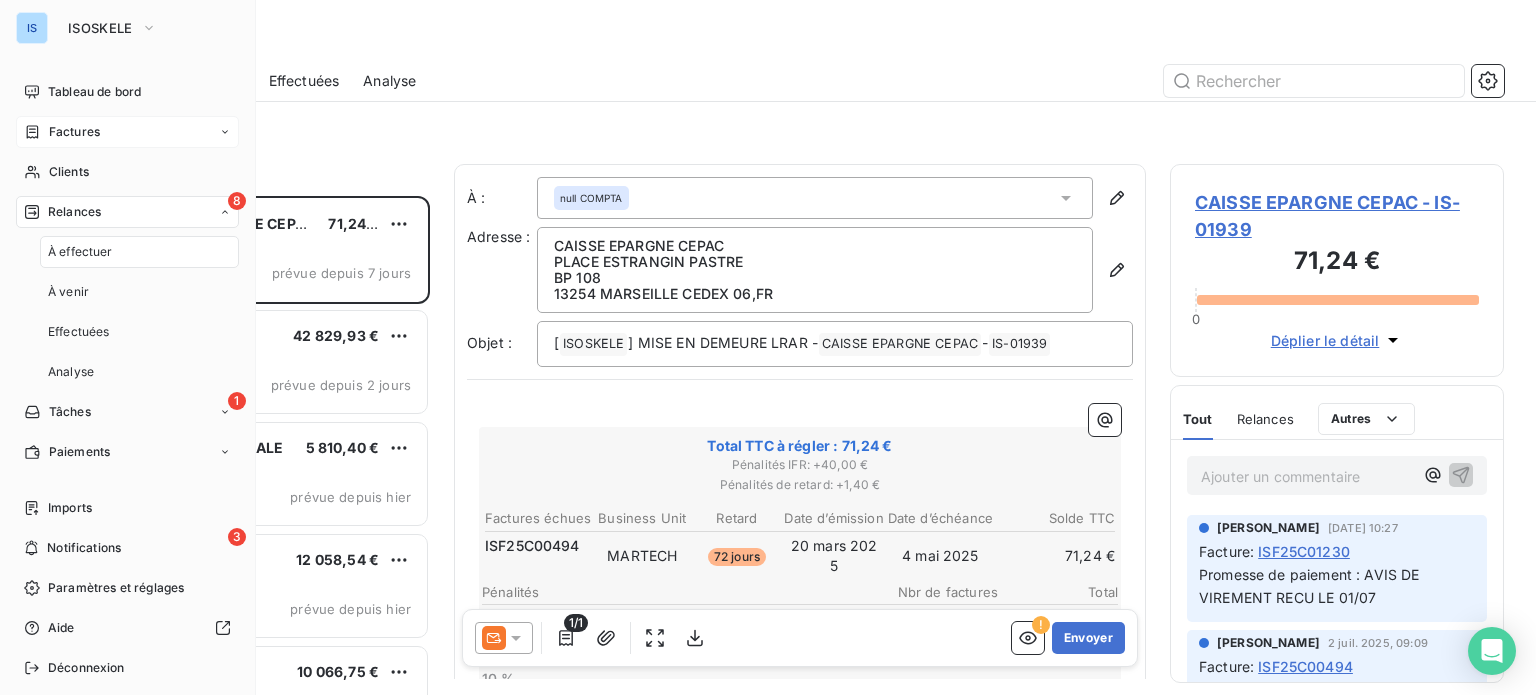 scroll, scrollTop: 16, scrollLeft: 16, axis: both 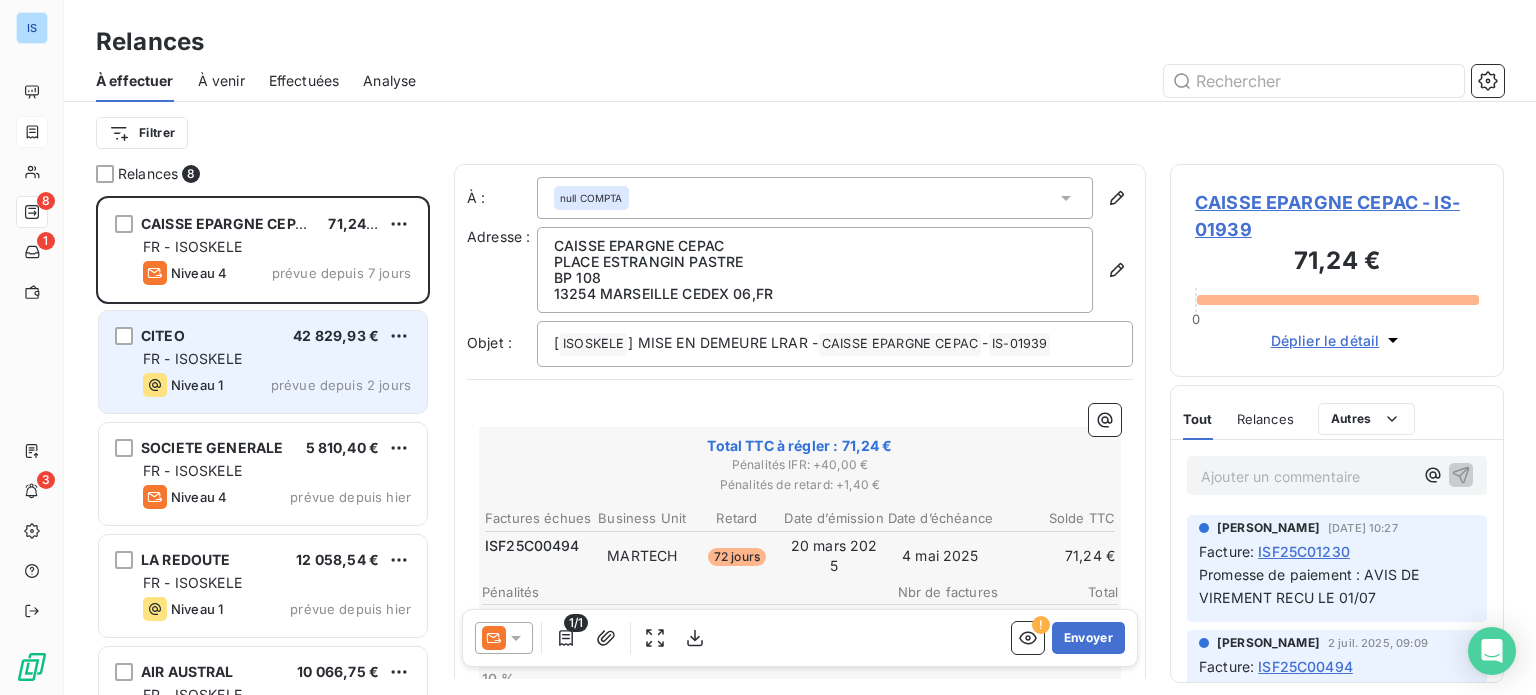 click on "FR - ISOSKELE" at bounding box center [277, 359] 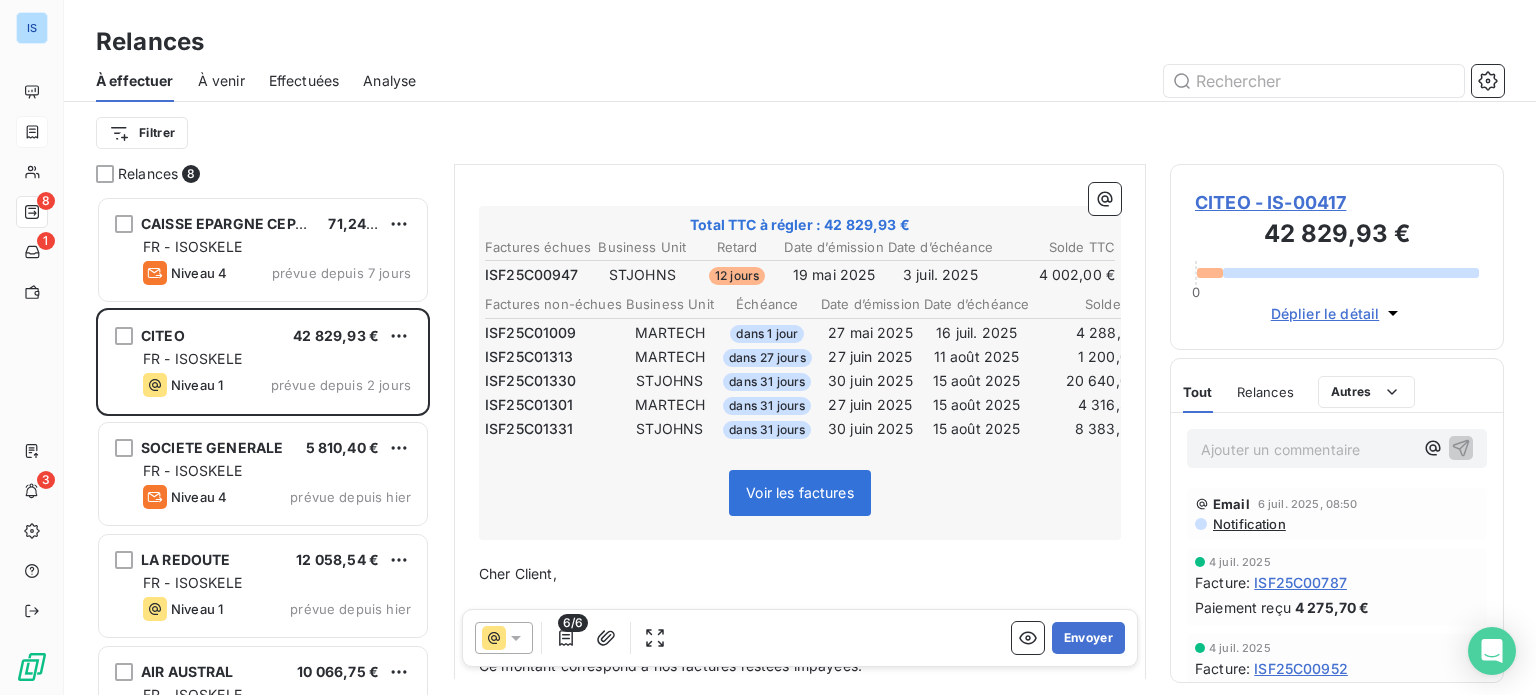 scroll, scrollTop: 297, scrollLeft: 0, axis: vertical 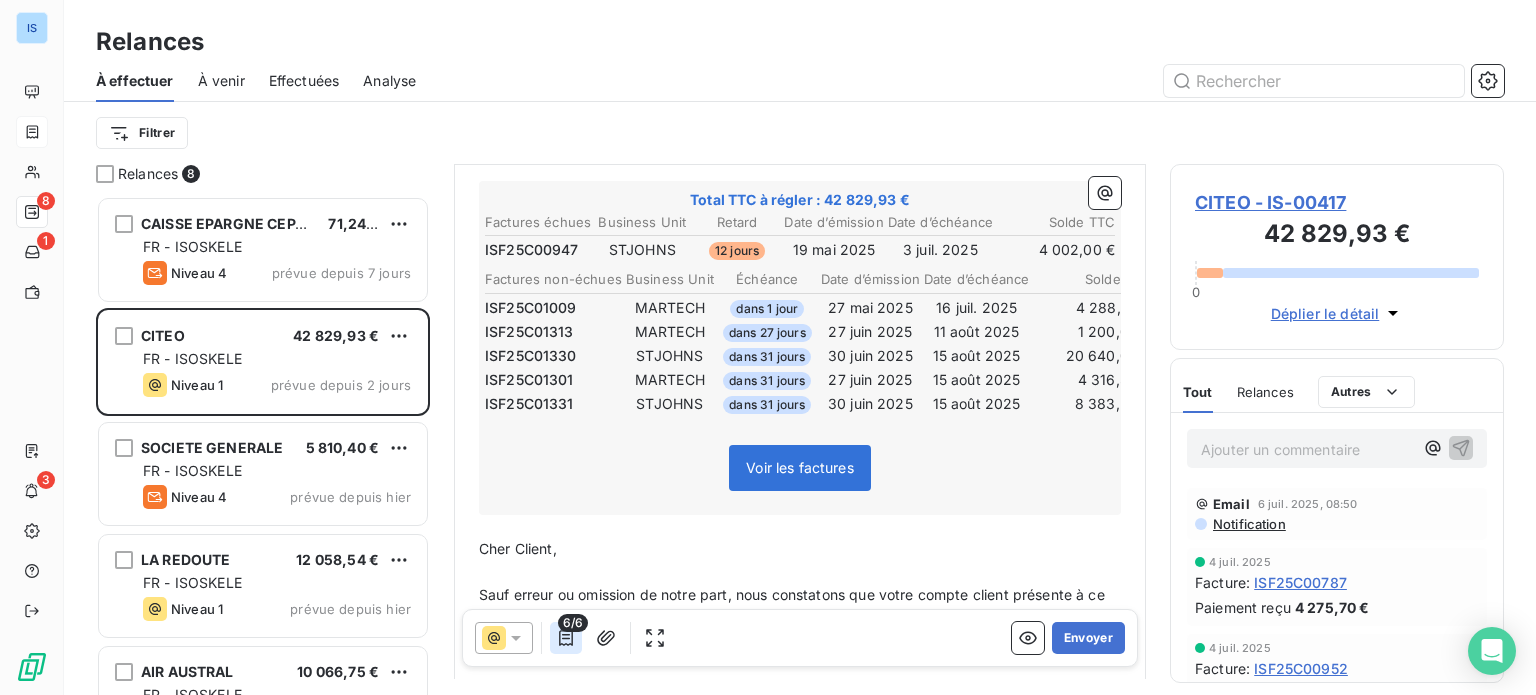 click 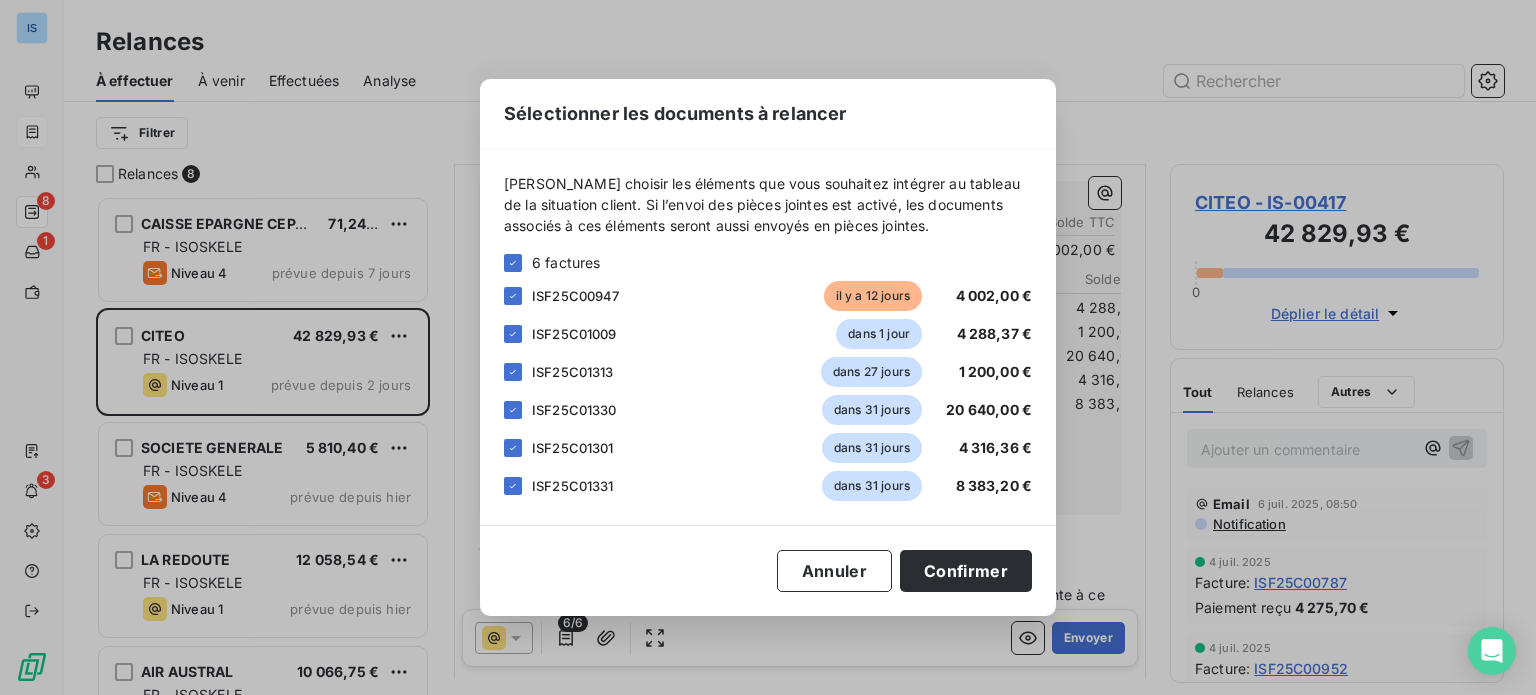 click on "6 factures" at bounding box center (768, 262) 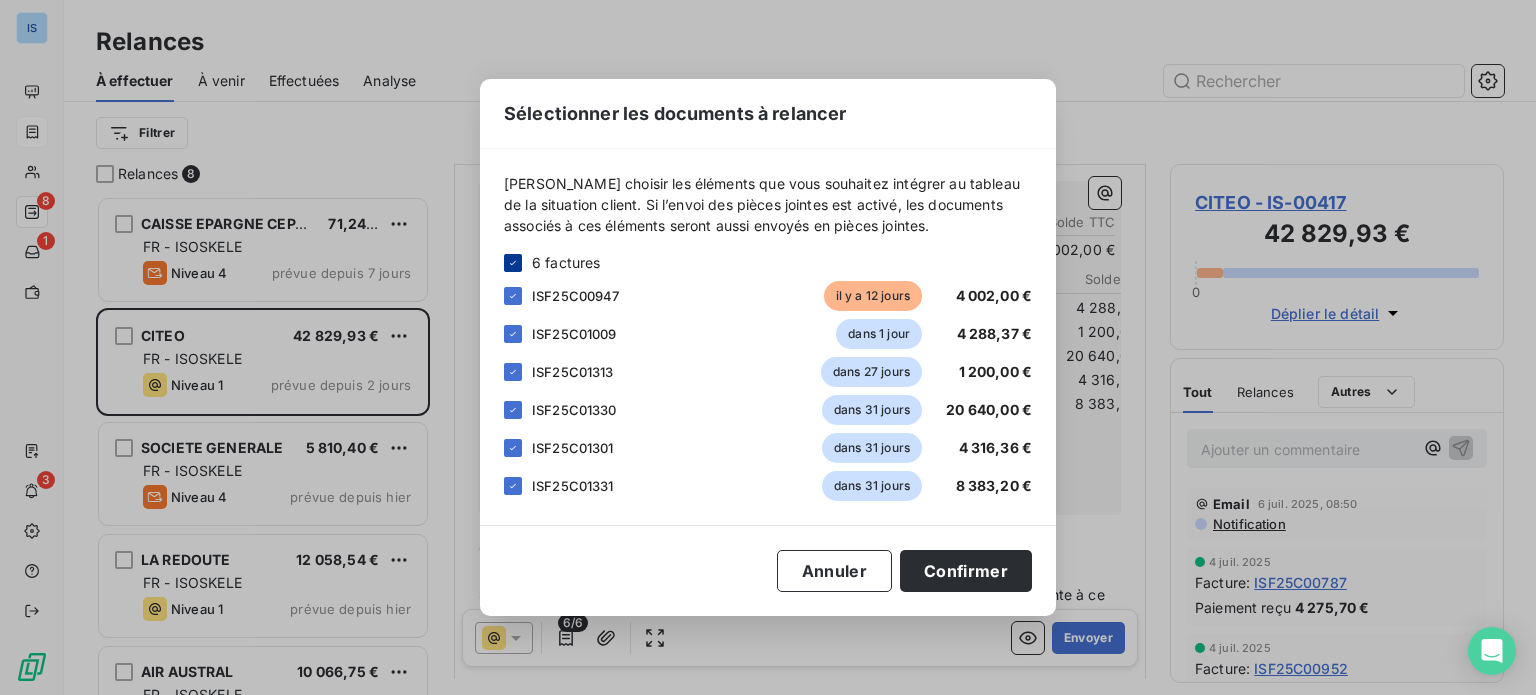 click 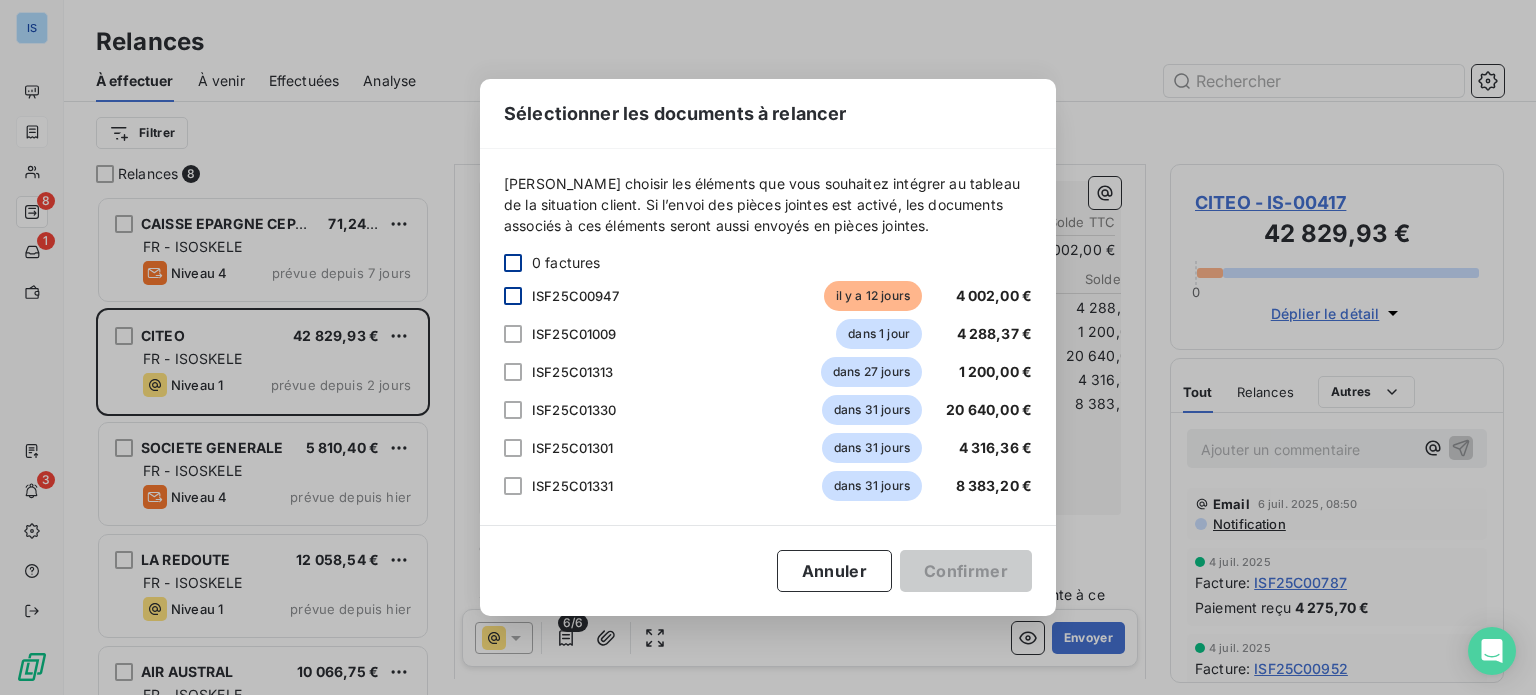 click at bounding box center (513, 296) 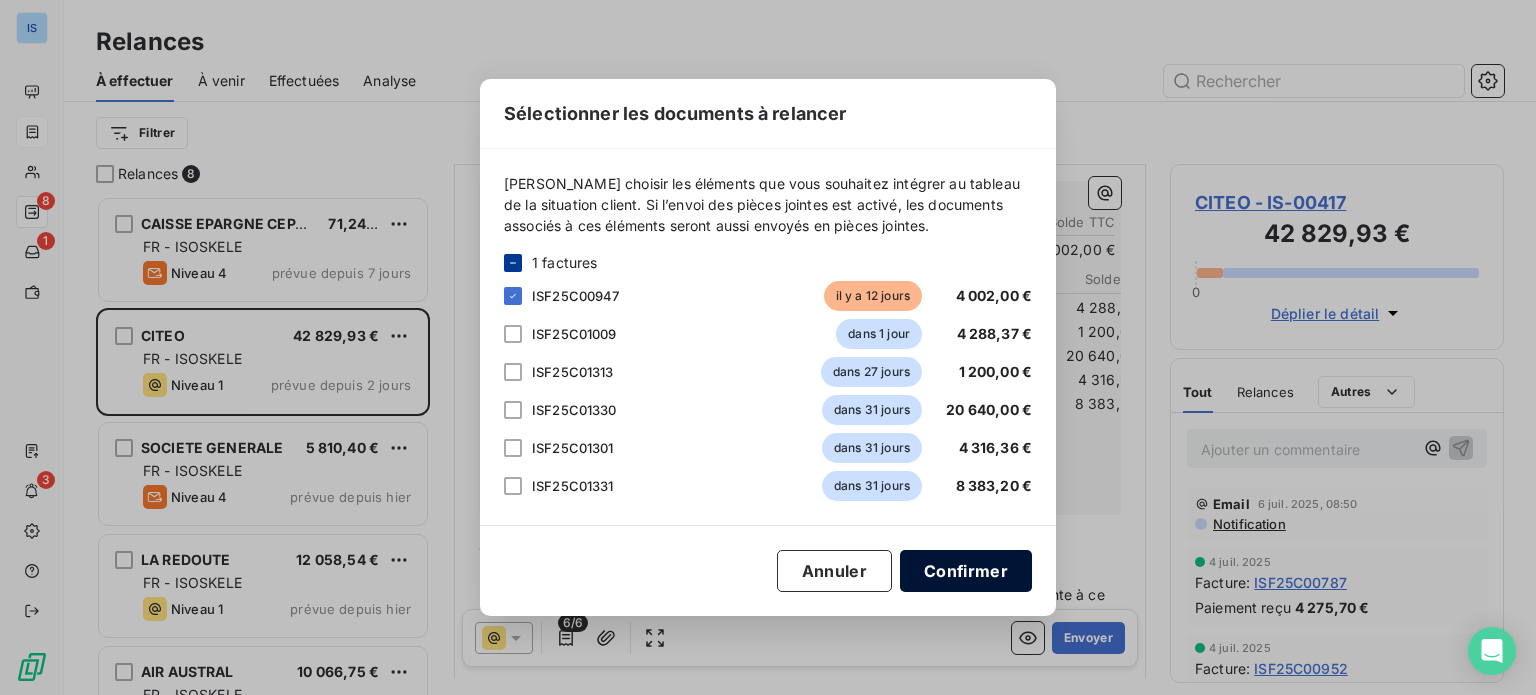 click on "Confirmer" at bounding box center (966, 571) 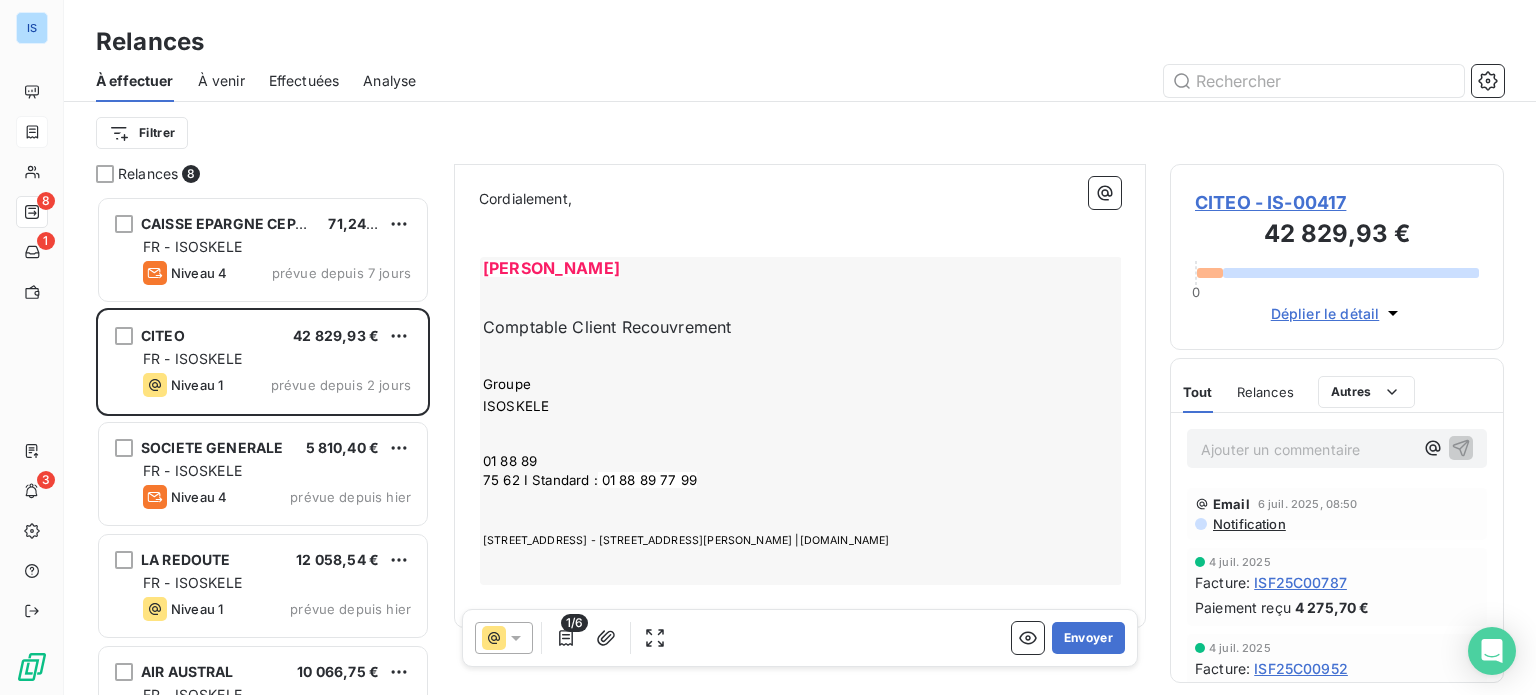scroll, scrollTop: 925, scrollLeft: 0, axis: vertical 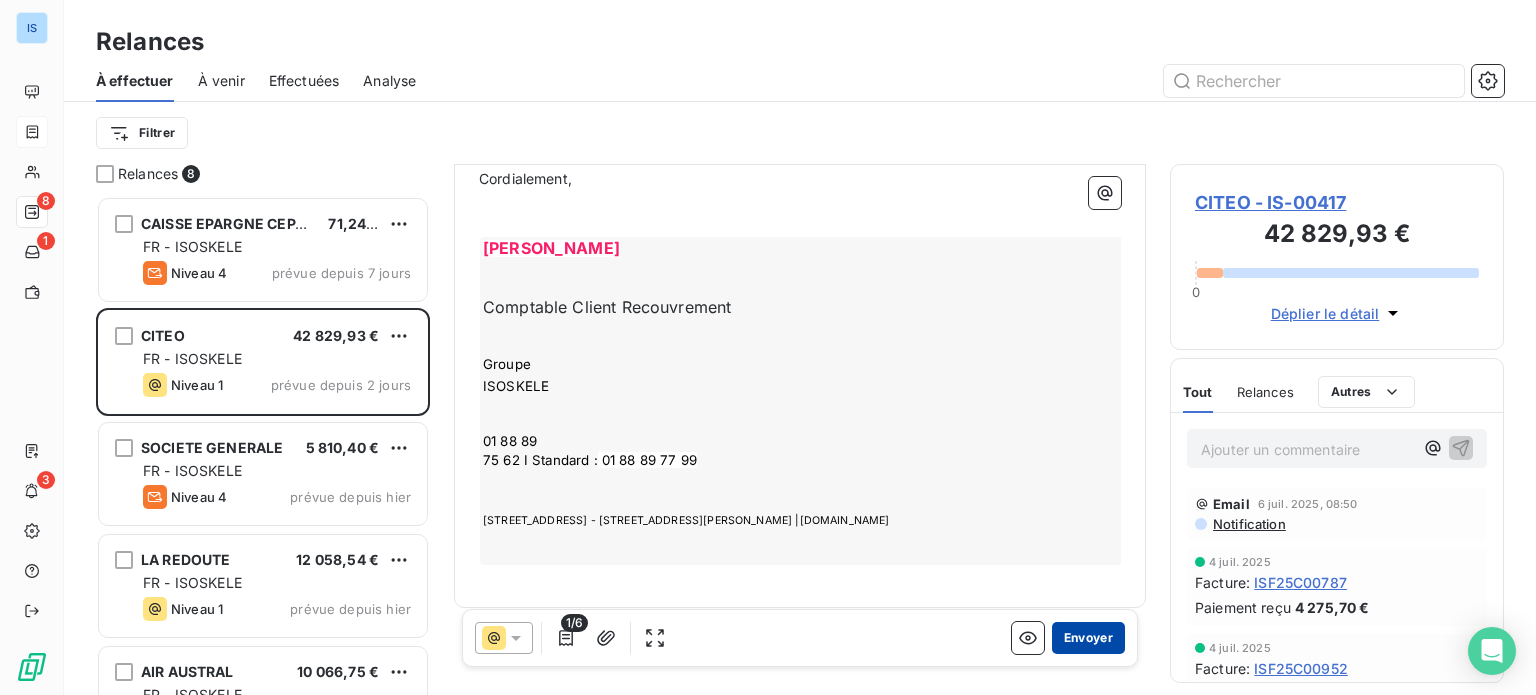 click on "Envoyer" at bounding box center (1088, 638) 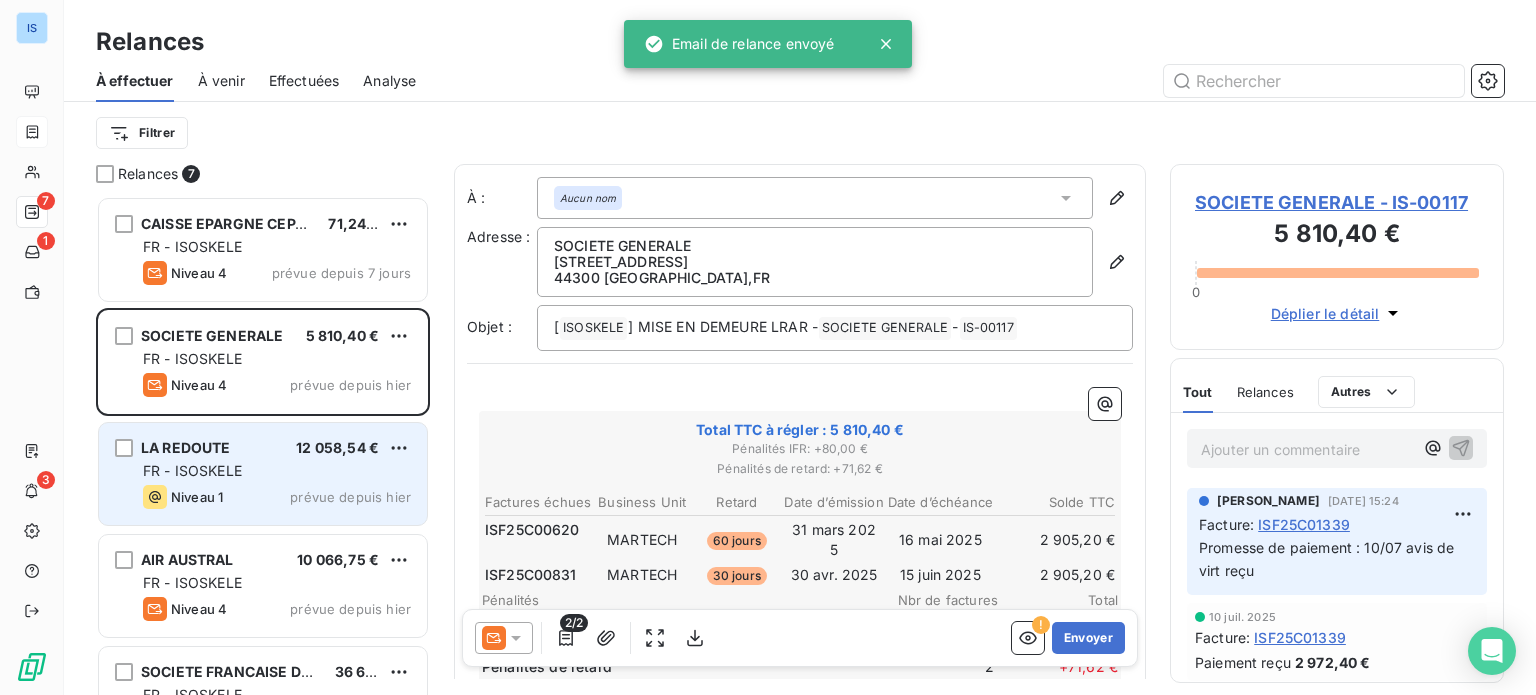 click on "FR - ISOSKELE" at bounding box center (277, 471) 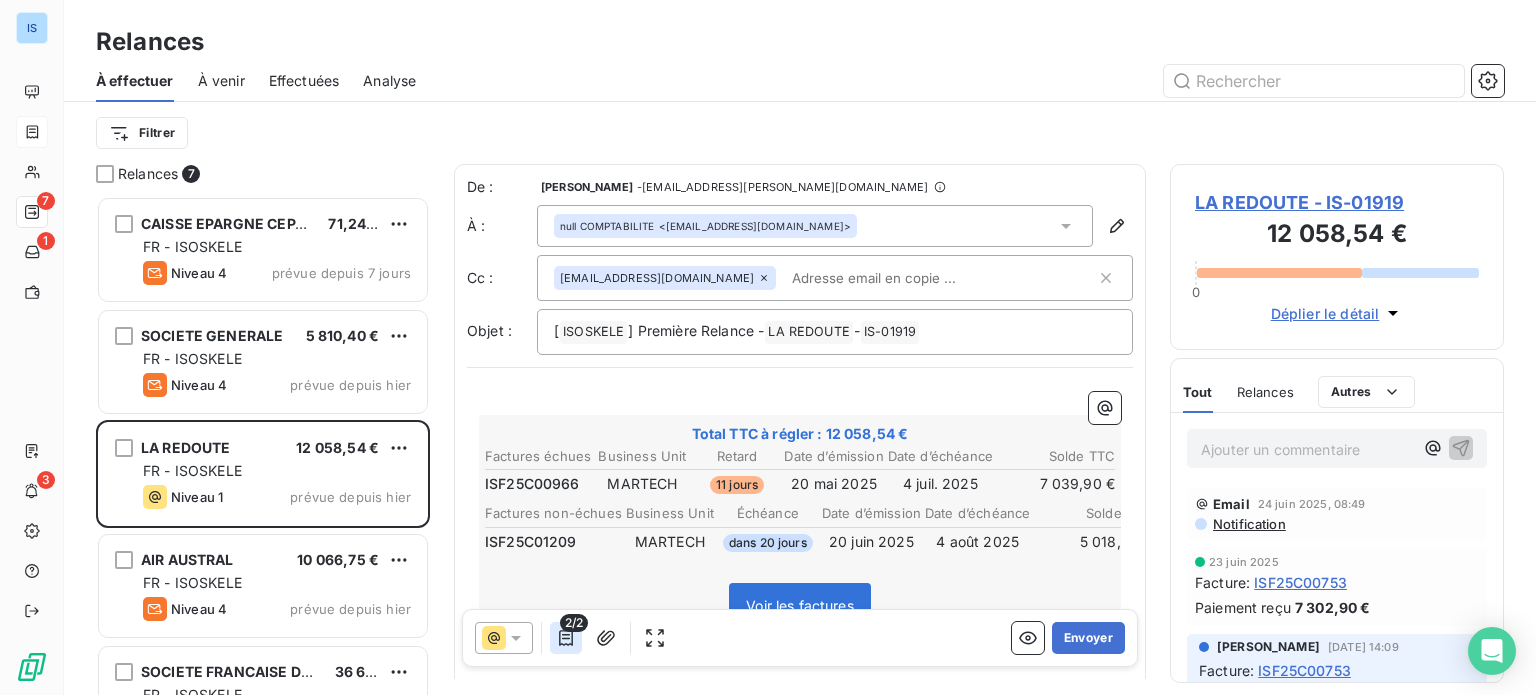 click 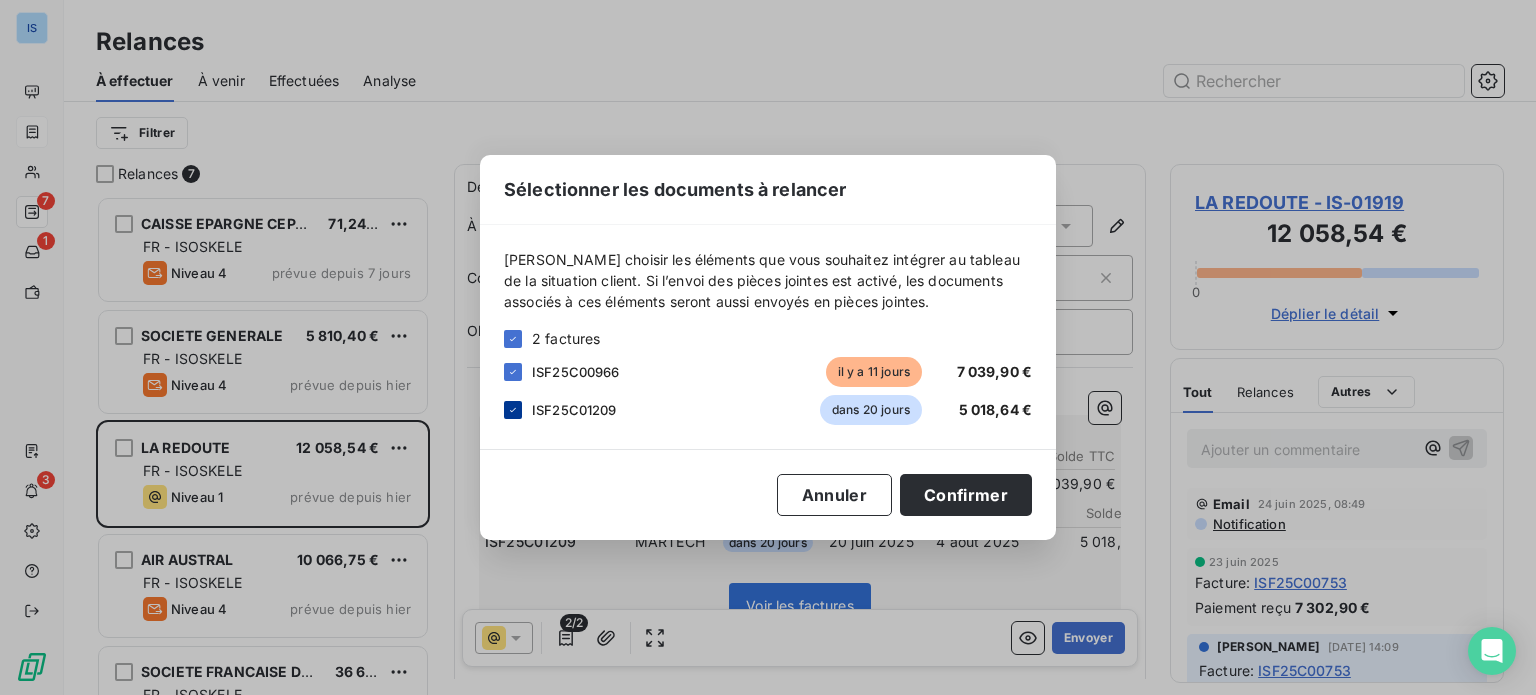 click 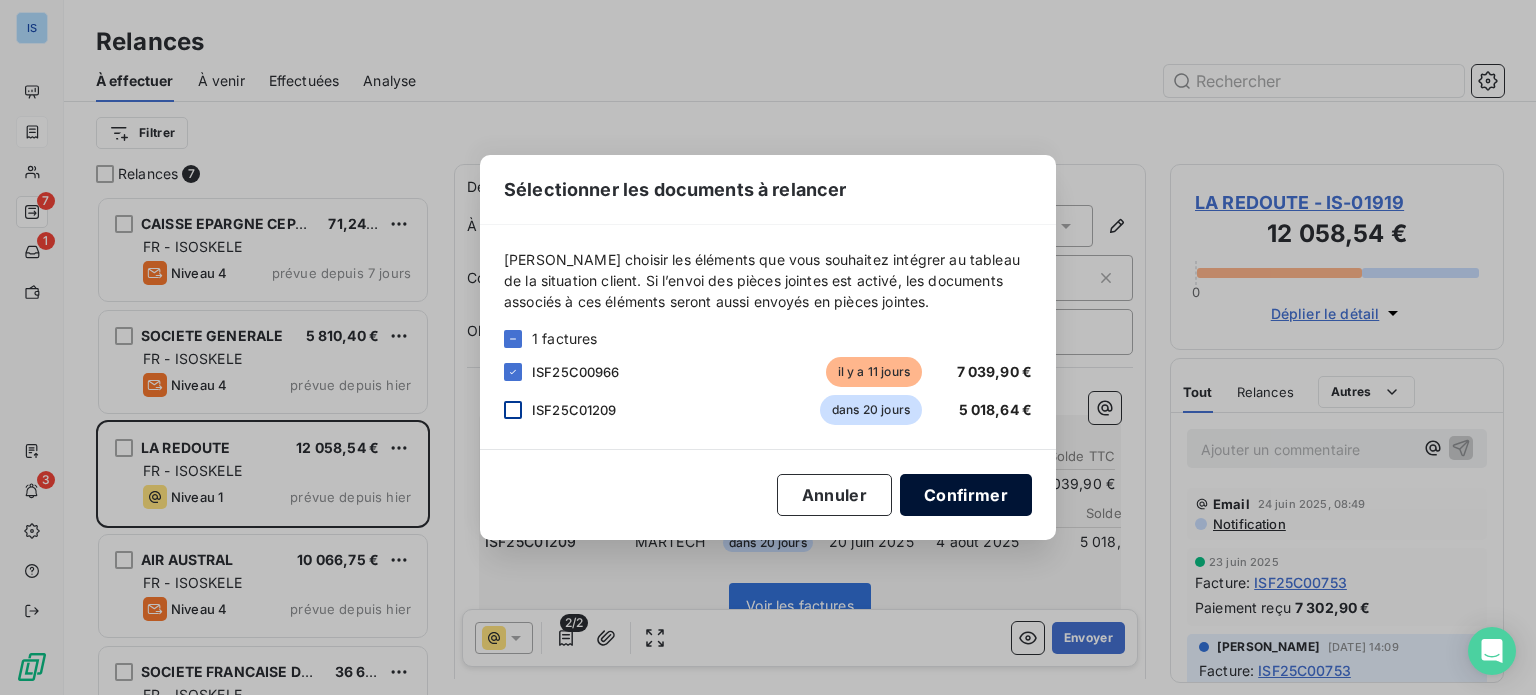 click on "Confirmer" at bounding box center [966, 495] 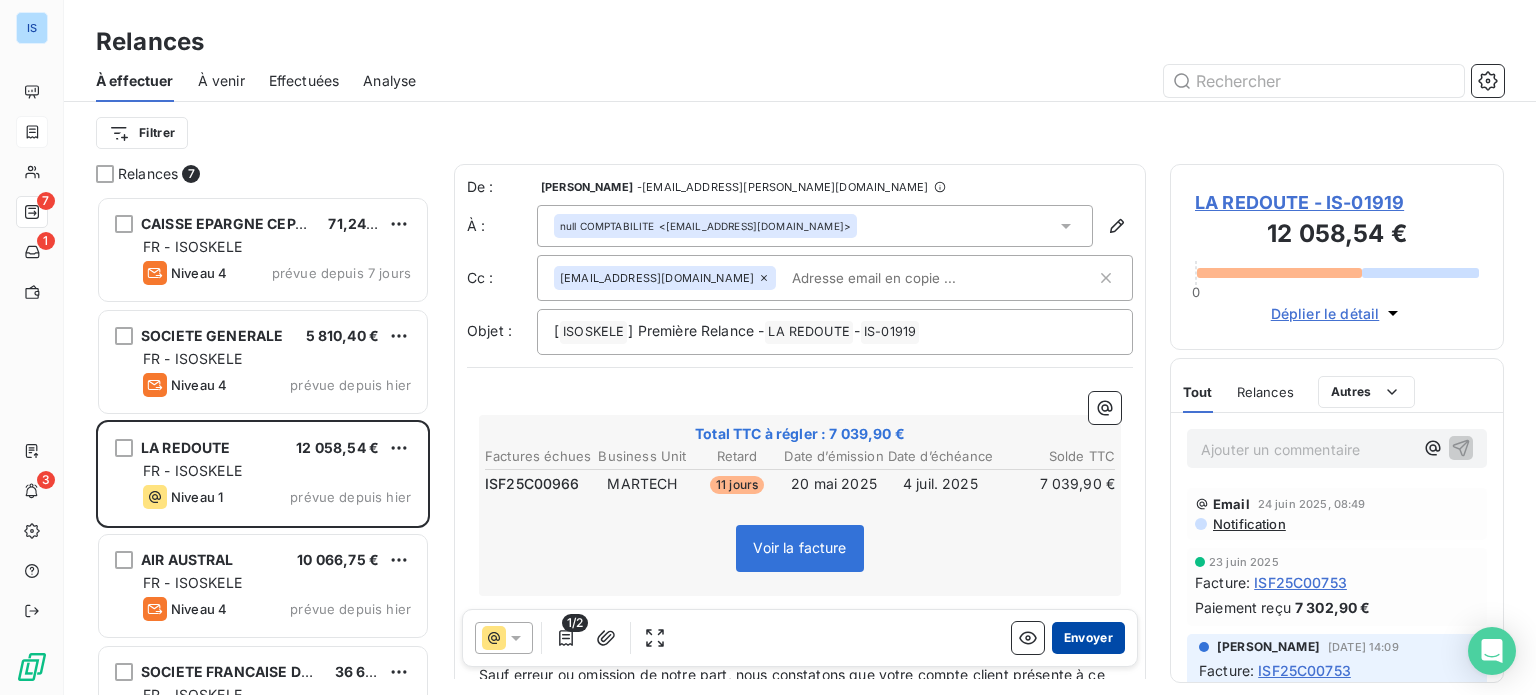 click on "Envoyer" at bounding box center (1088, 638) 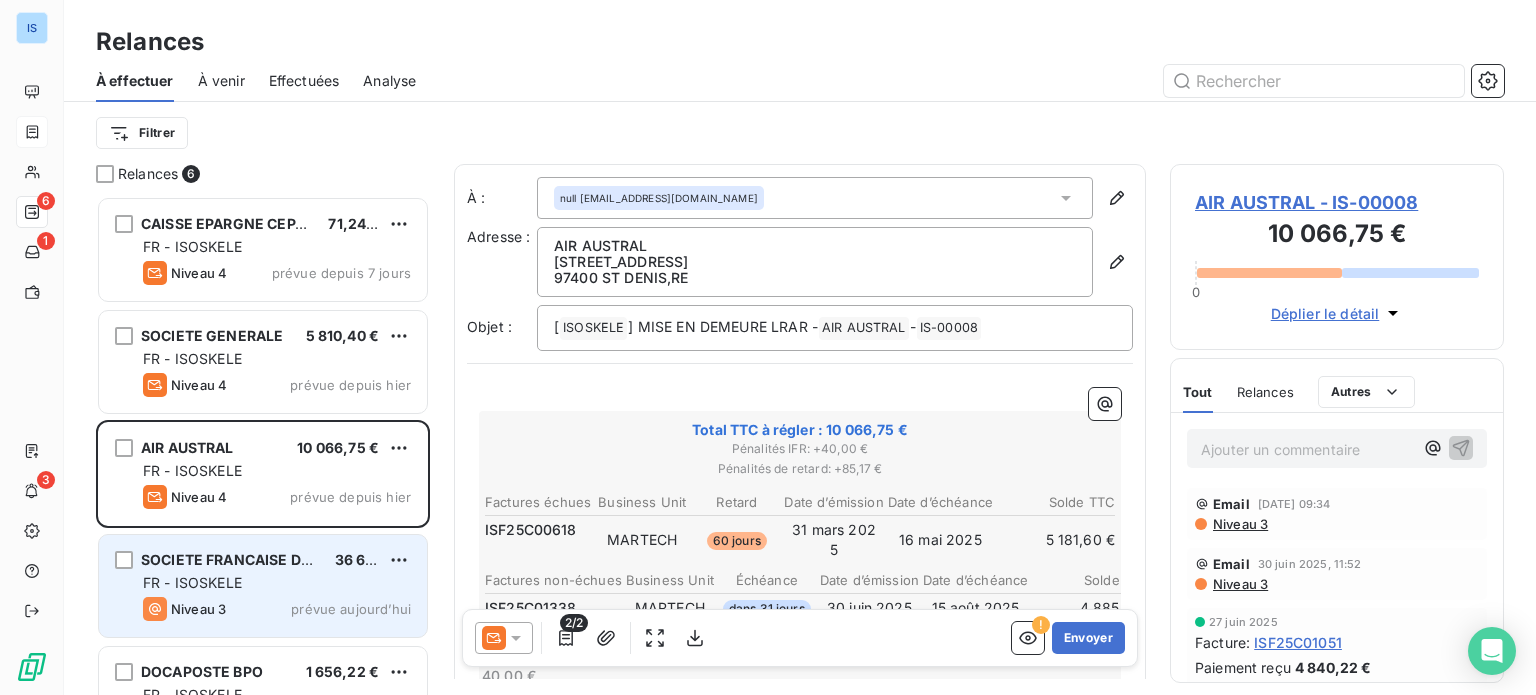 click on "FR - ISOSKELE" at bounding box center (277, 583) 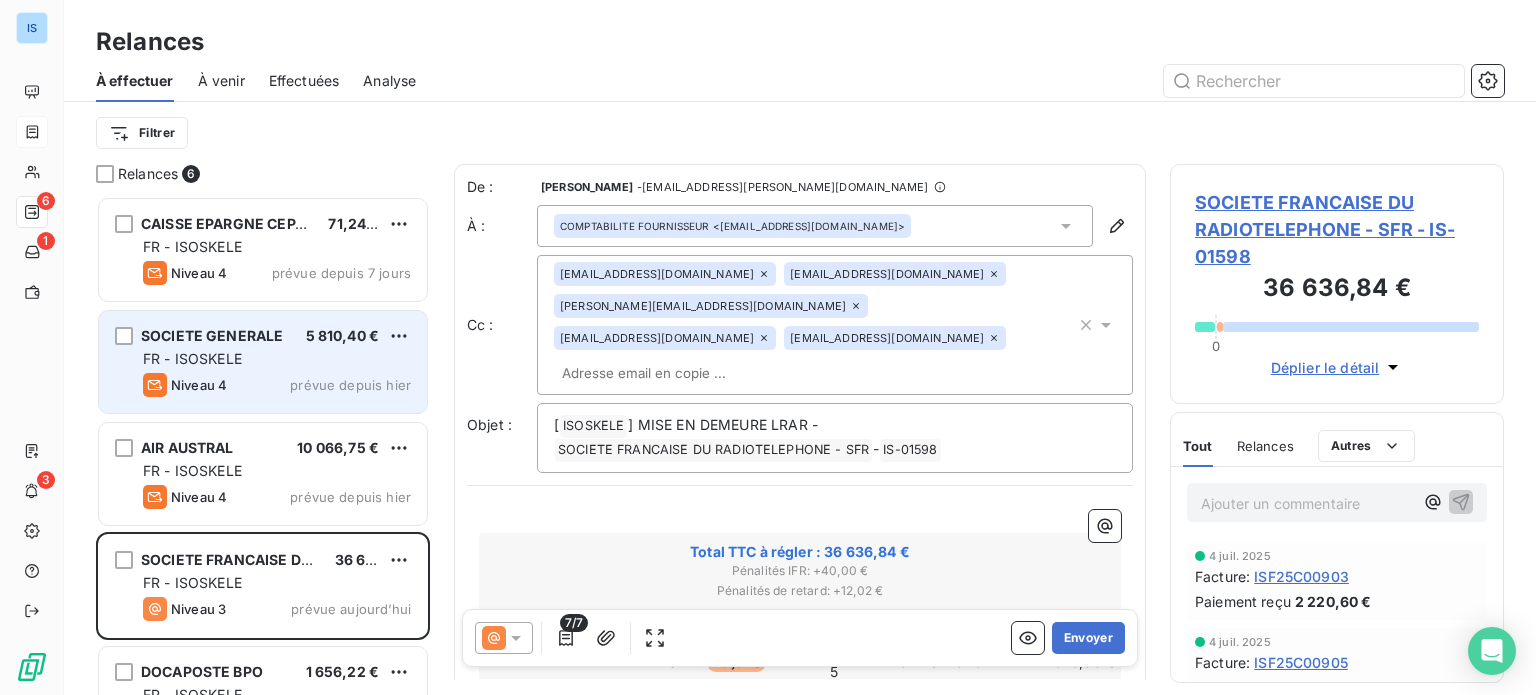 click on "FR - ISOSKELE" at bounding box center (277, 359) 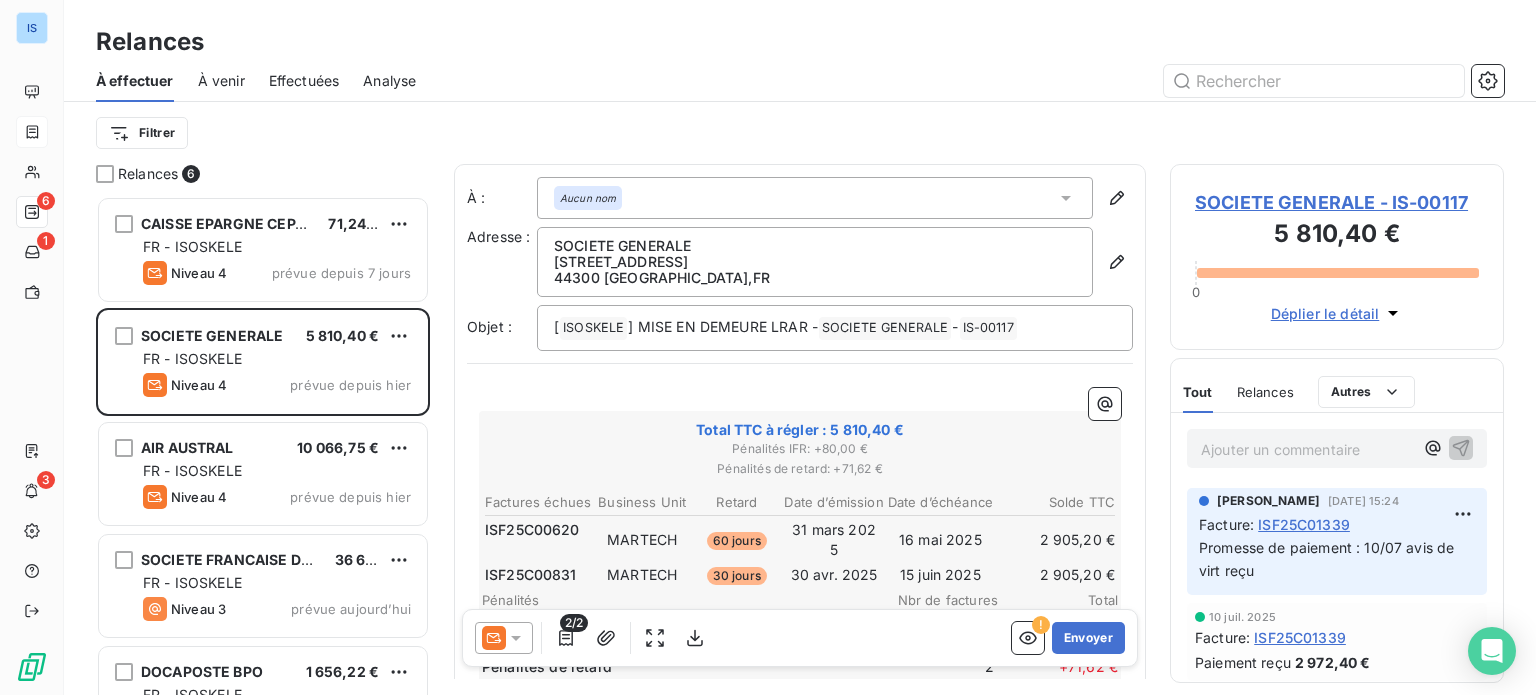 click 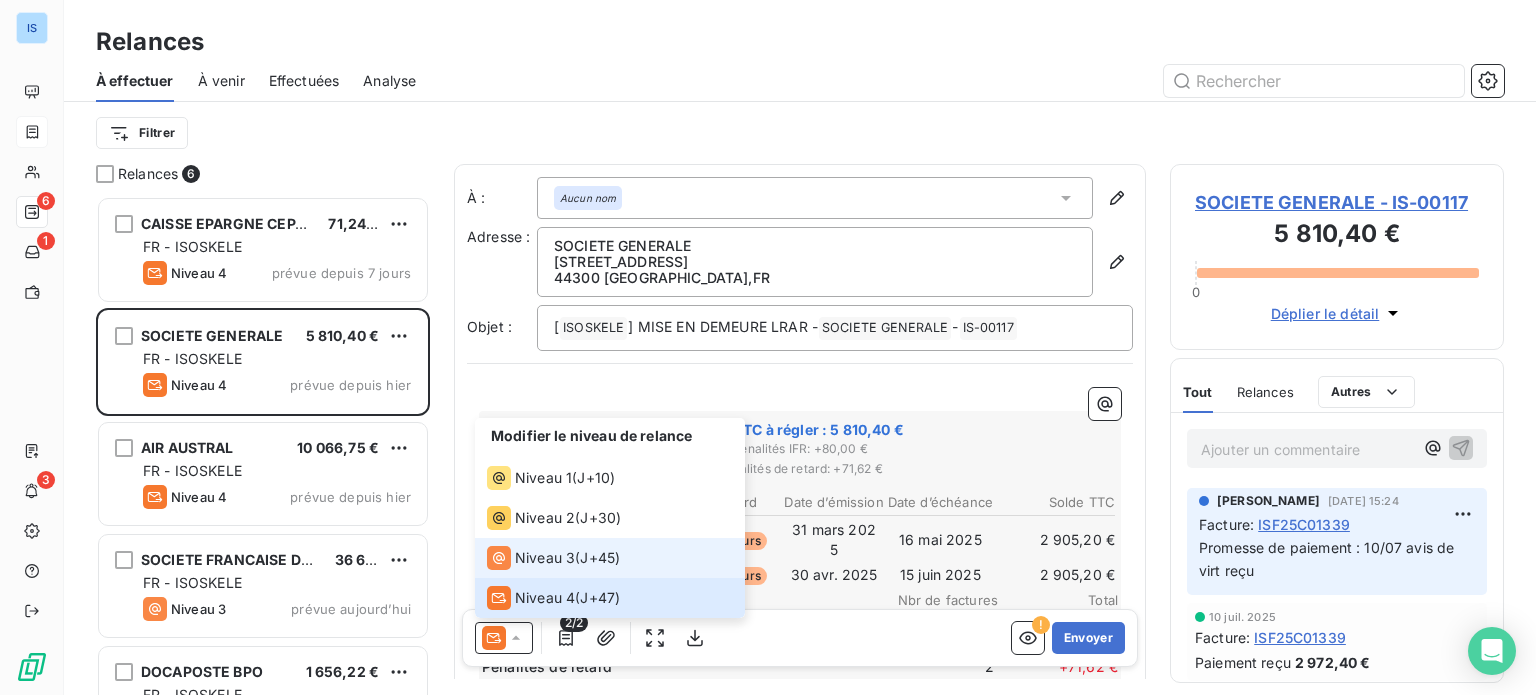 click on "Niveau 3" at bounding box center [545, 558] 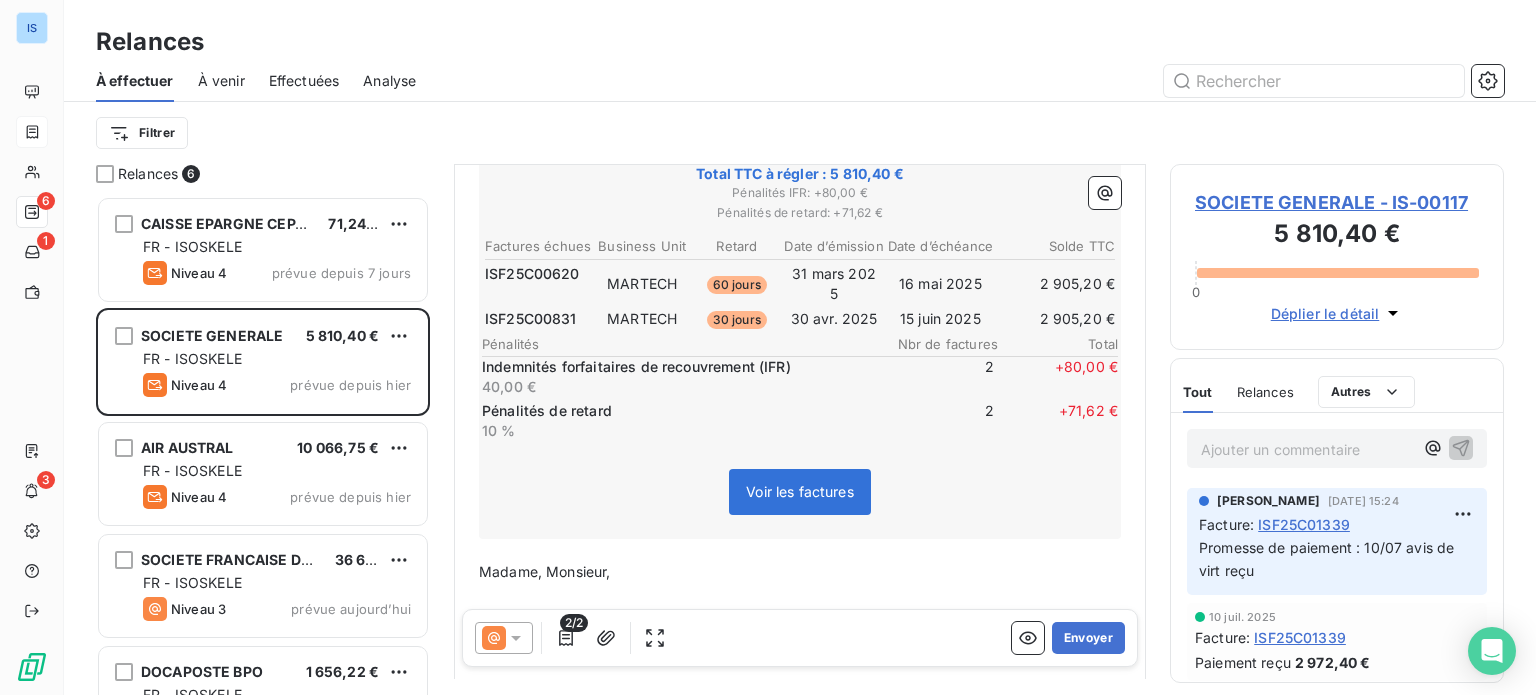 scroll, scrollTop: 340, scrollLeft: 0, axis: vertical 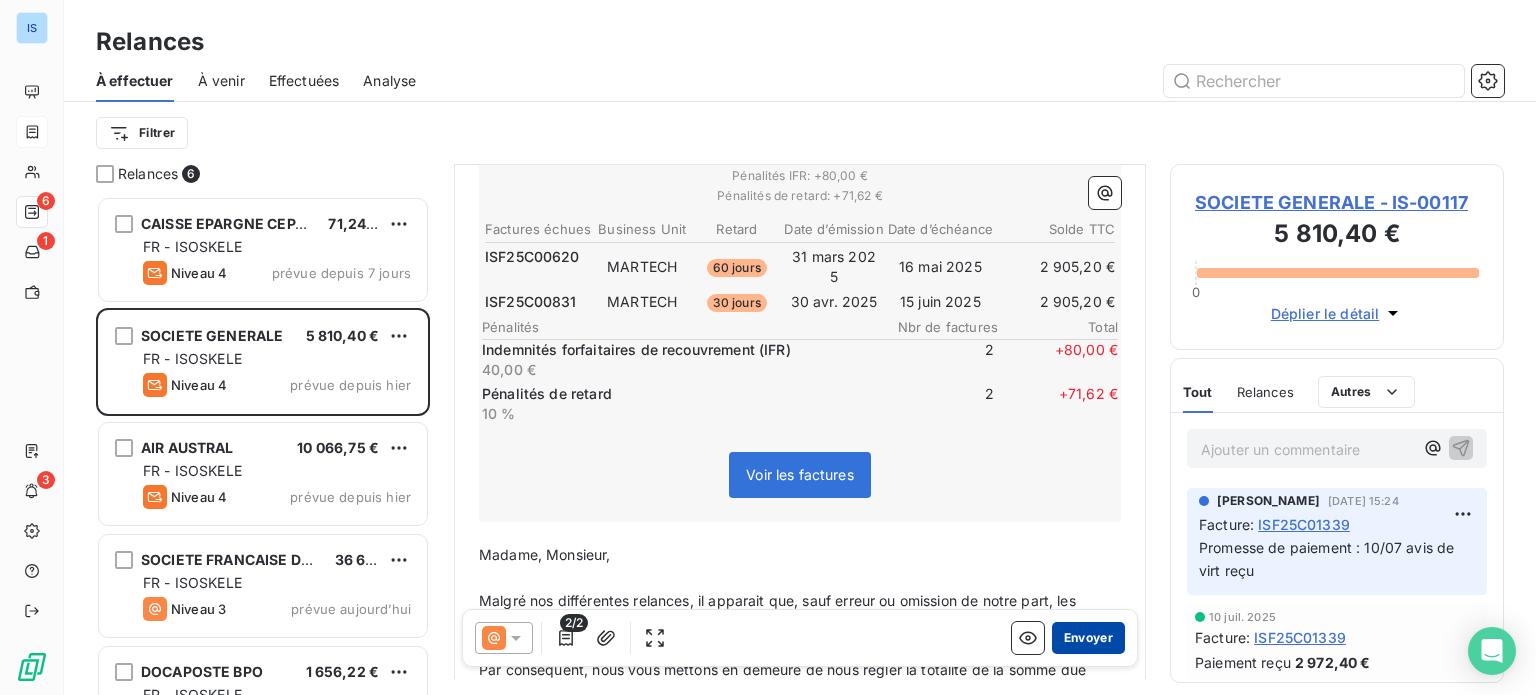 click on "Envoyer" at bounding box center [1088, 638] 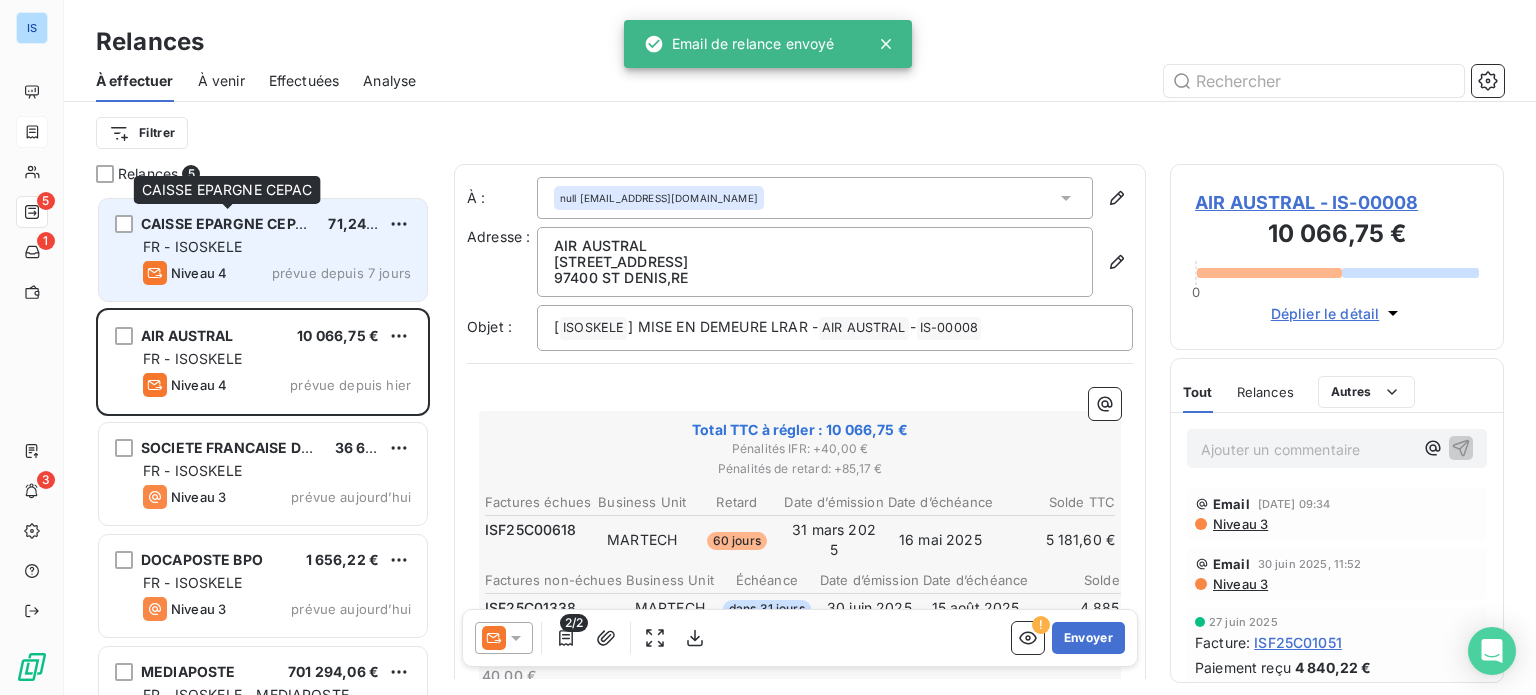 click on "CAISSE EPARGNE CEPAC" at bounding box center [227, 223] 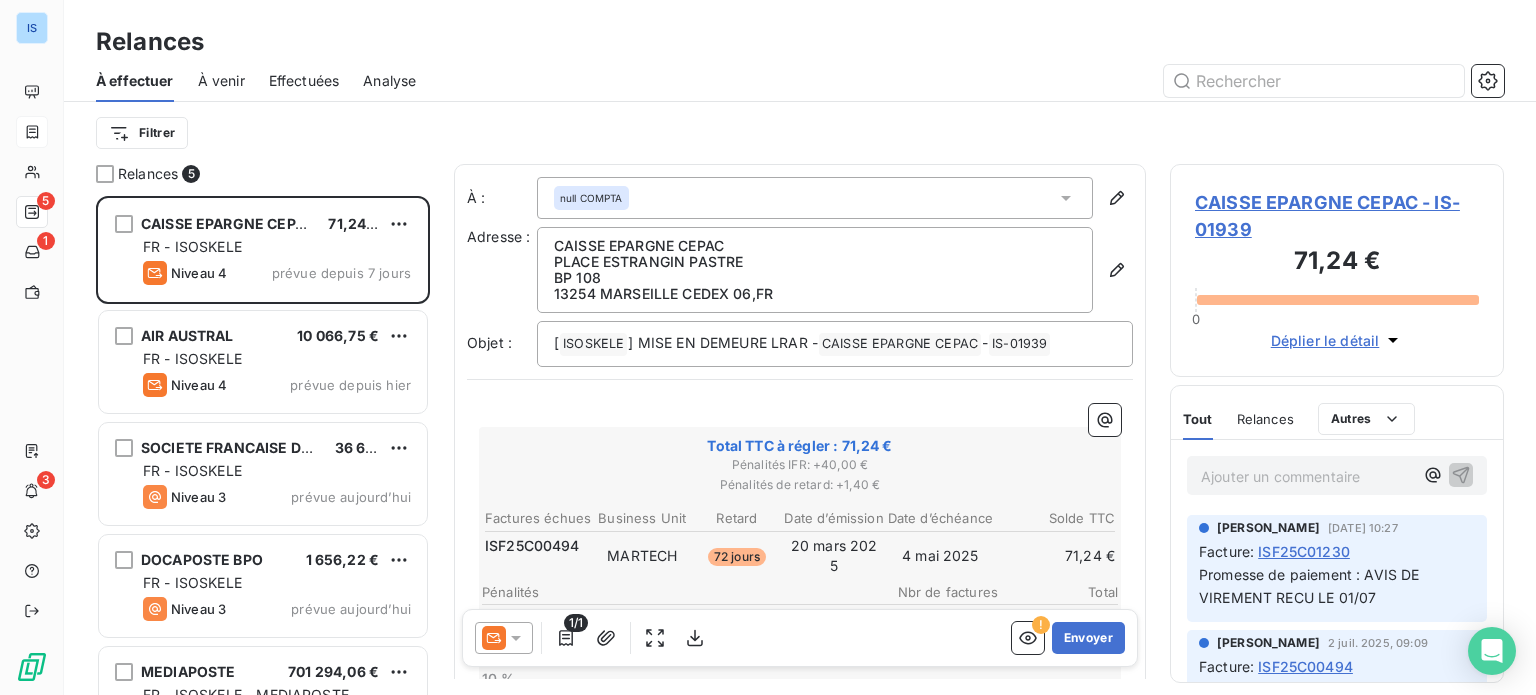 click 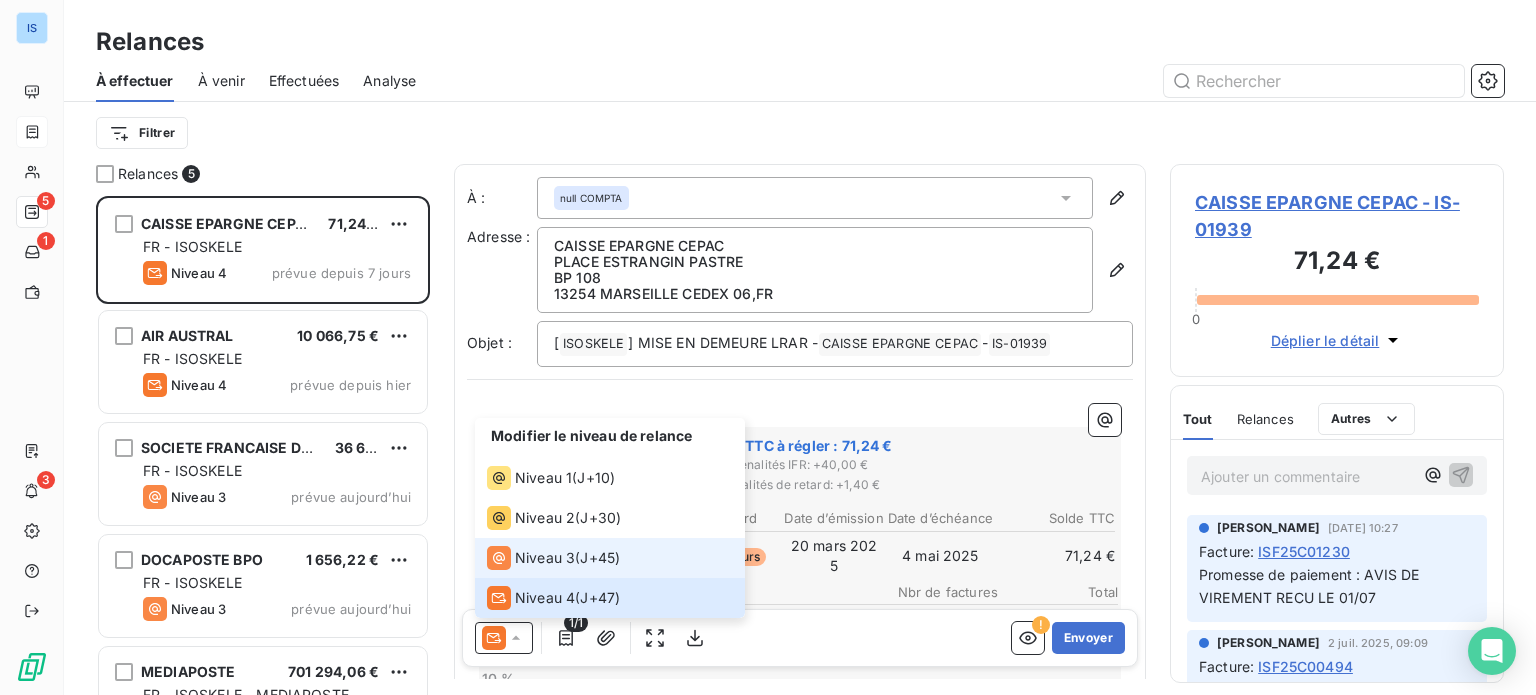 click on "Niveau 3" at bounding box center (545, 558) 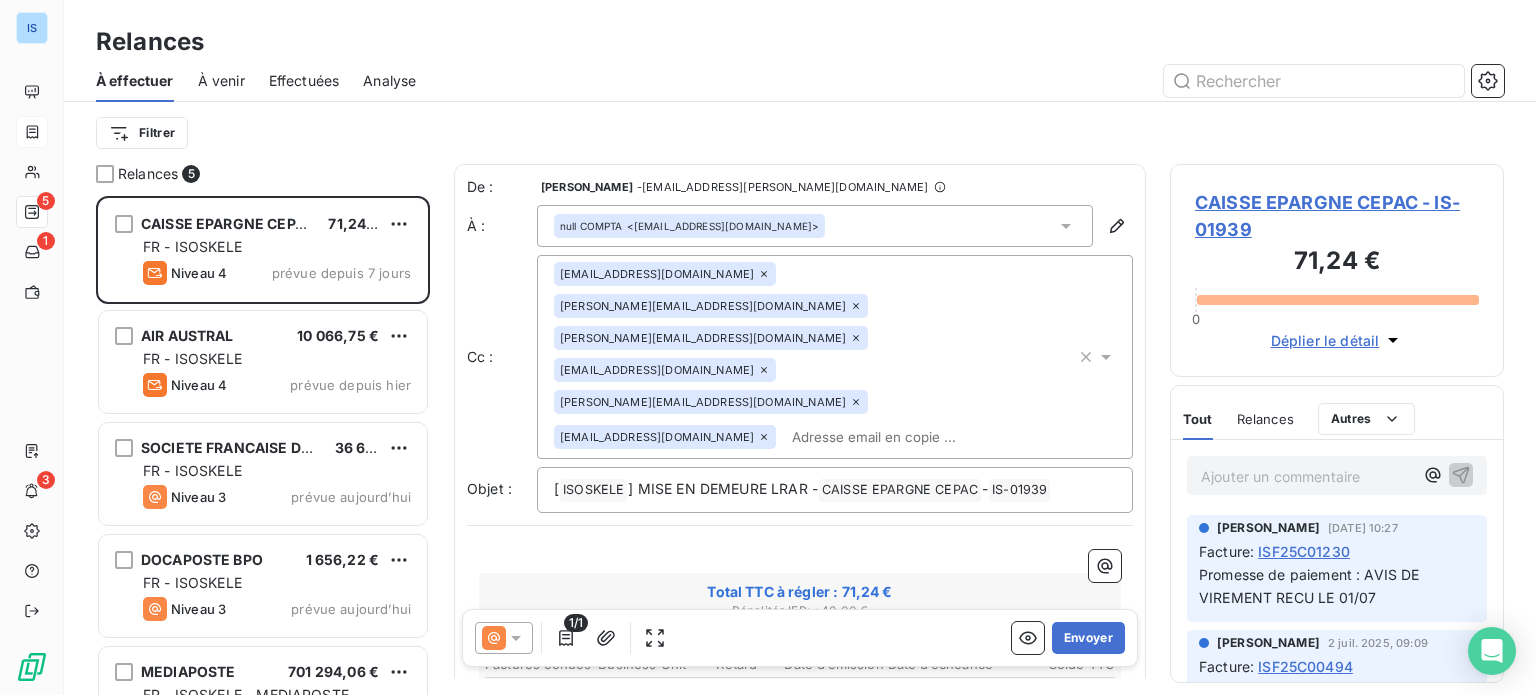 click 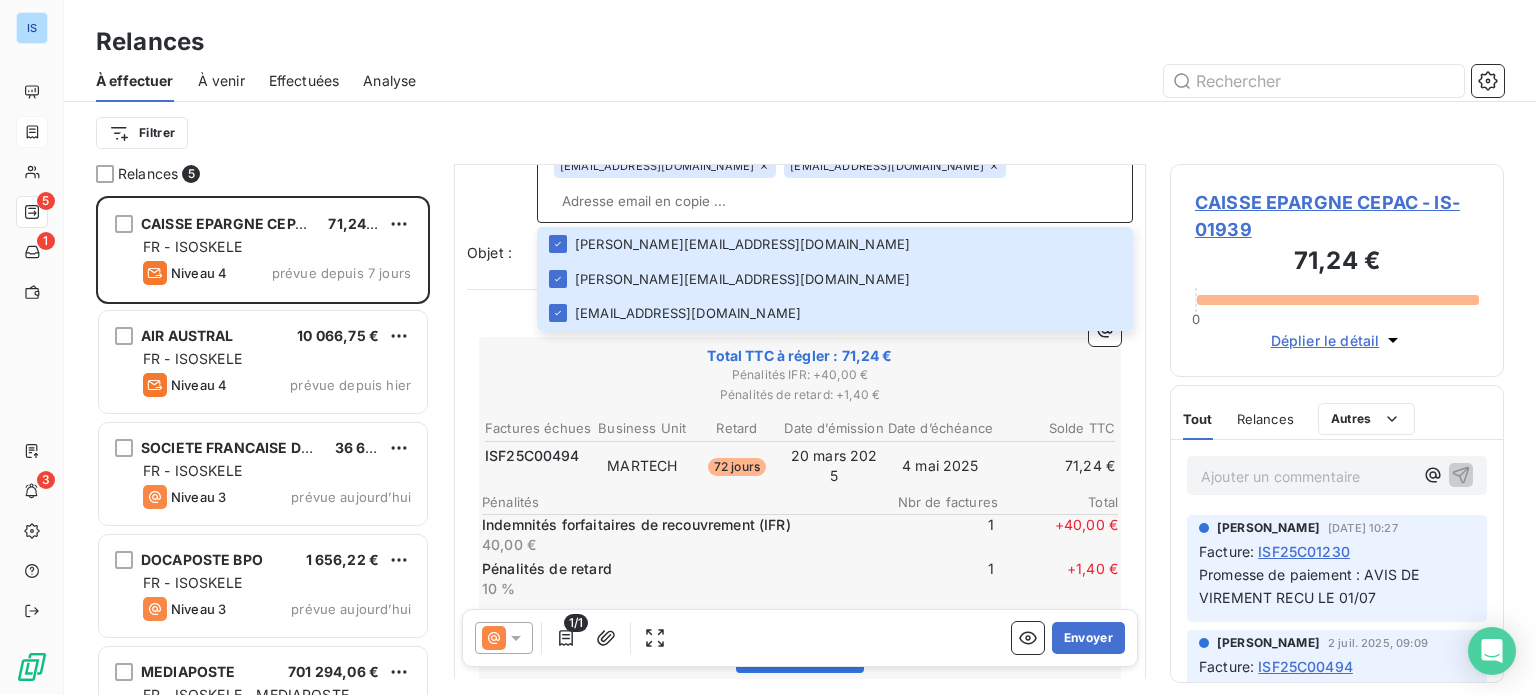 scroll, scrollTop: 208, scrollLeft: 0, axis: vertical 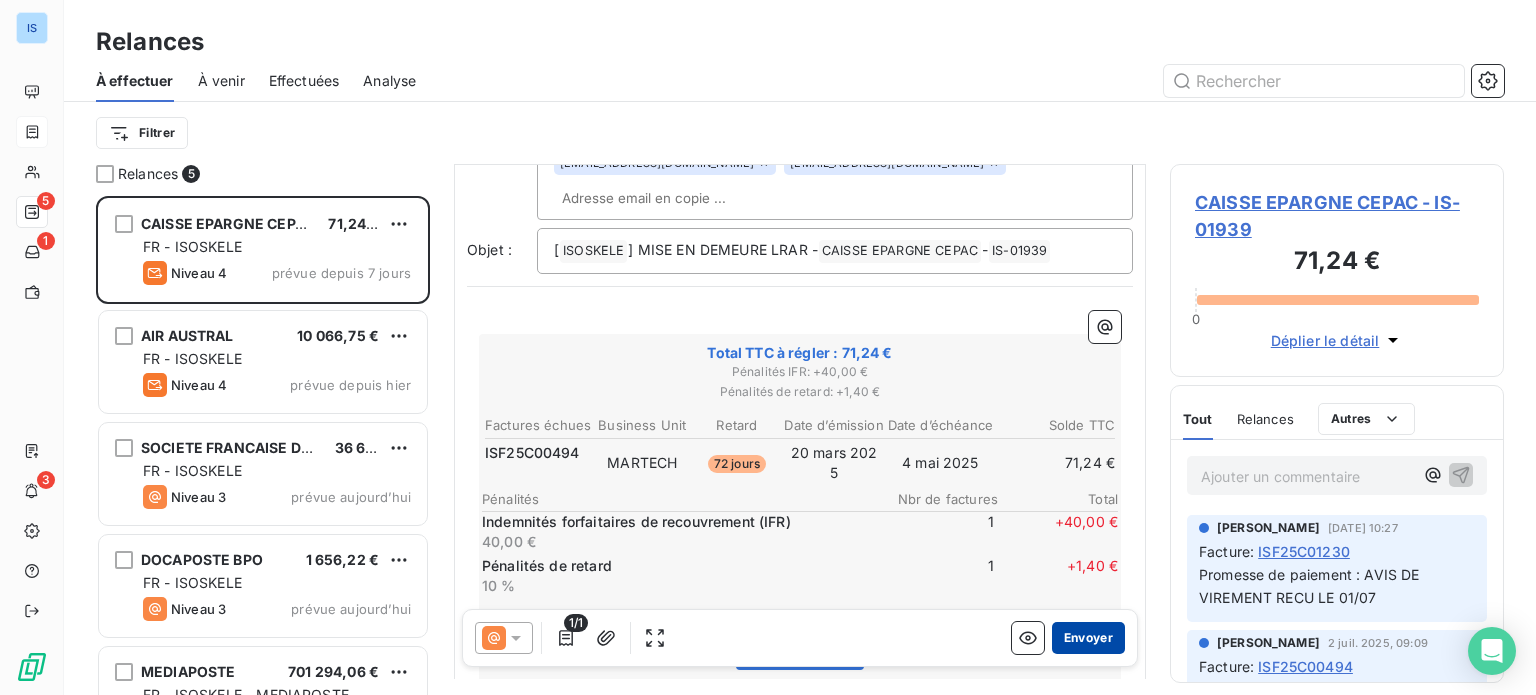 click on "Envoyer" at bounding box center (1088, 638) 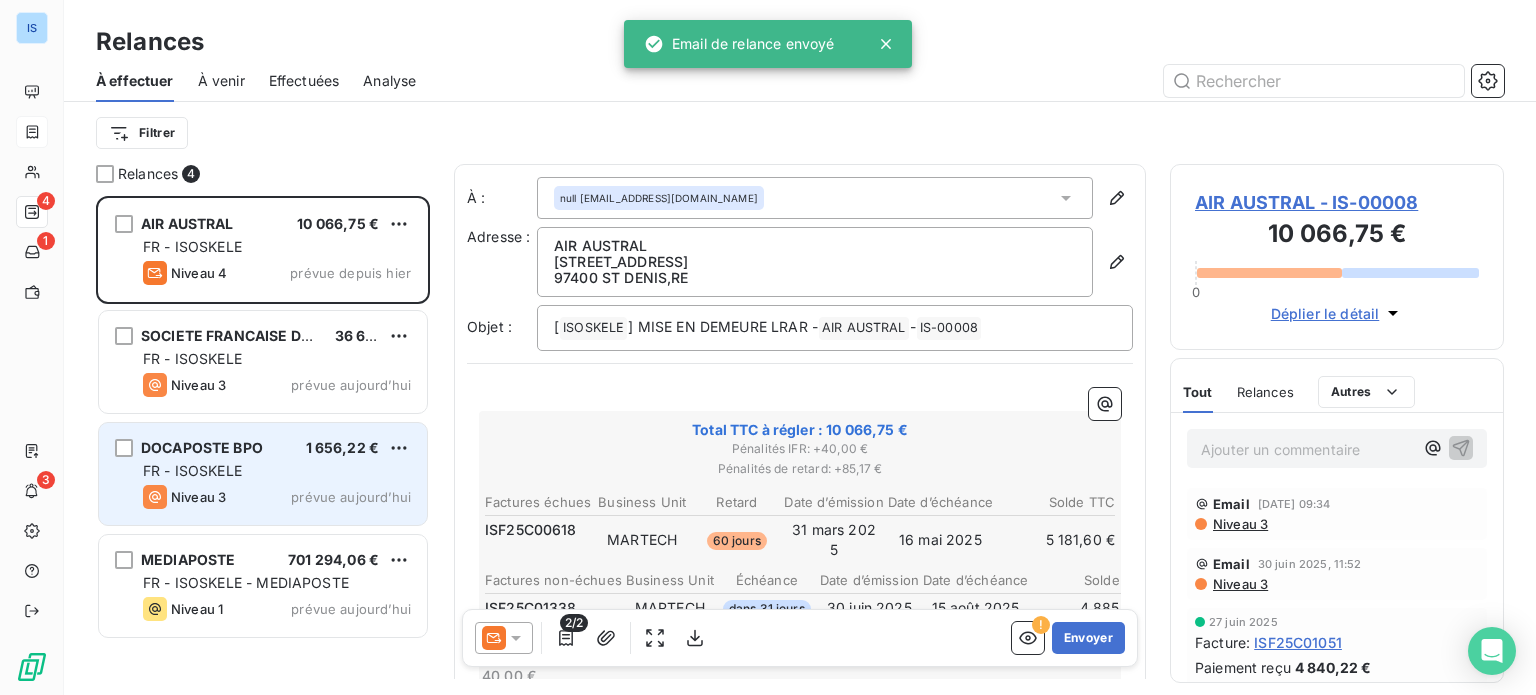 click on "Niveau 3 prévue aujourd’hui" at bounding box center [277, 497] 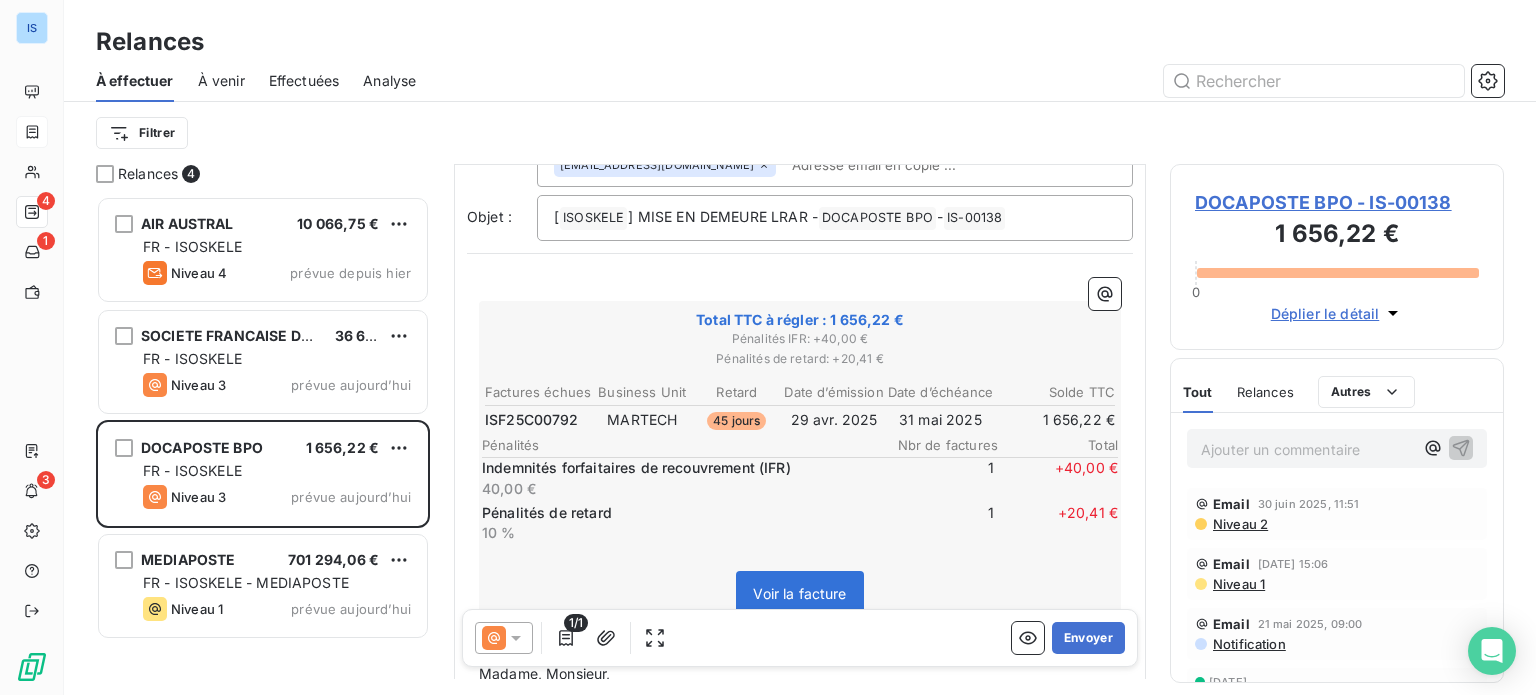 scroll, scrollTop: 156, scrollLeft: 0, axis: vertical 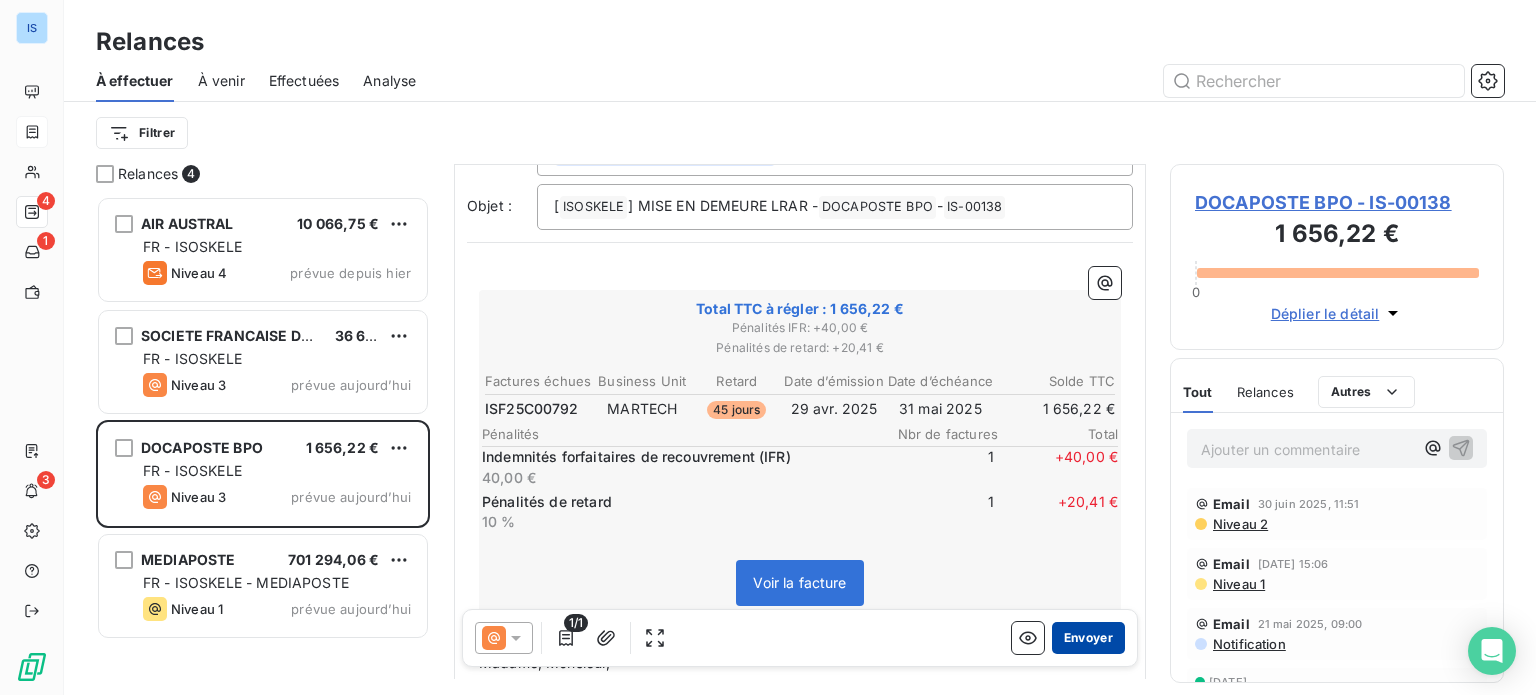 click on "Envoyer" at bounding box center [1088, 638] 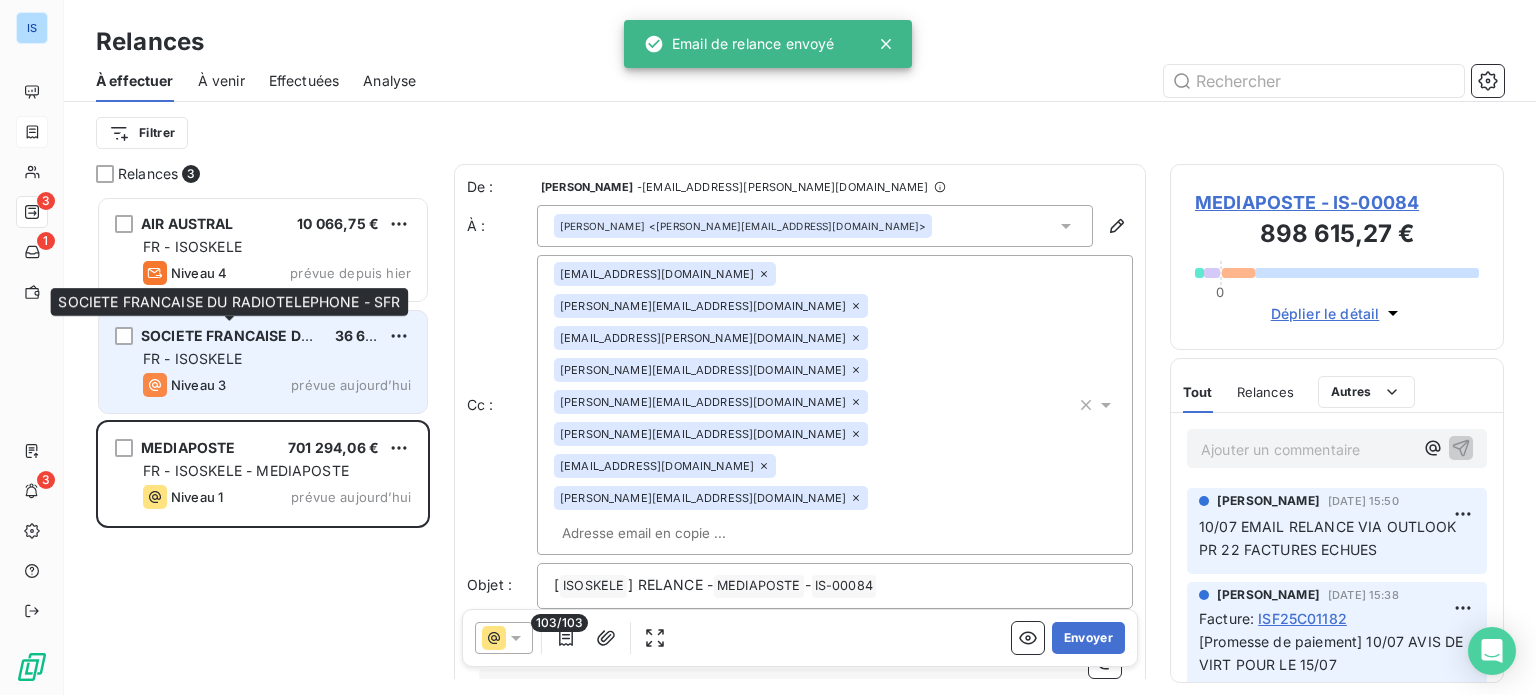 click on "SOCIETE FRANCAISE DU RADIOTELEPHONE - SFR" at bounding box center (313, 335) 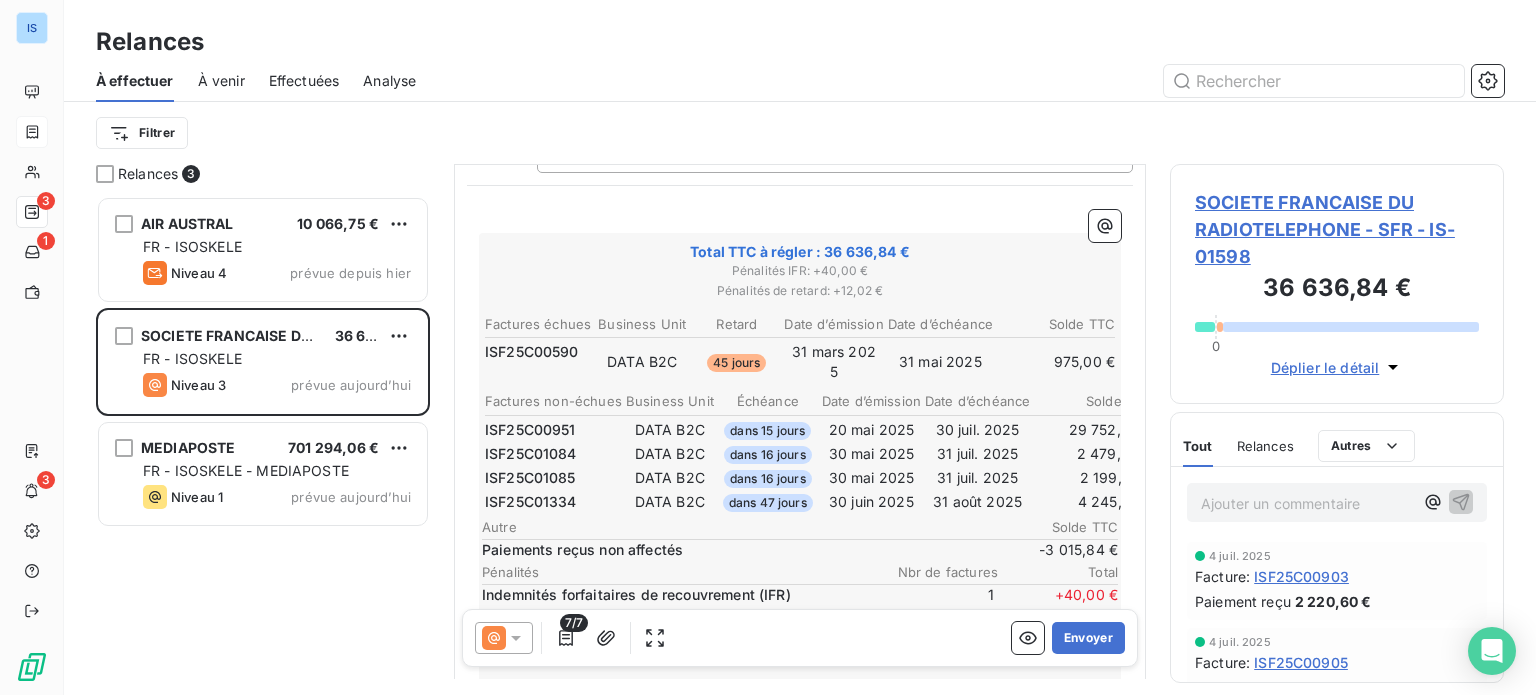 scroll, scrollTop: 320, scrollLeft: 0, axis: vertical 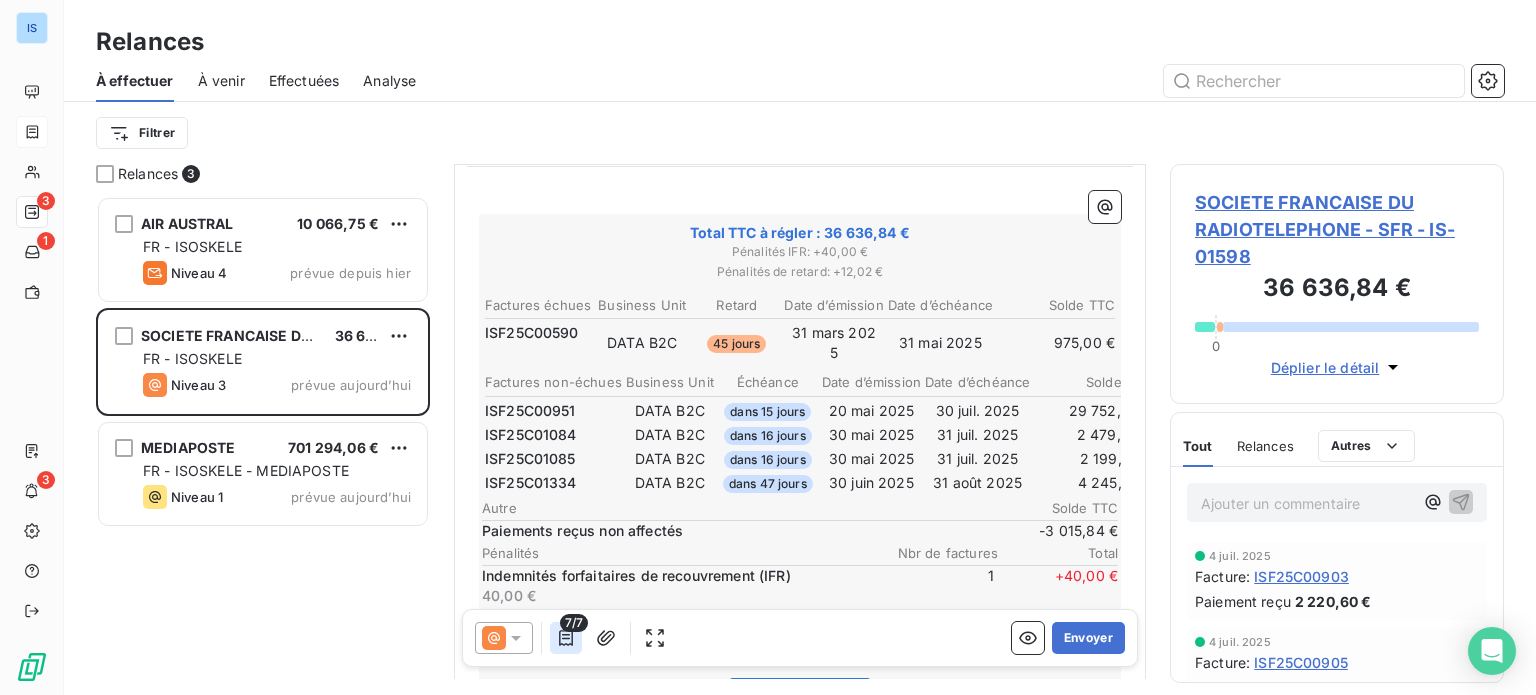 click 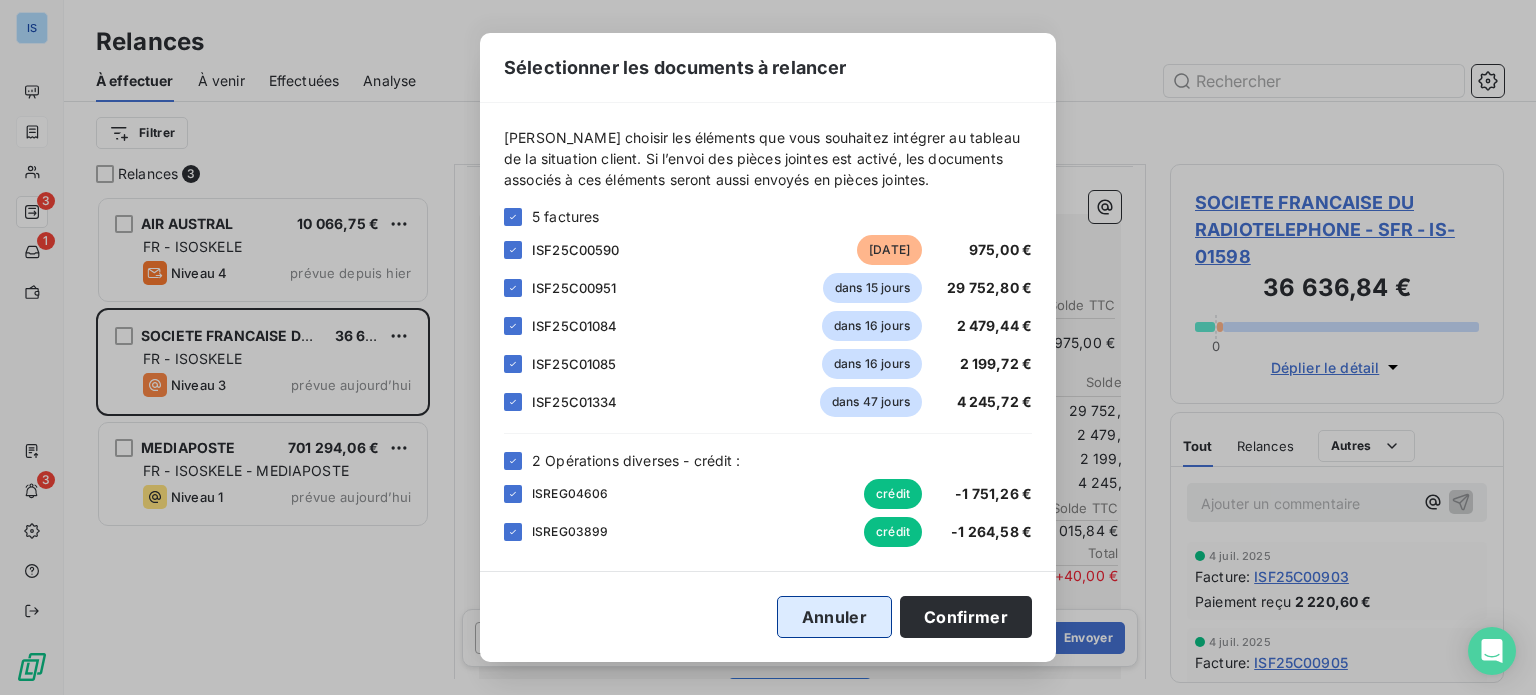 click on "Annuler" at bounding box center [834, 617] 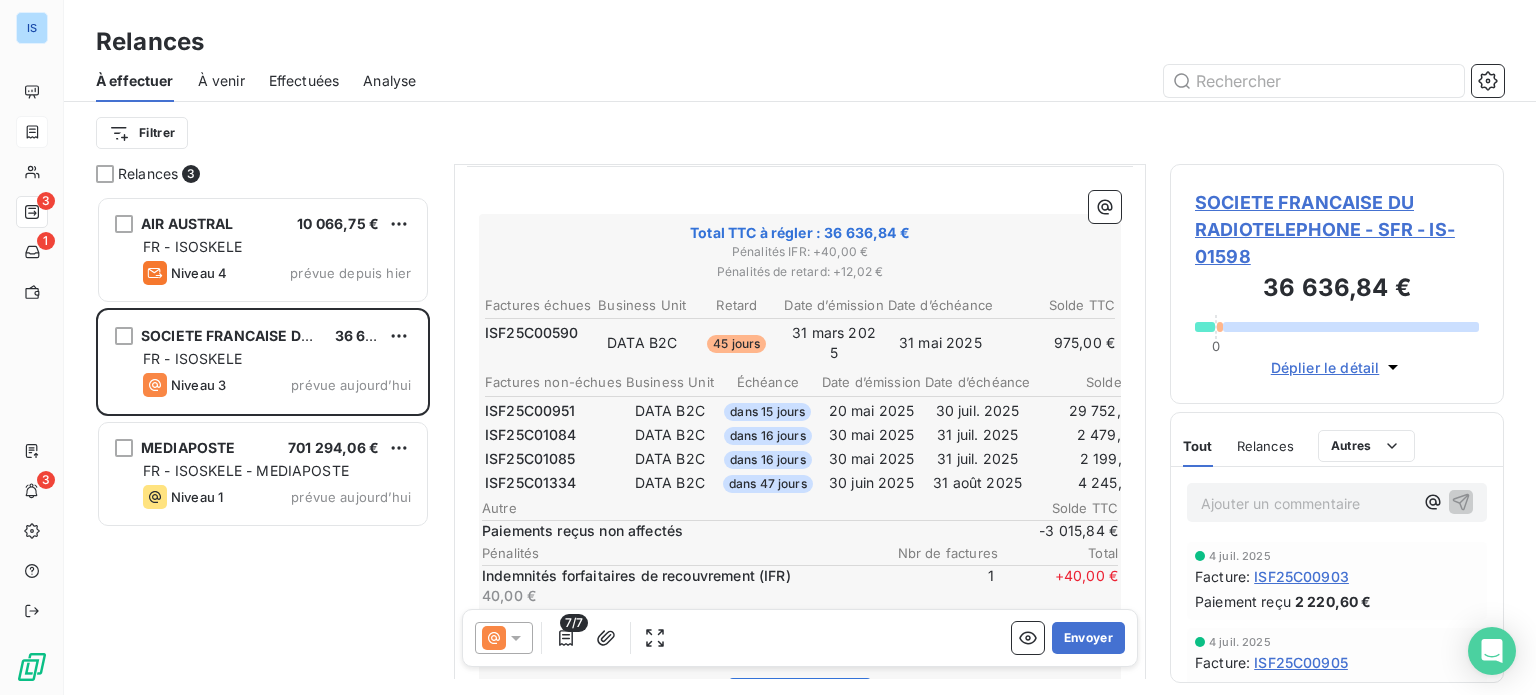 click on "7/7" at bounding box center [574, 623] 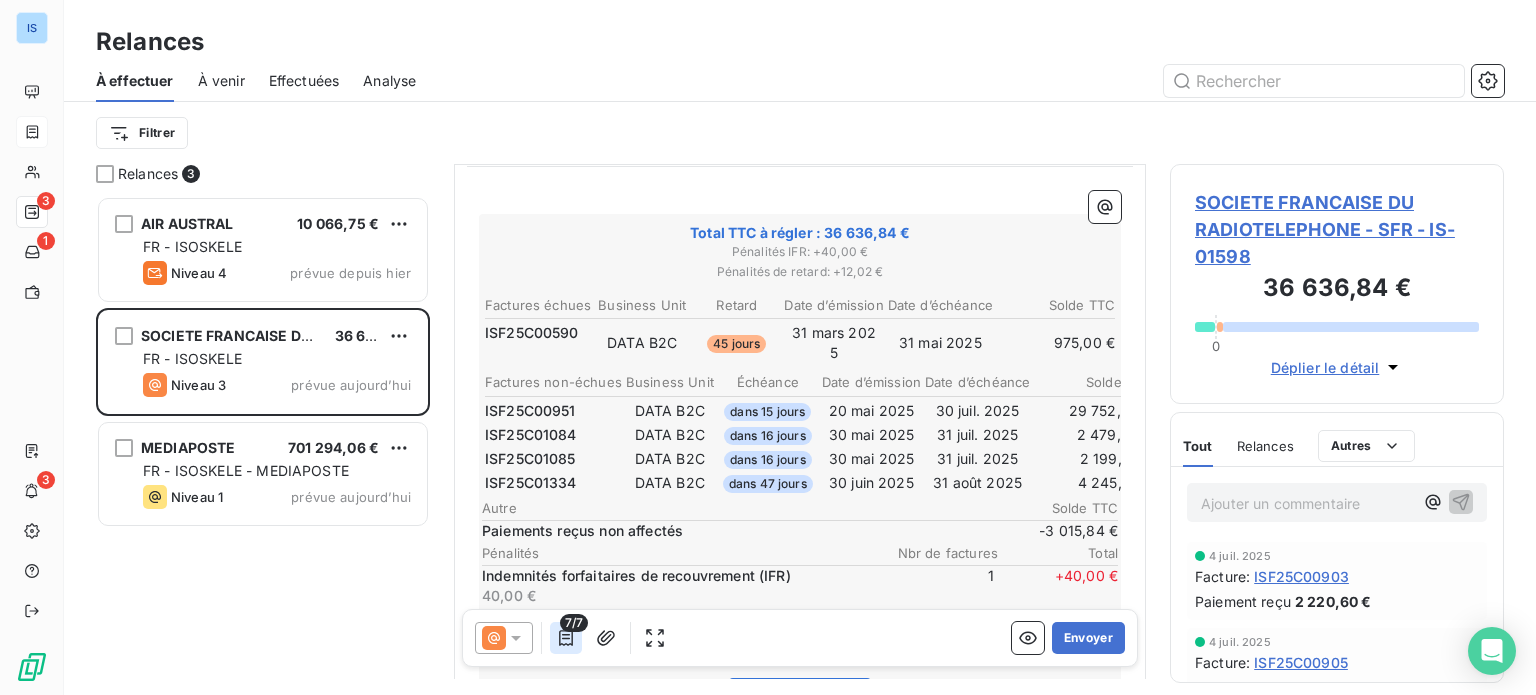 click 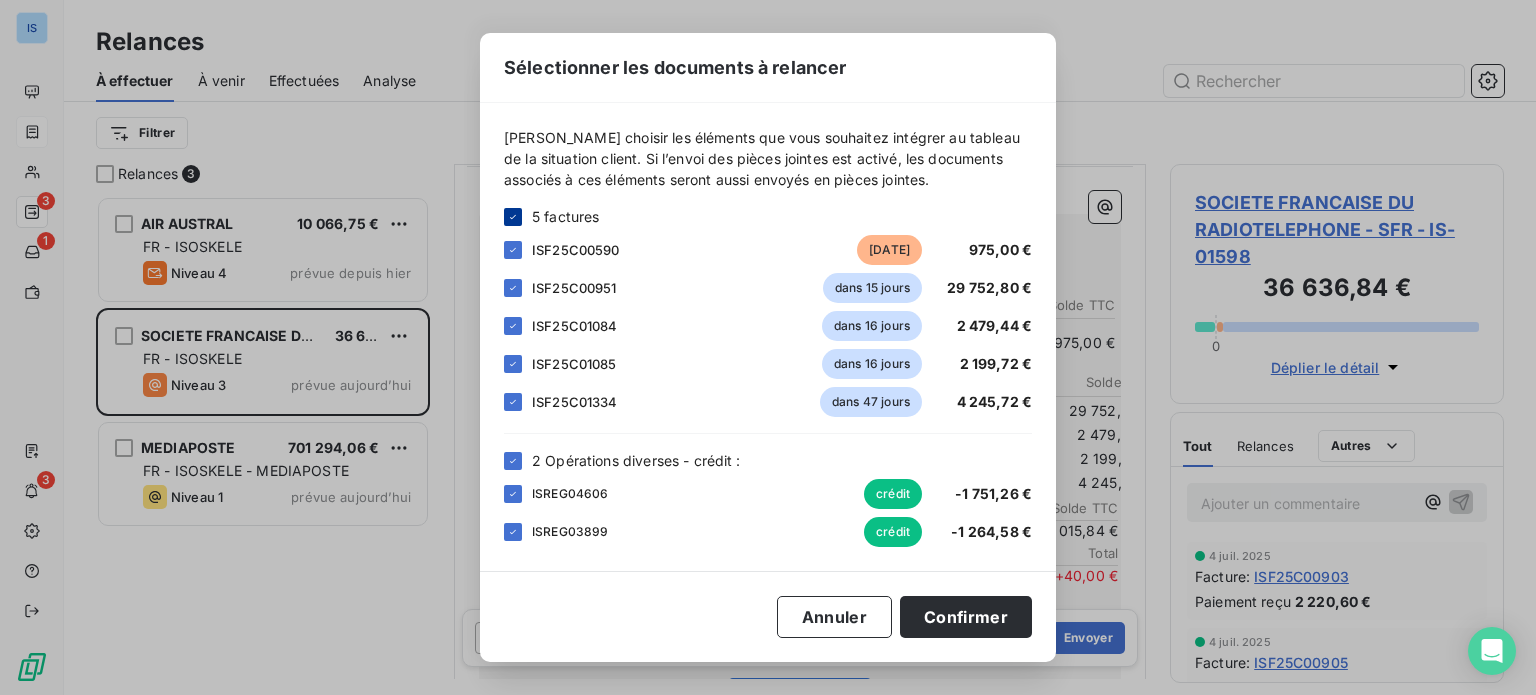 click at bounding box center [513, 217] 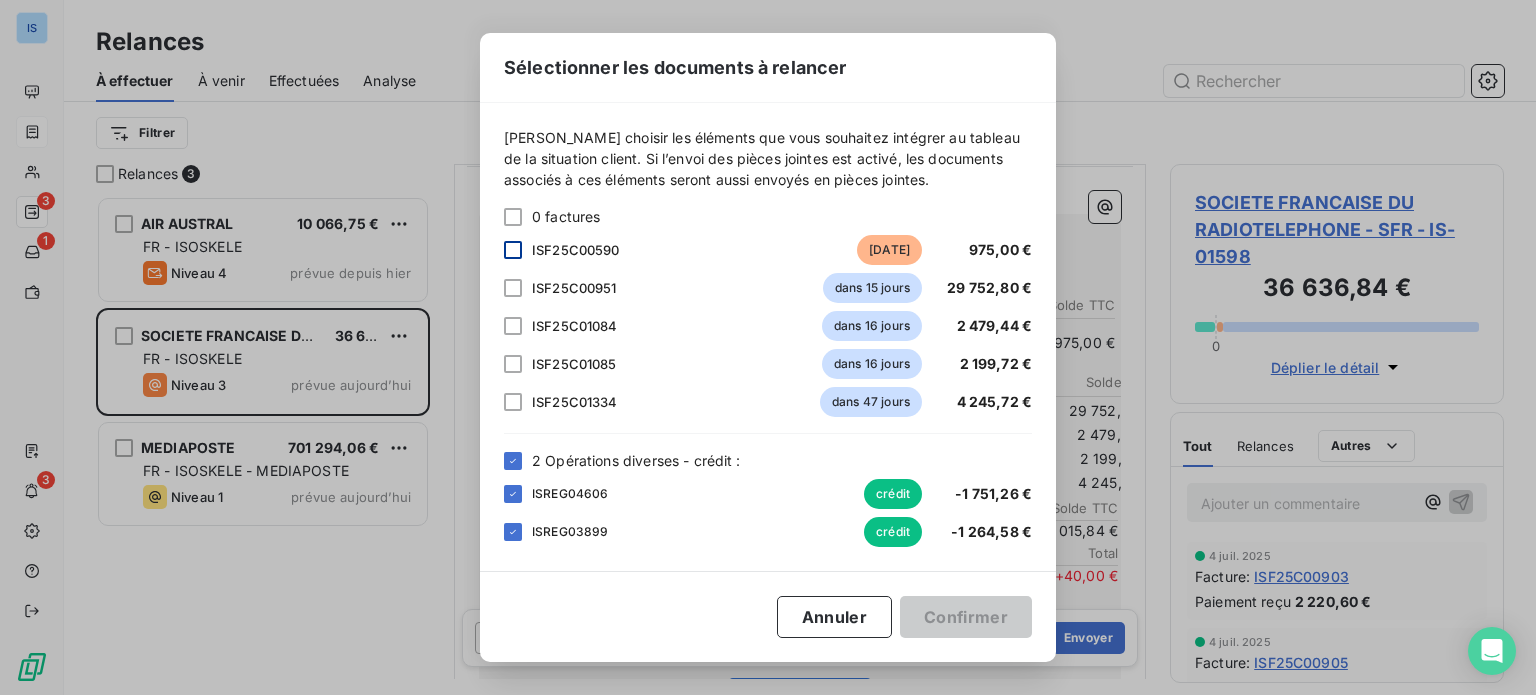 click at bounding box center (513, 250) 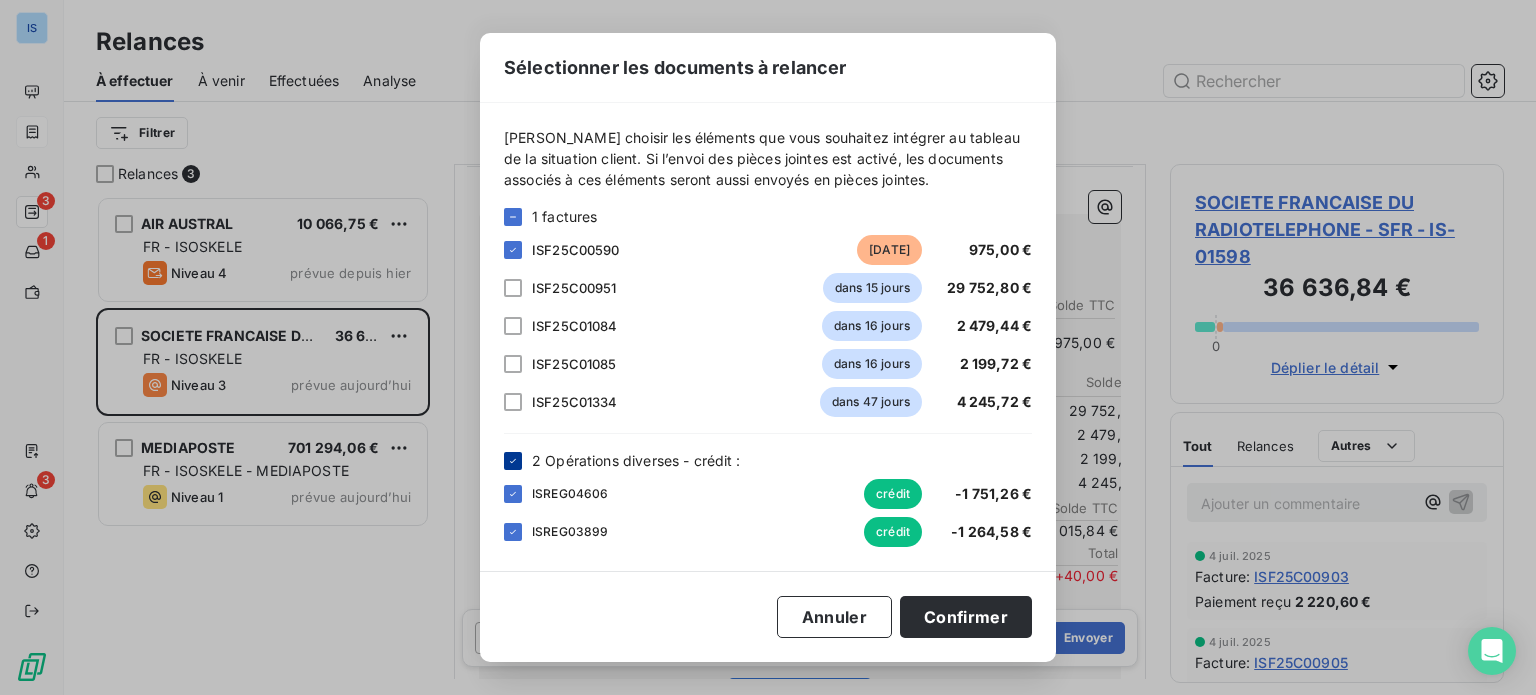 click 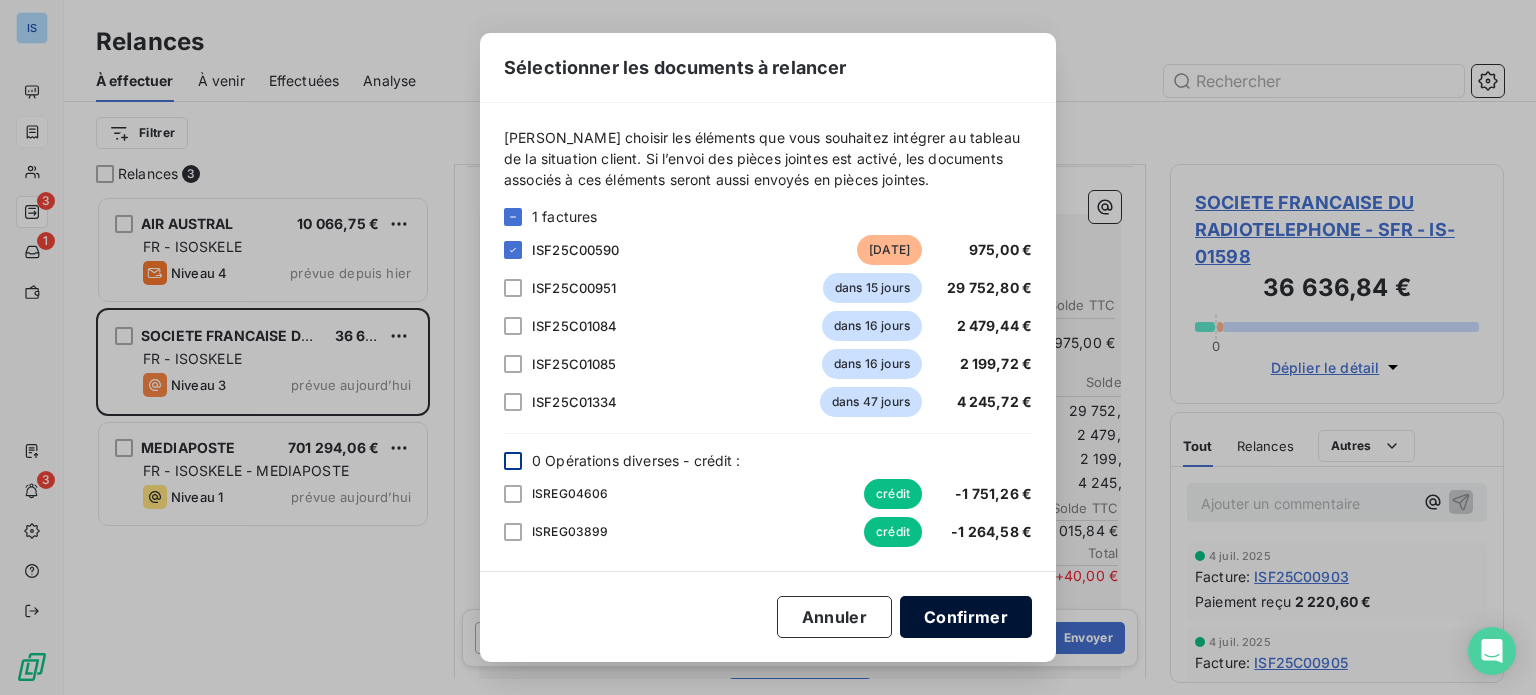 click on "Confirmer" at bounding box center (966, 617) 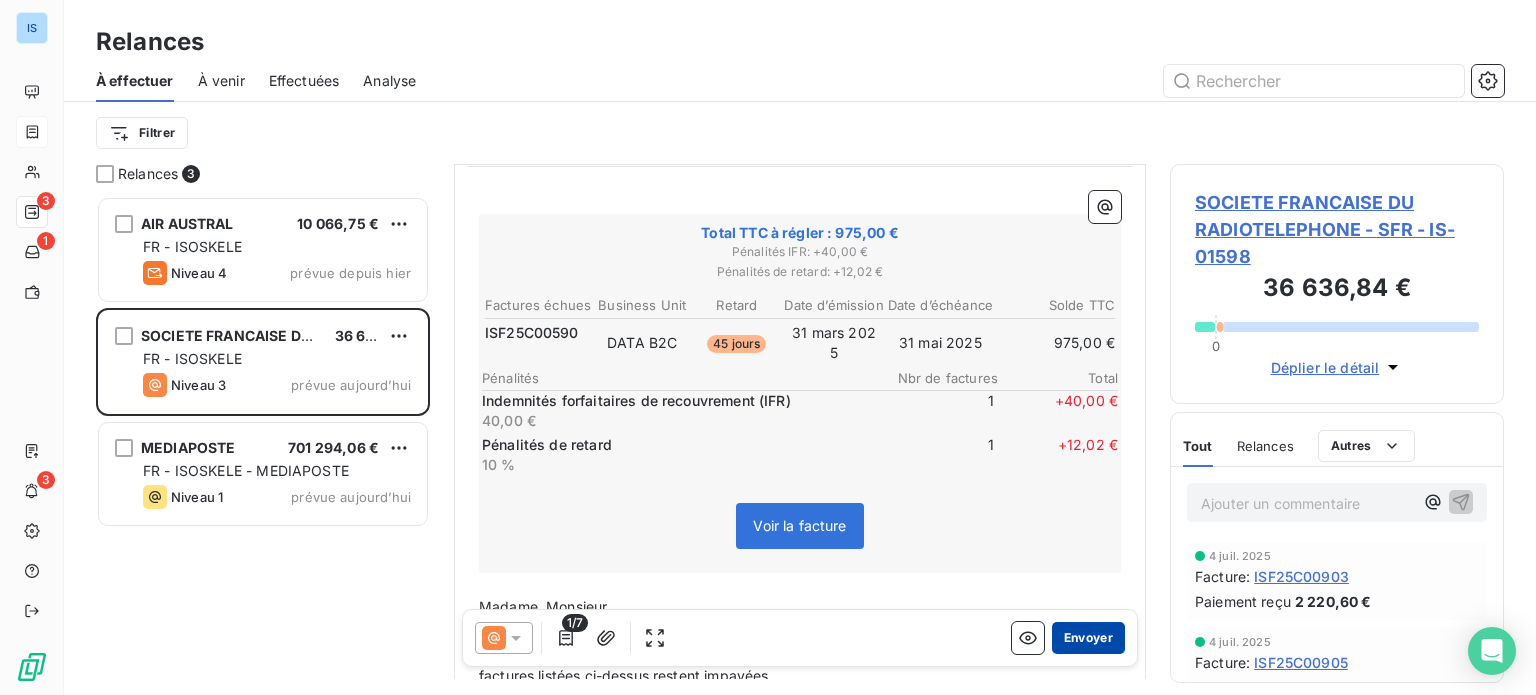 click on "Envoyer" at bounding box center (1088, 638) 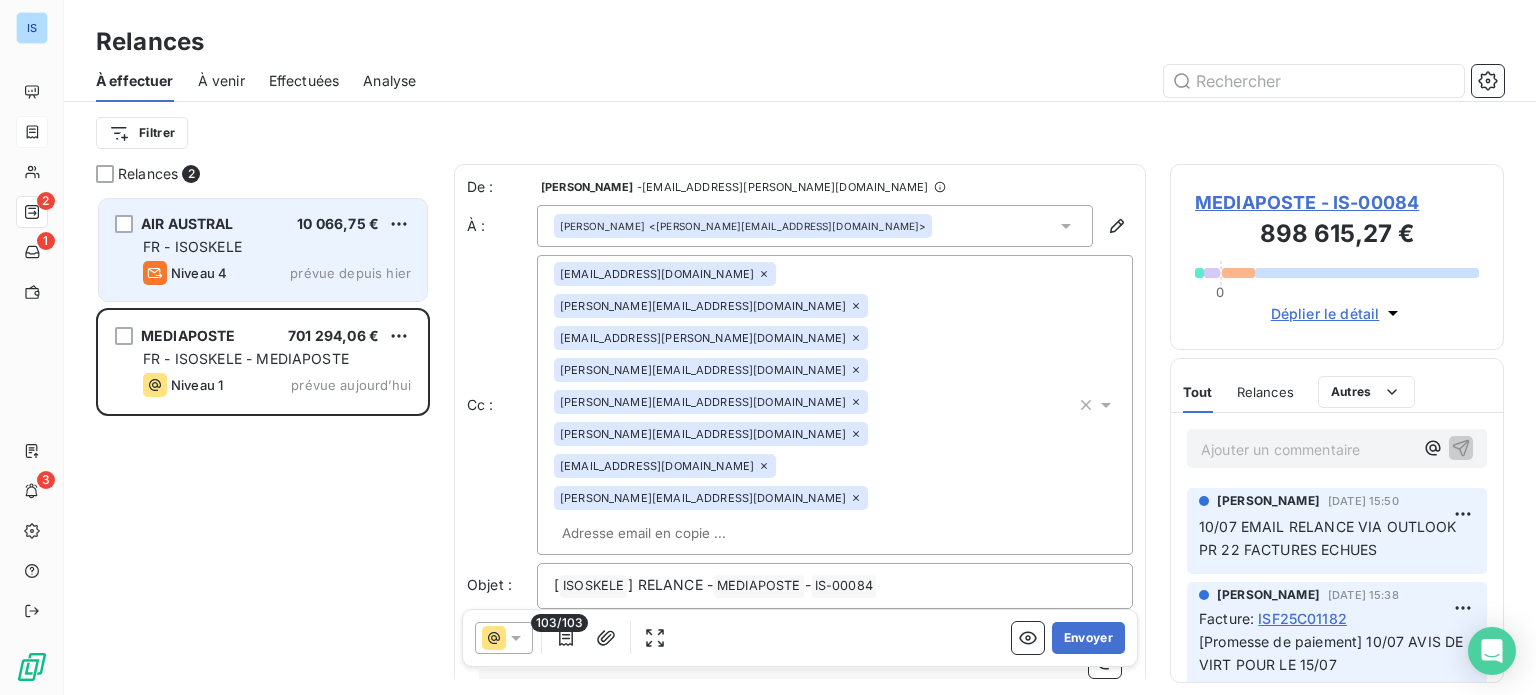 click on "FR - ISOSKELE" at bounding box center [277, 247] 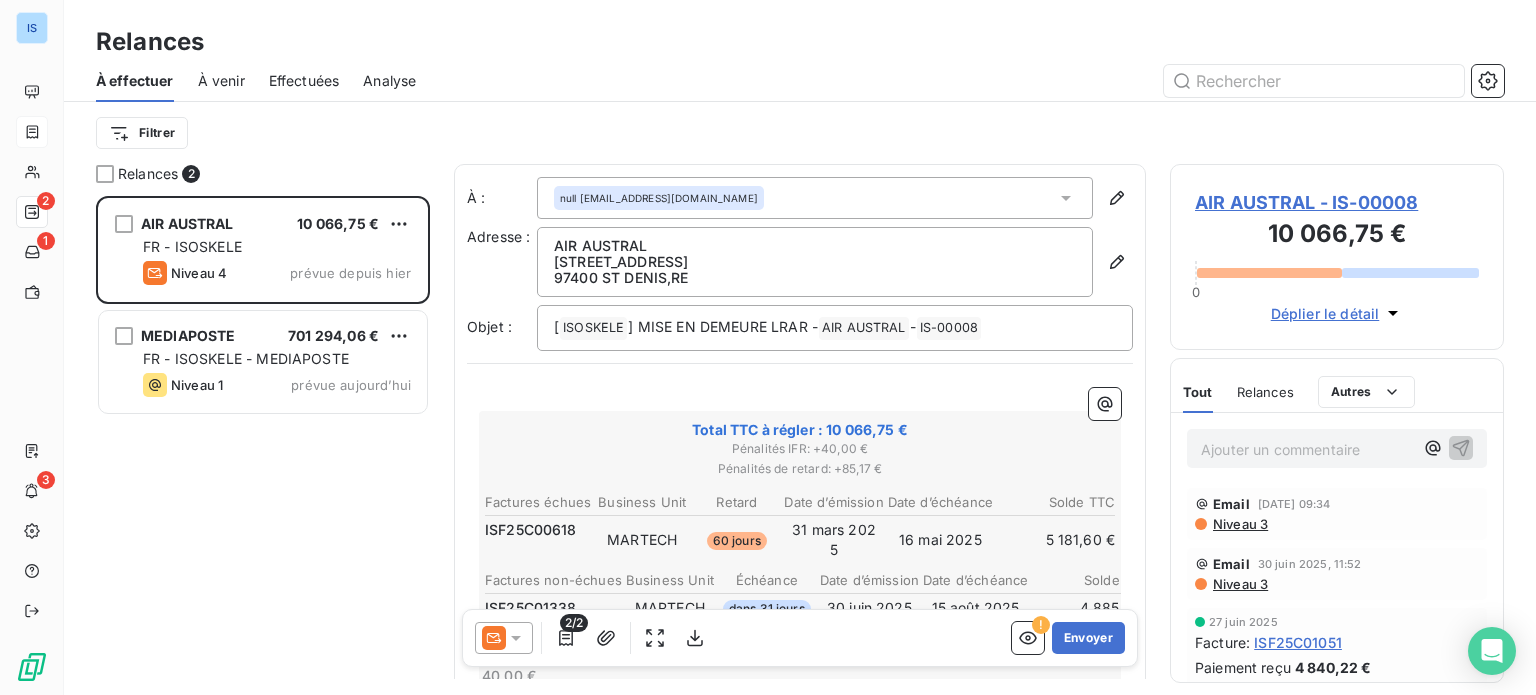 click 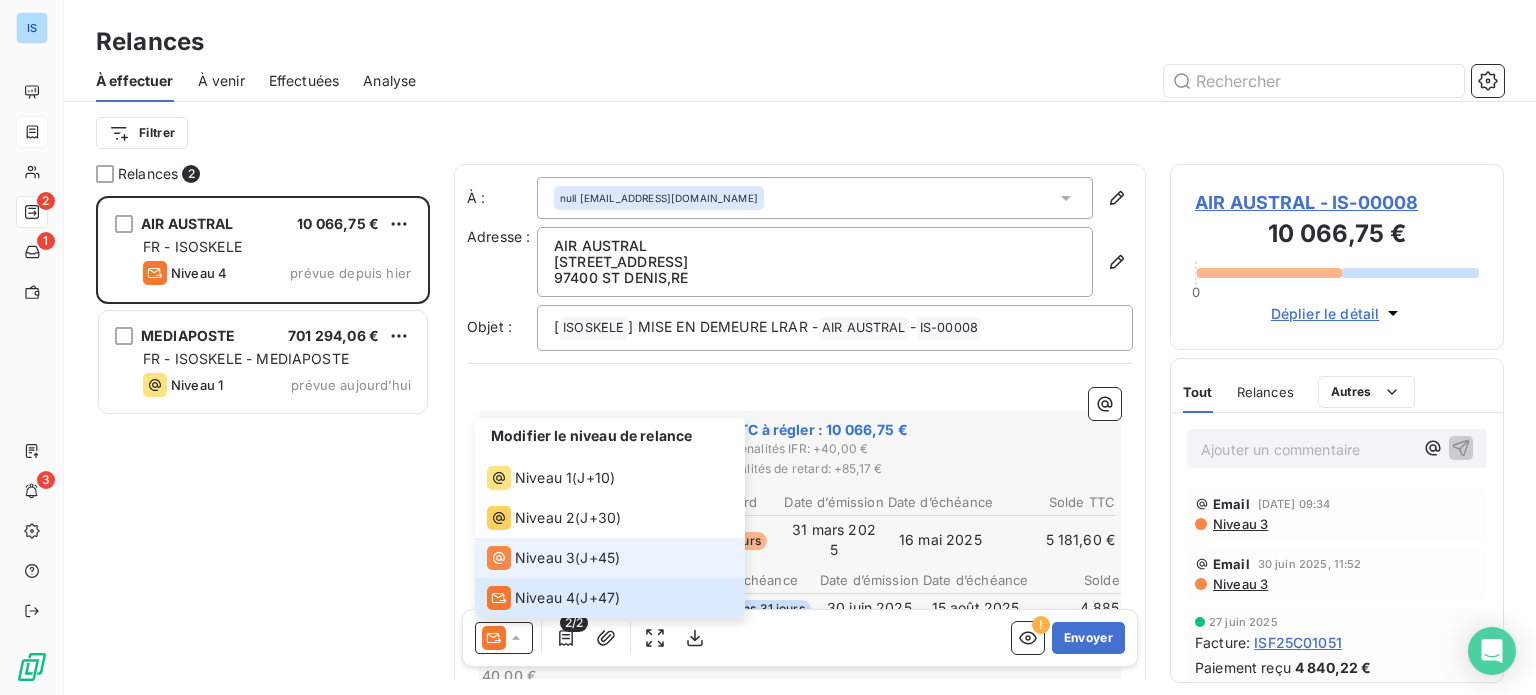 click on "Niveau 3" at bounding box center (545, 558) 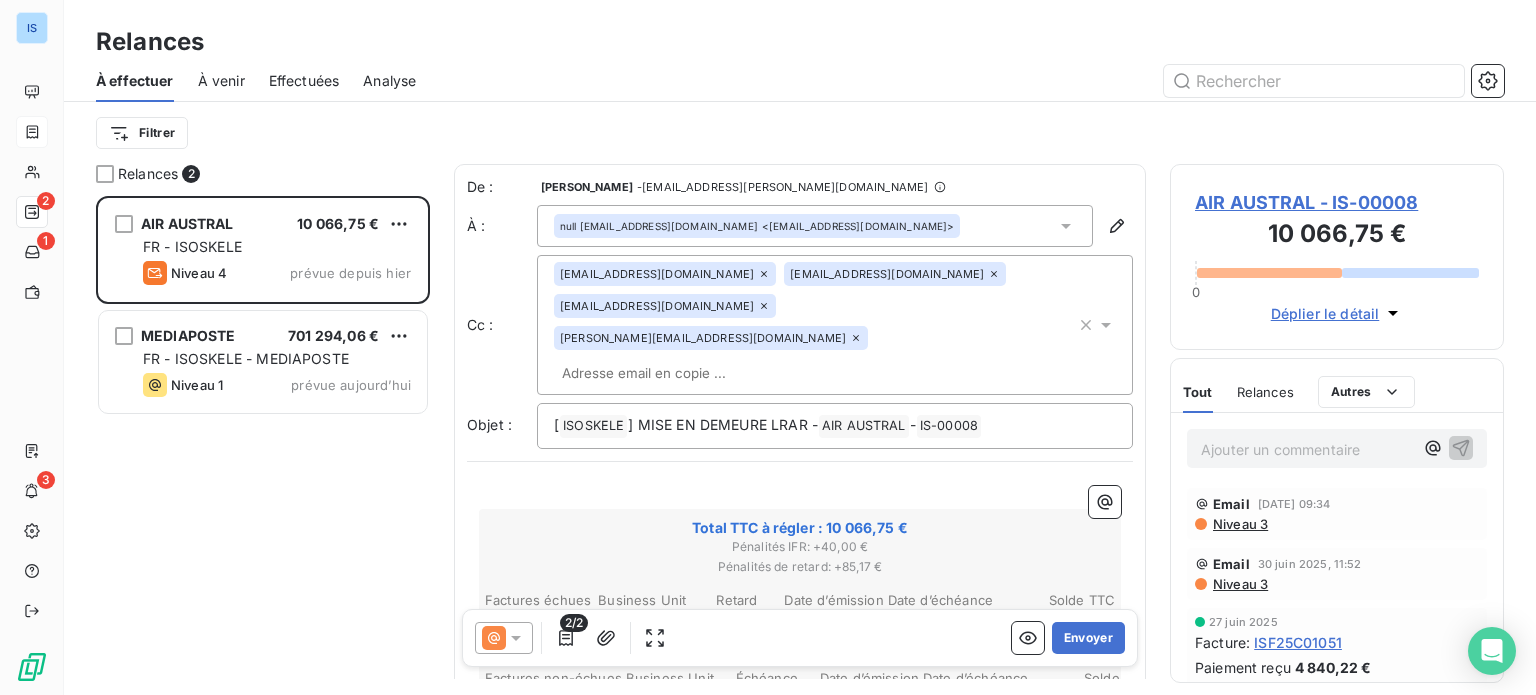 click 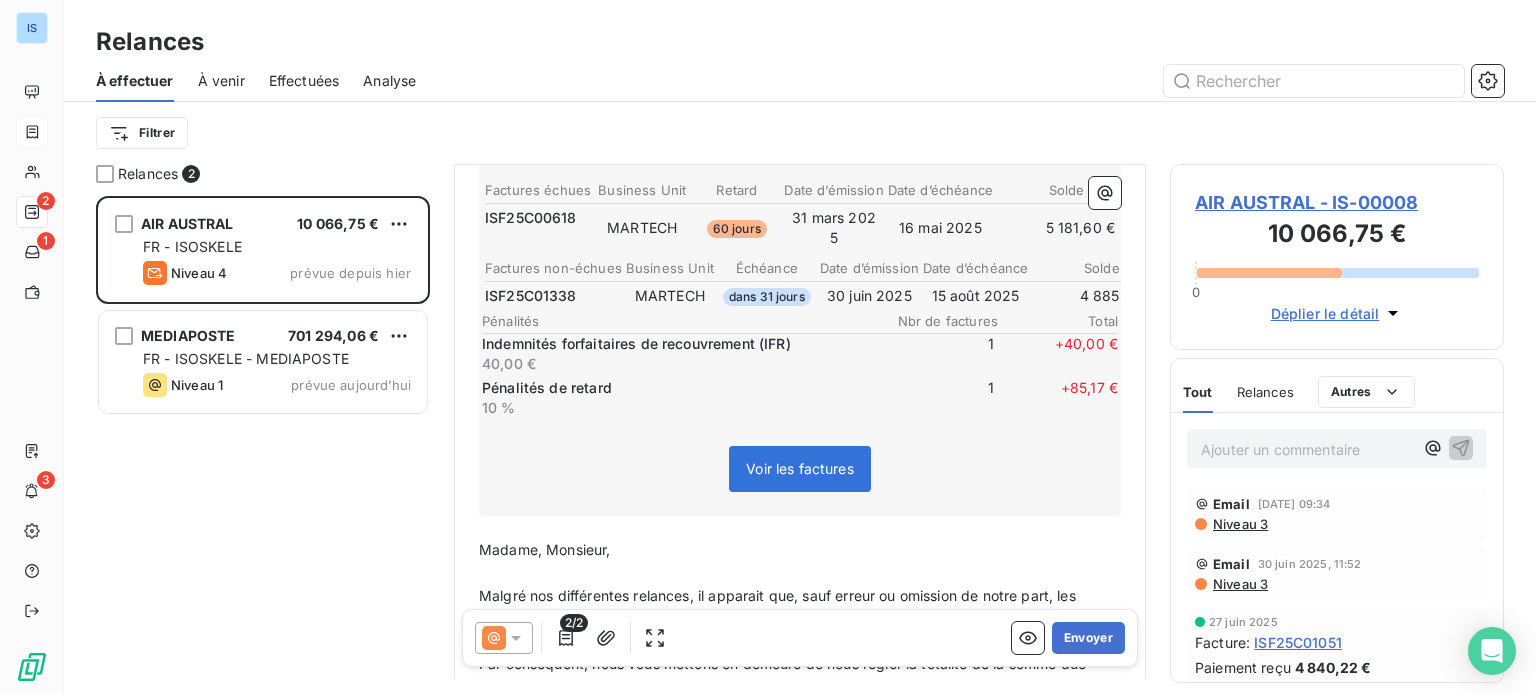 scroll, scrollTop: 361, scrollLeft: 0, axis: vertical 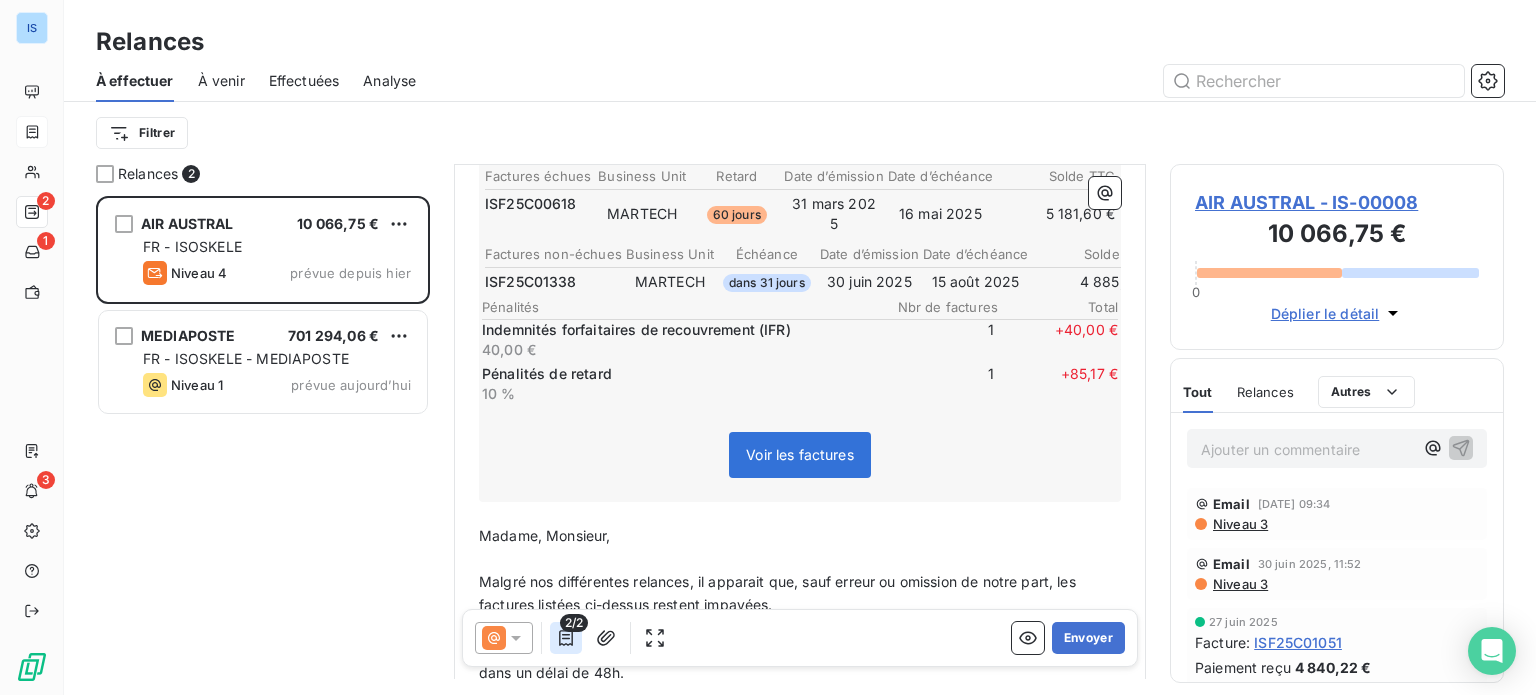 click 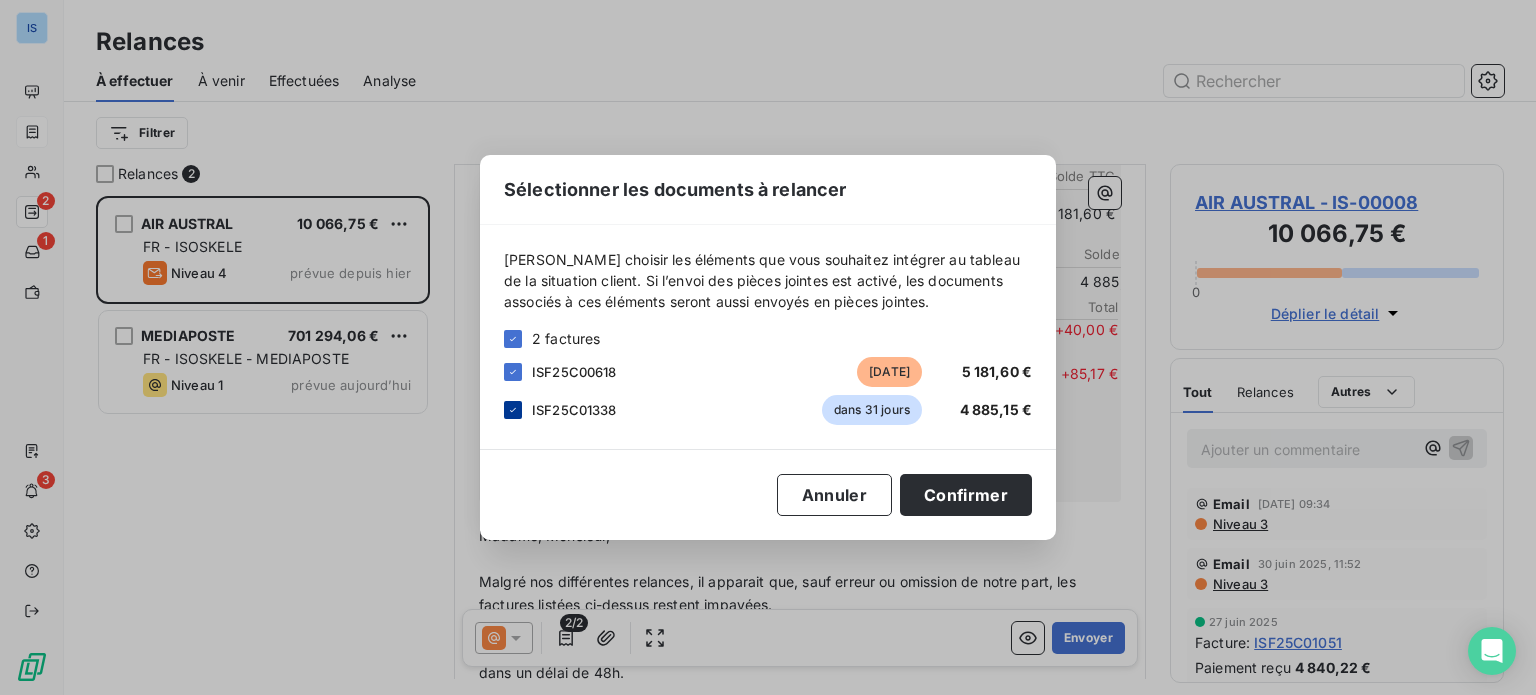 click 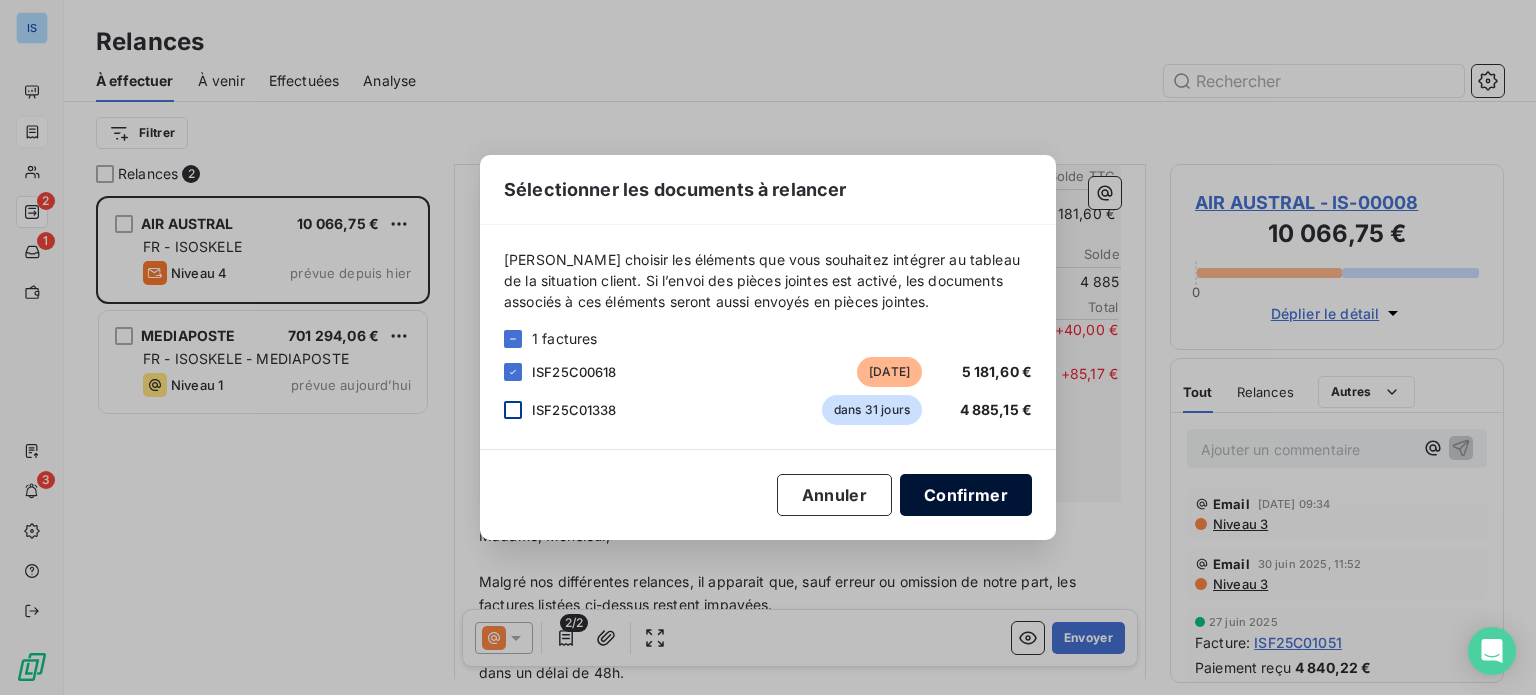 click on "Confirmer" at bounding box center (966, 495) 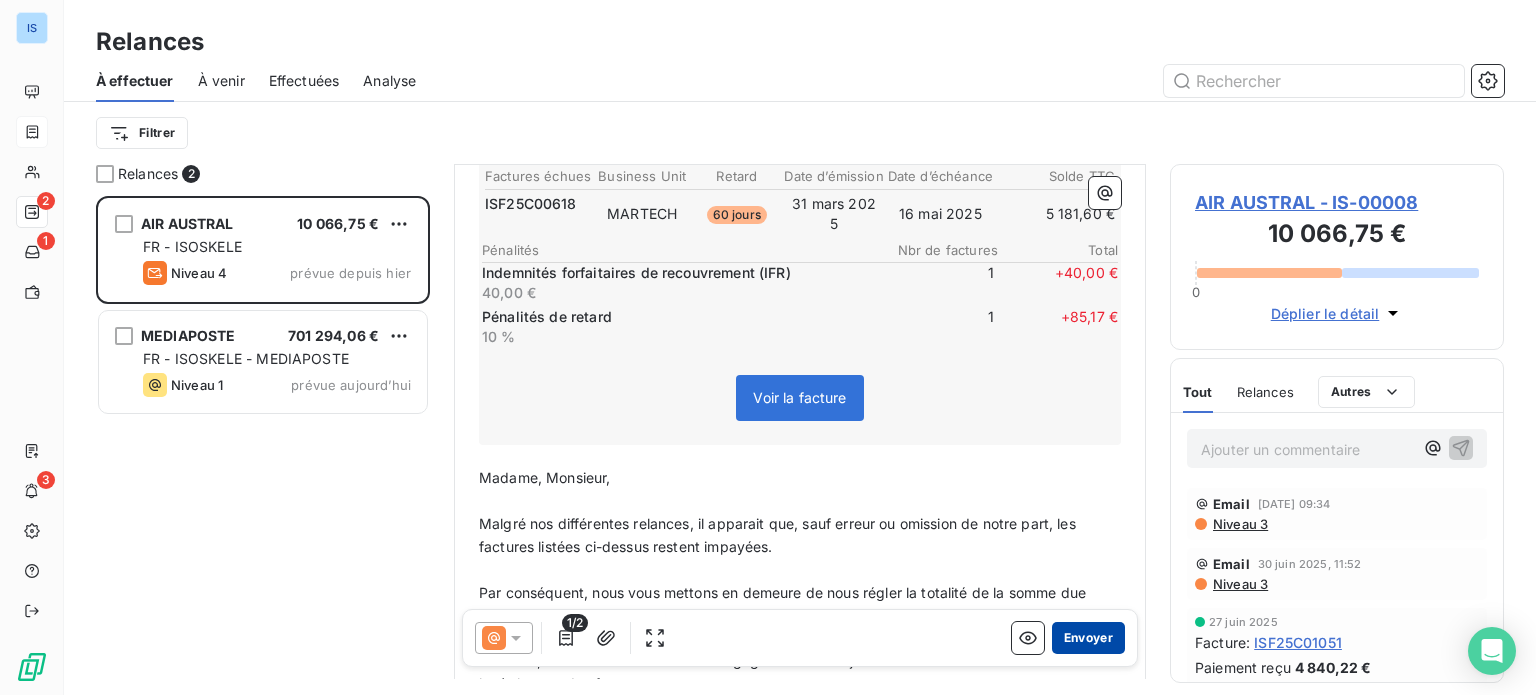 click on "Envoyer" at bounding box center (1088, 638) 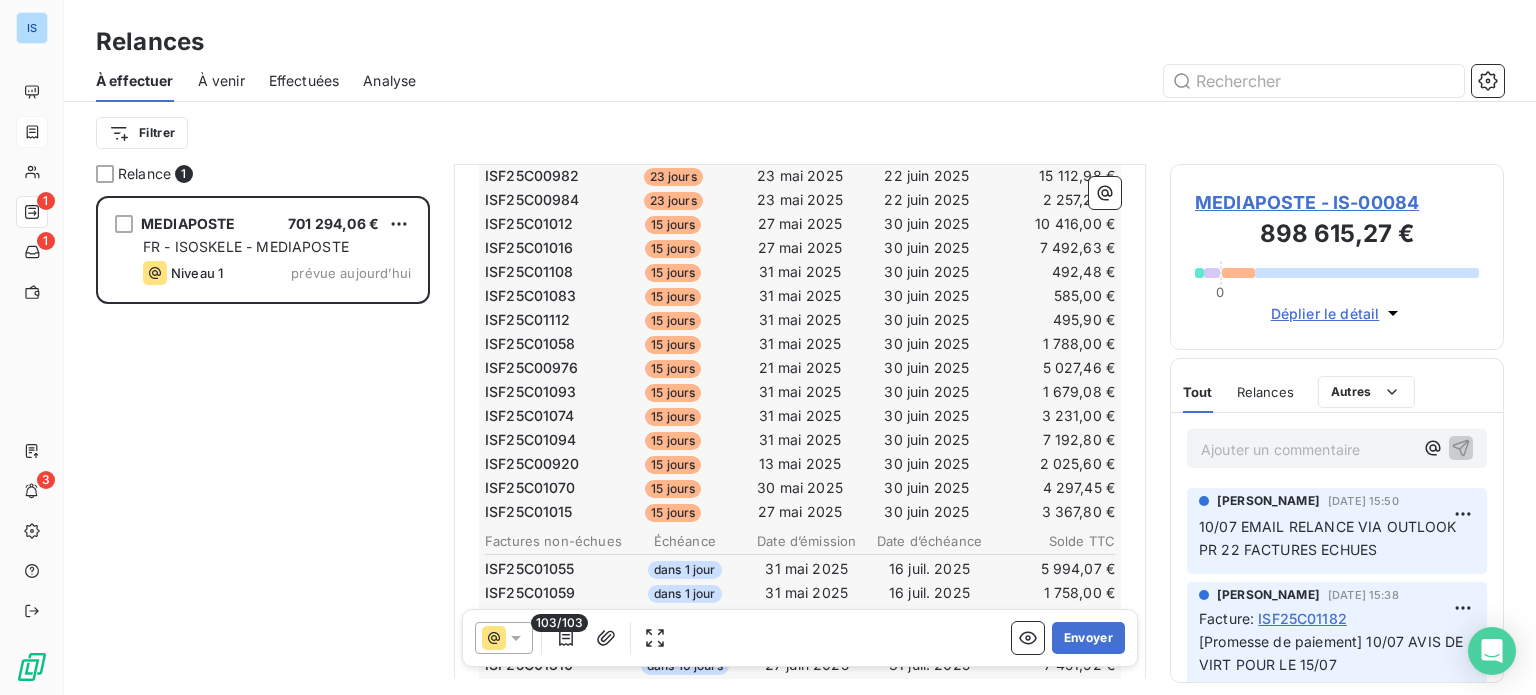 scroll, scrollTop: 656, scrollLeft: 0, axis: vertical 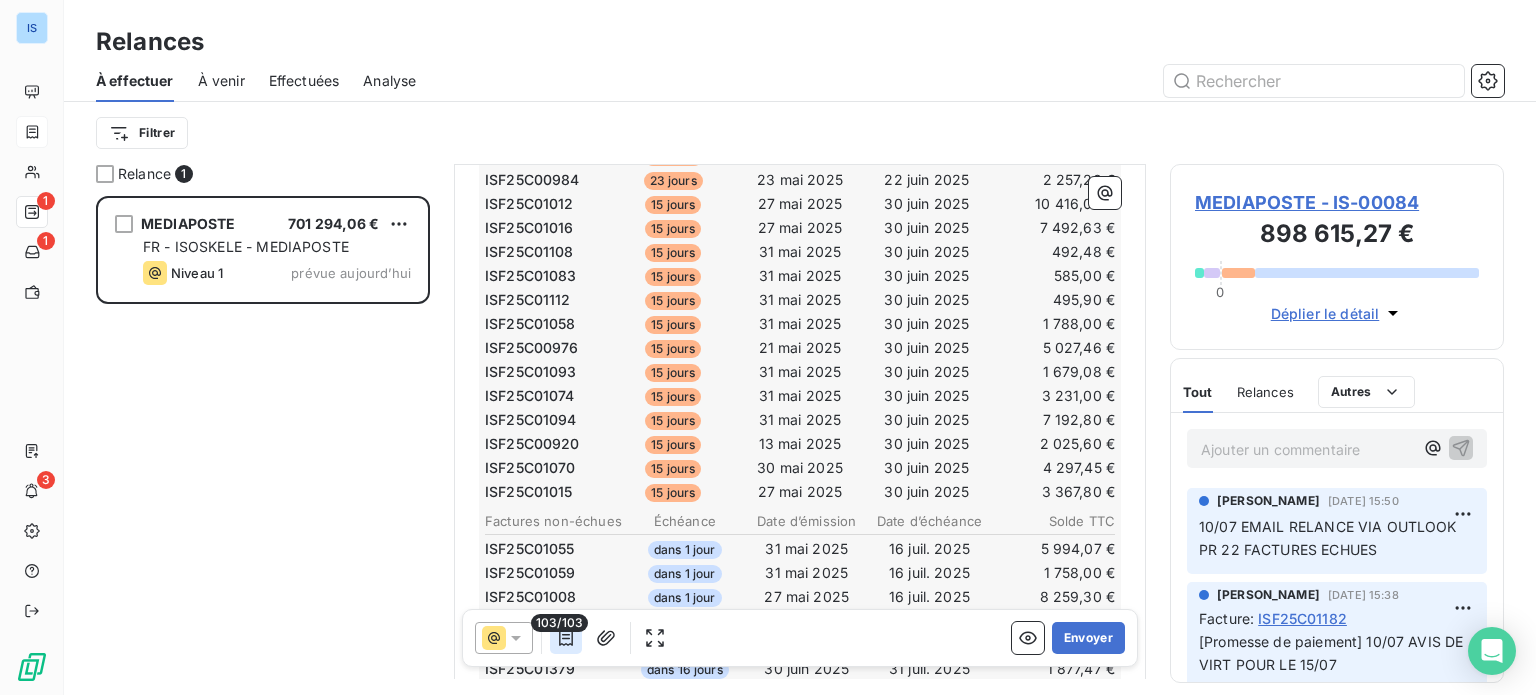 click 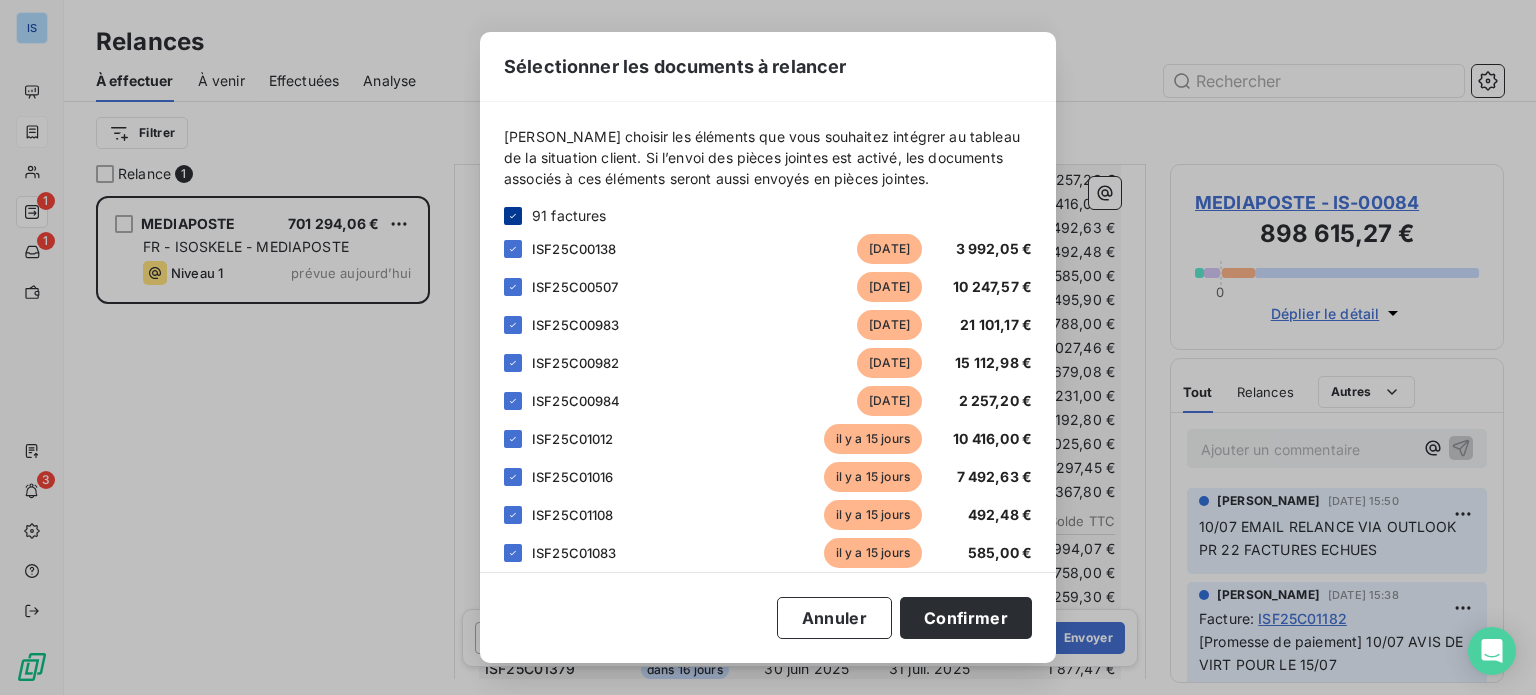 click 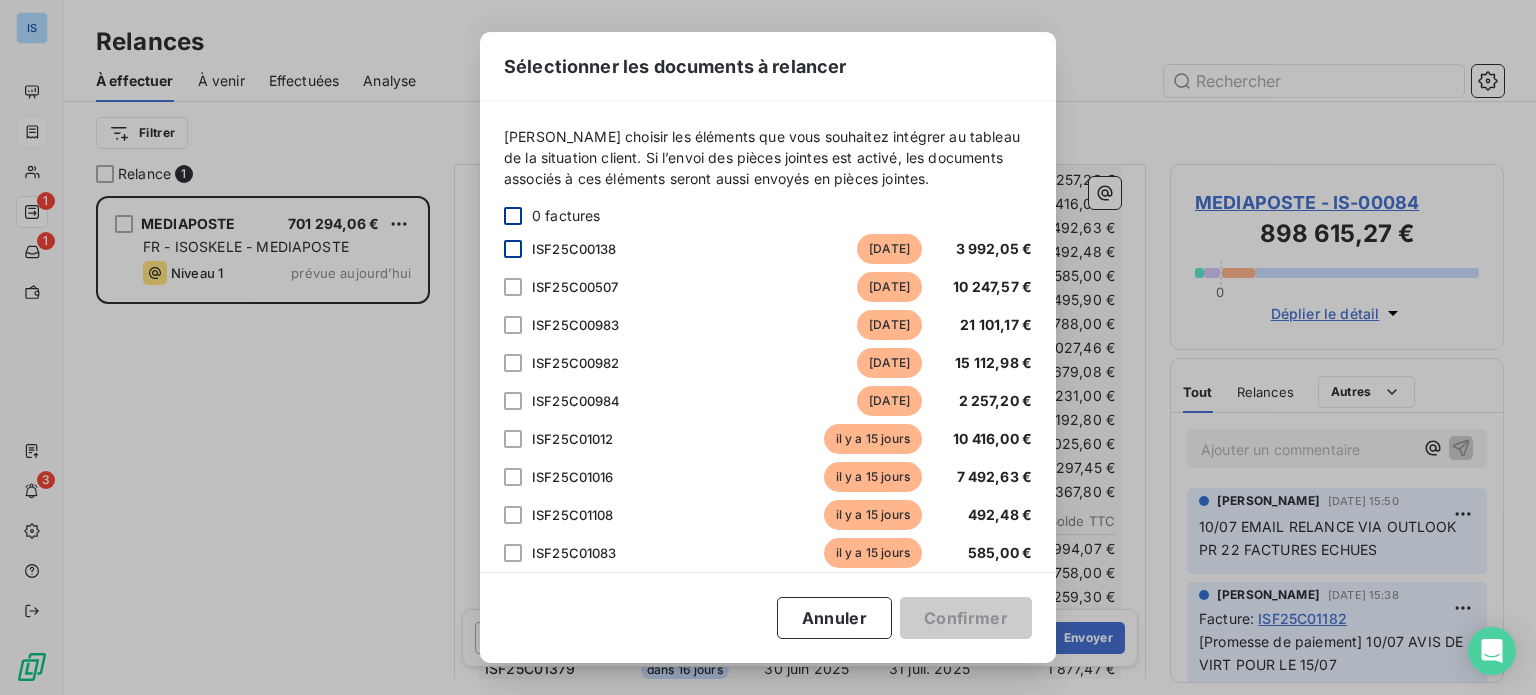 click at bounding box center [513, 249] 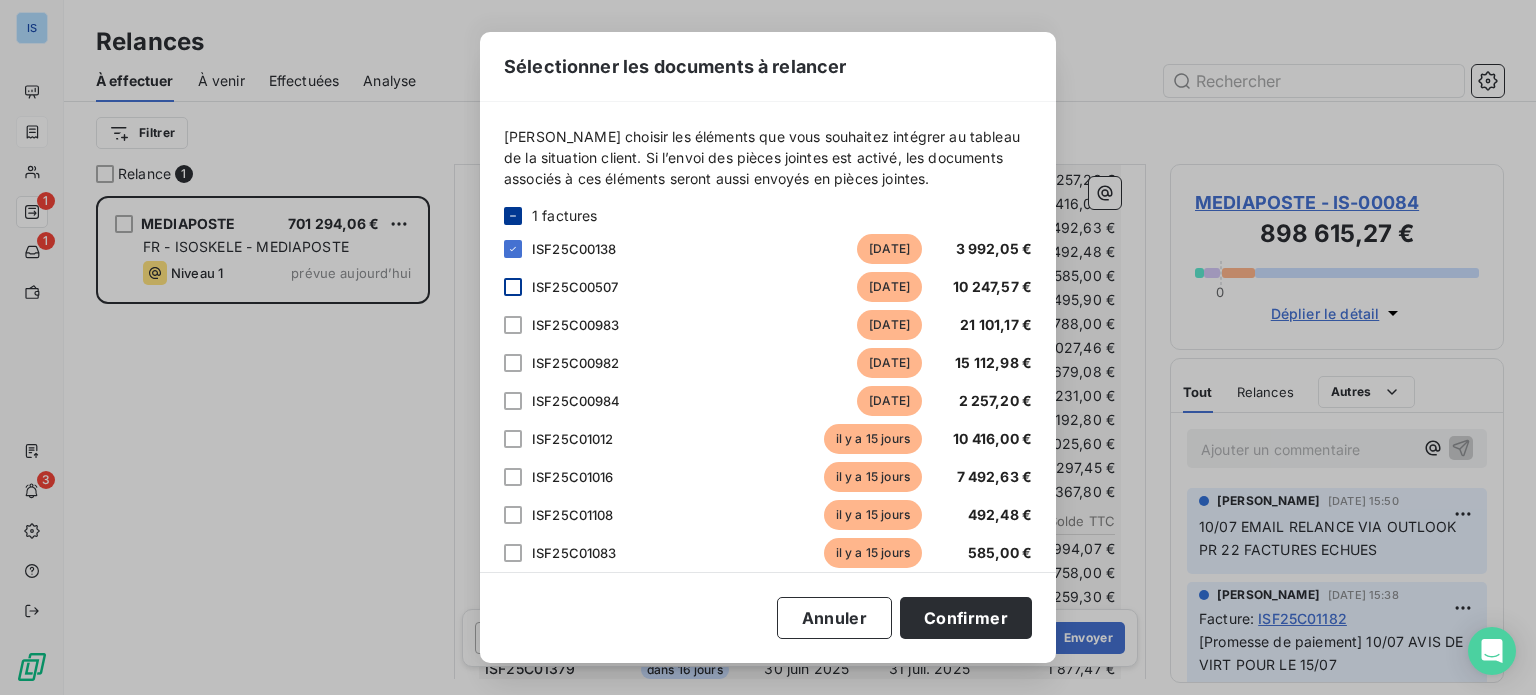 click at bounding box center (513, 287) 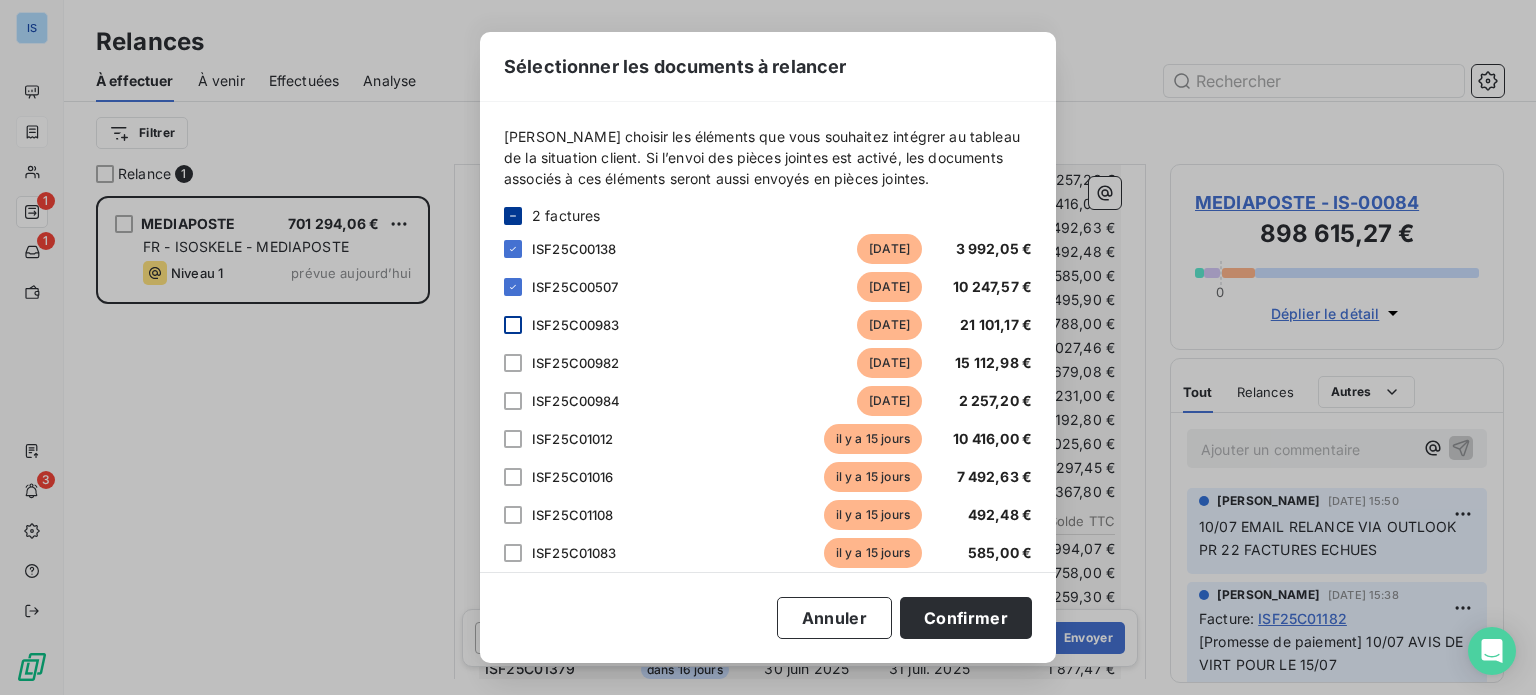 click at bounding box center [513, 325] 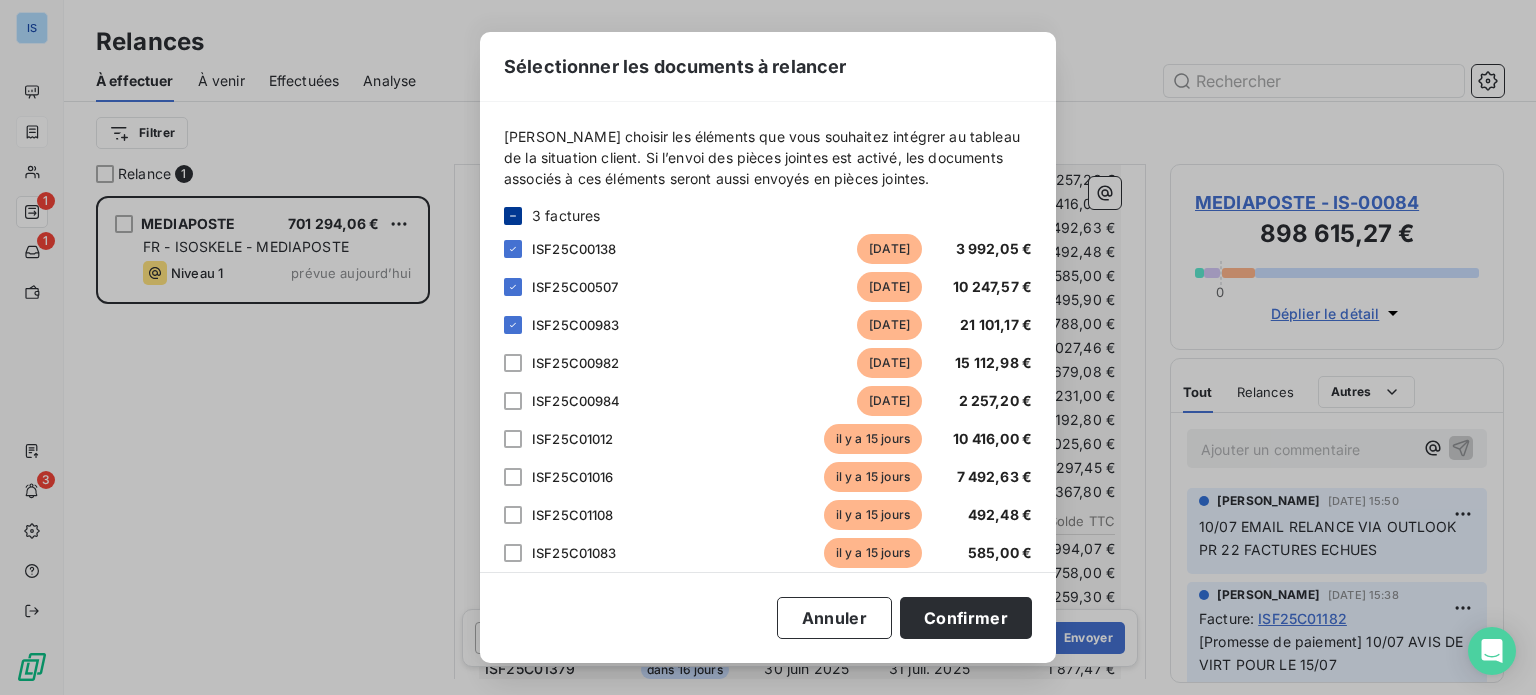 click on "3 factures" at bounding box center (768, 215) 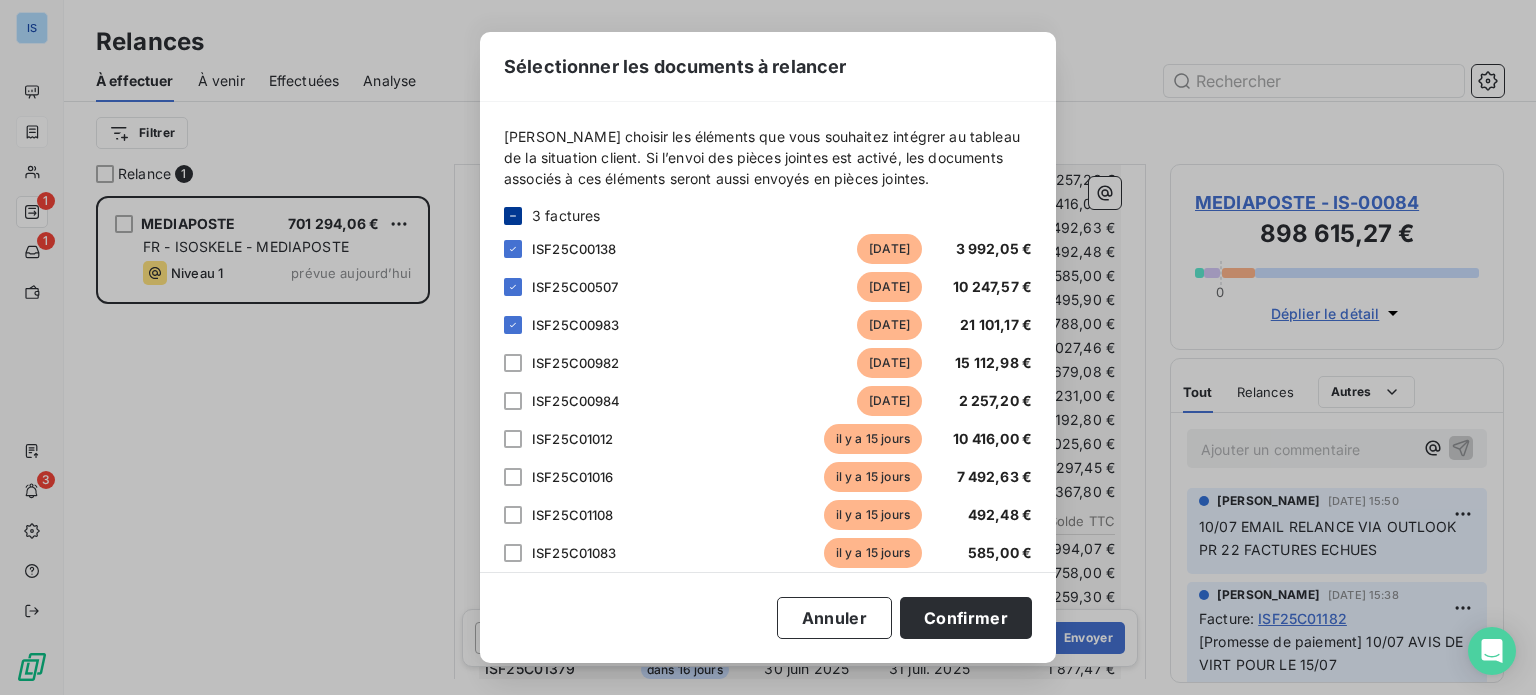 click 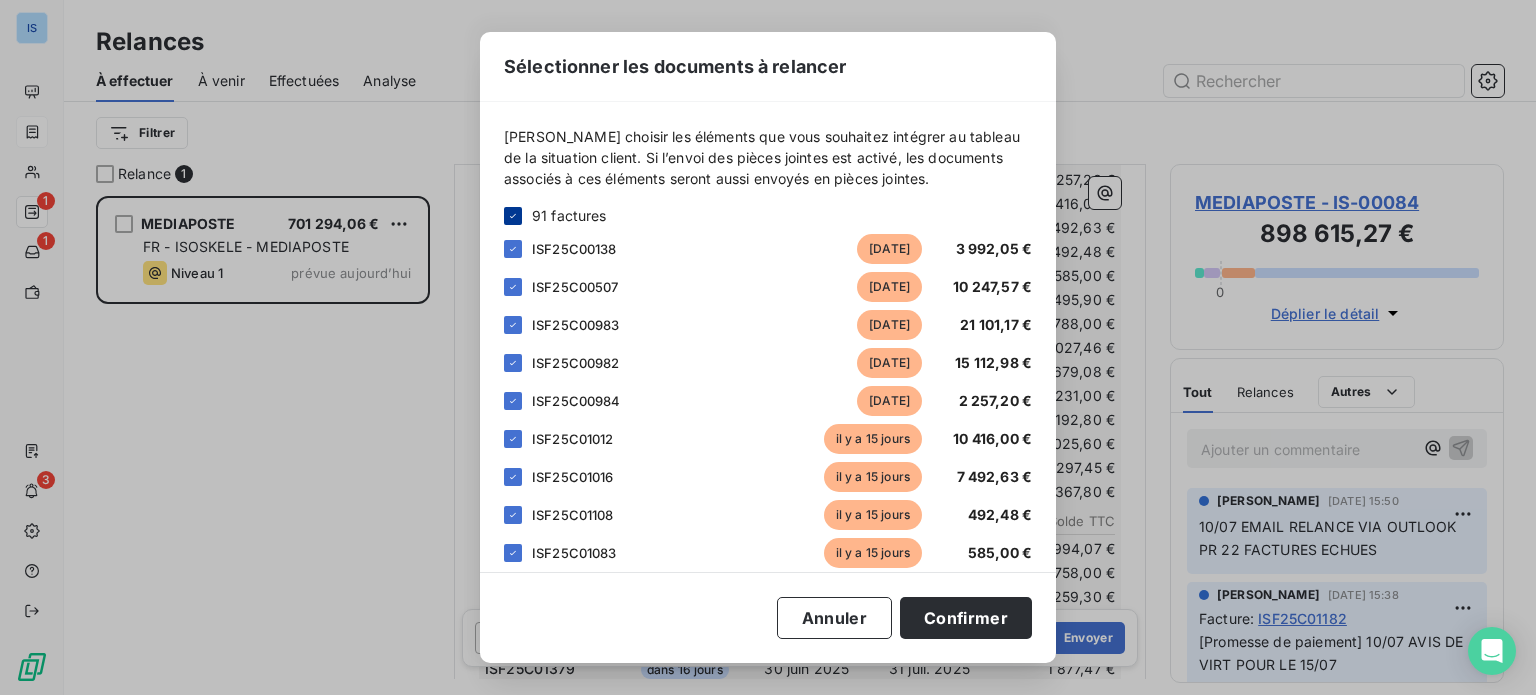 click 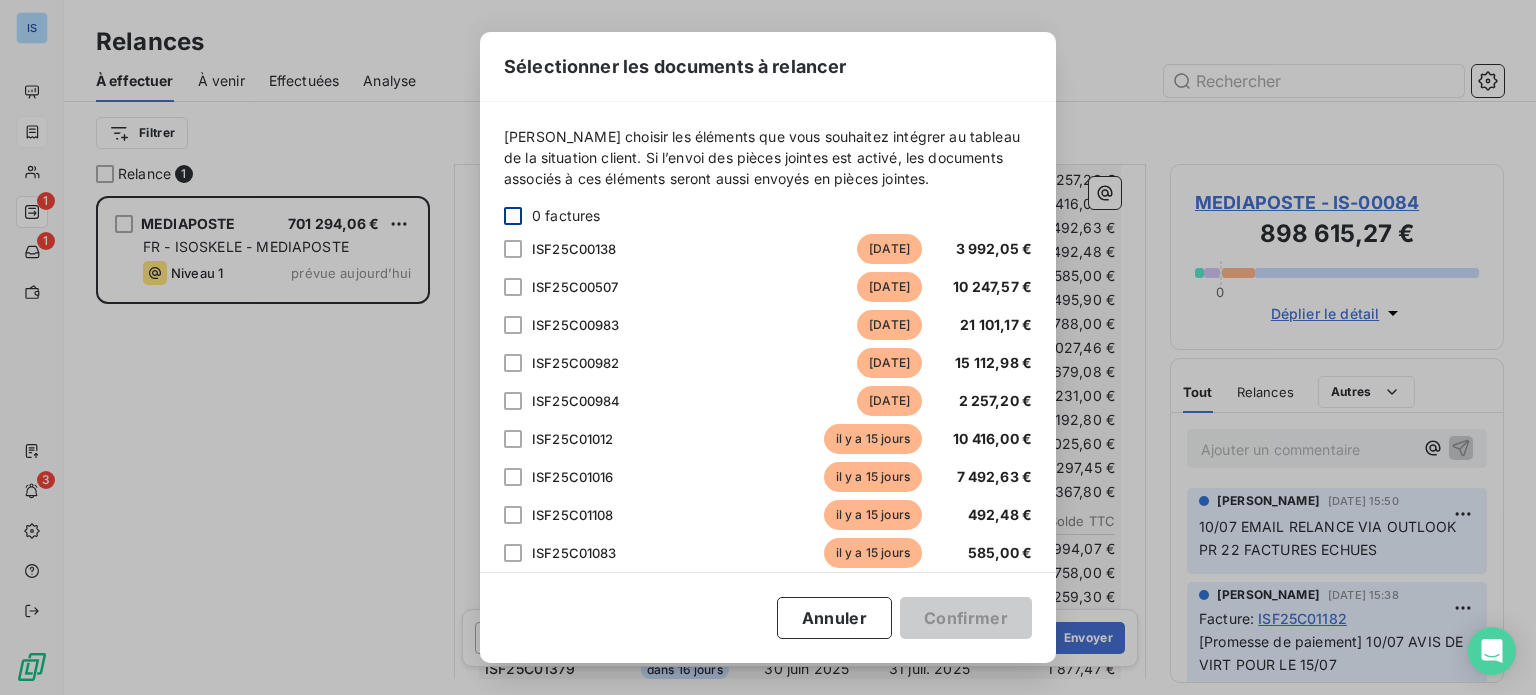 click at bounding box center [513, 216] 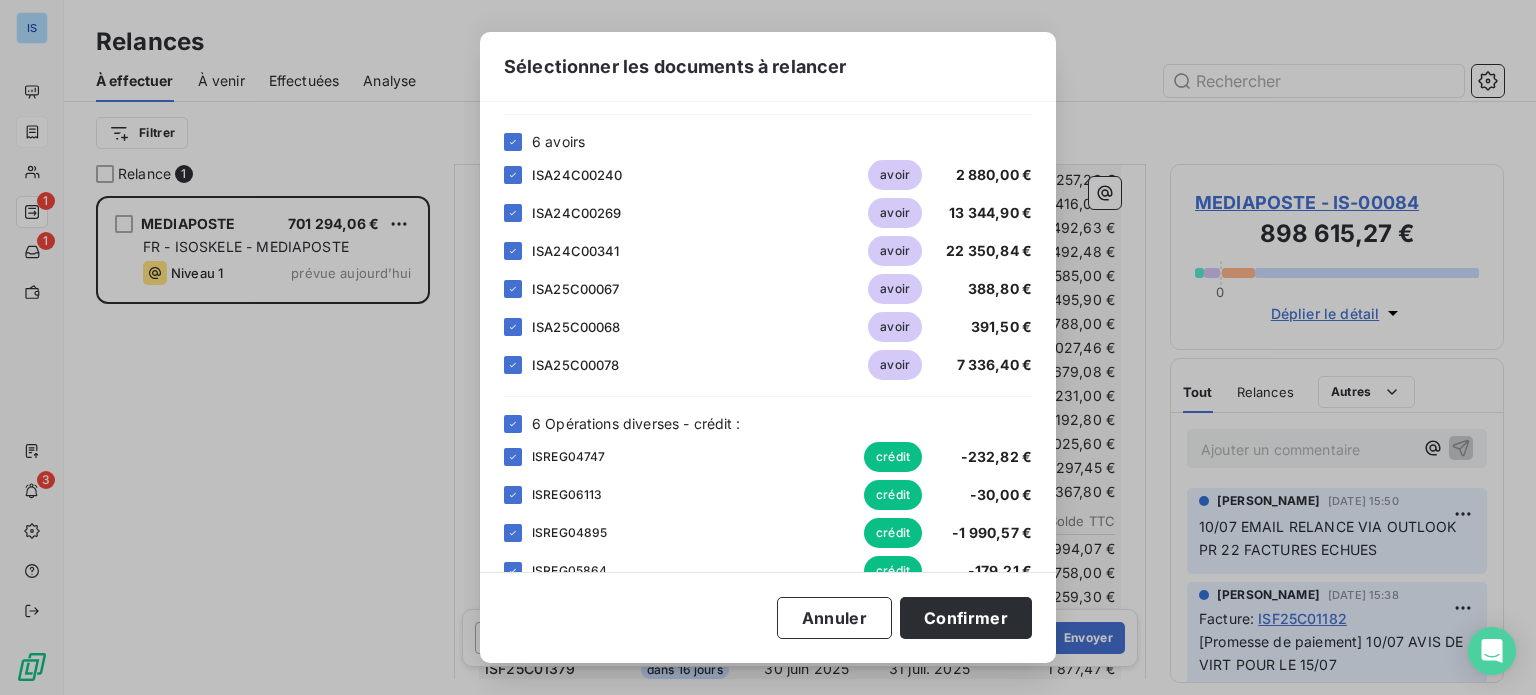 scroll, scrollTop: 3700, scrollLeft: 0, axis: vertical 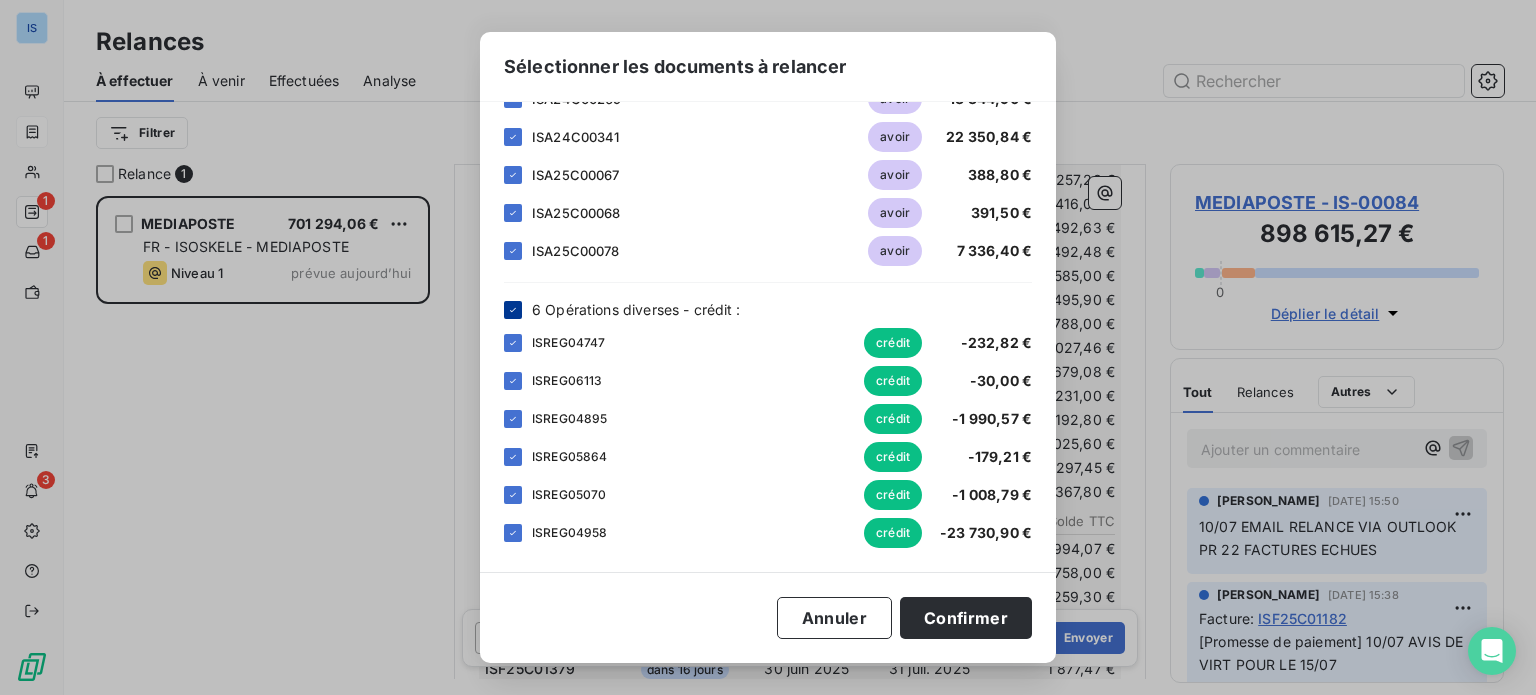 click 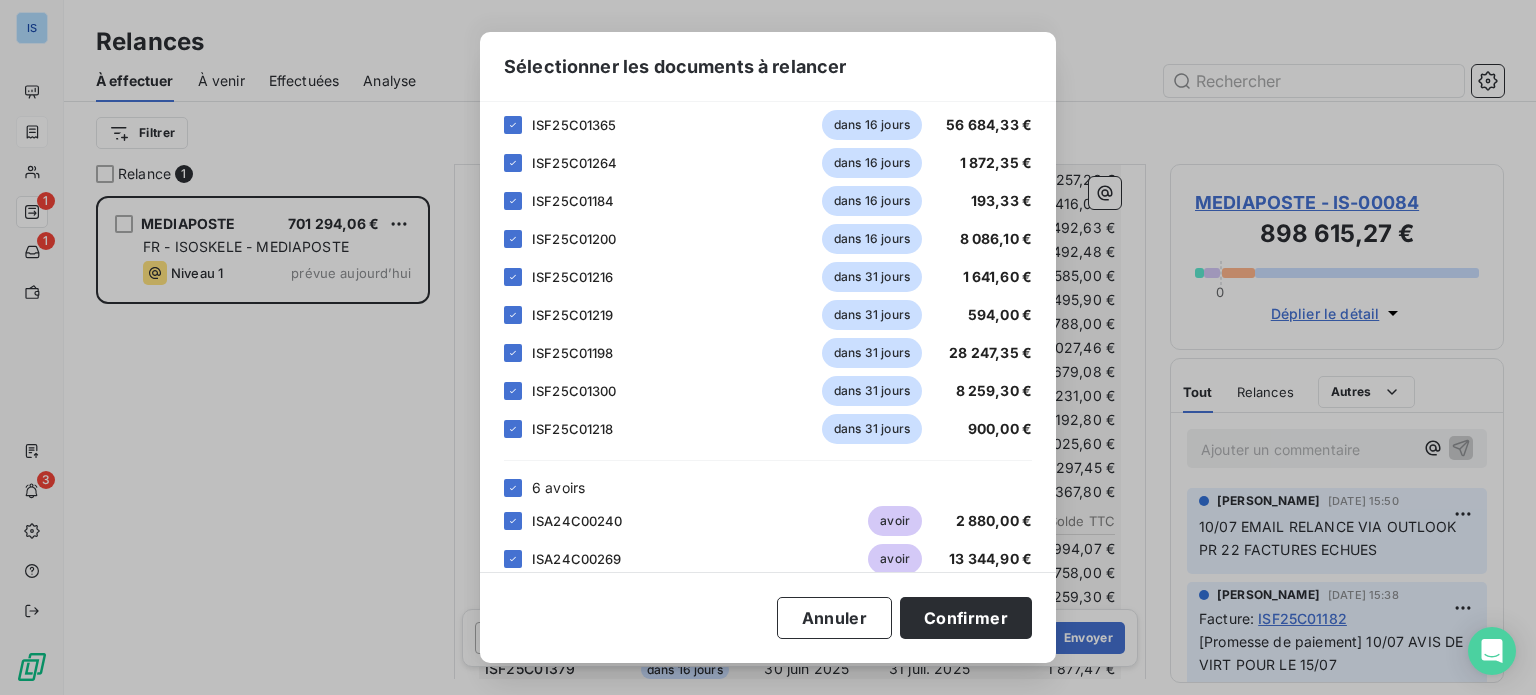 scroll, scrollTop: 3224, scrollLeft: 0, axis: vertical 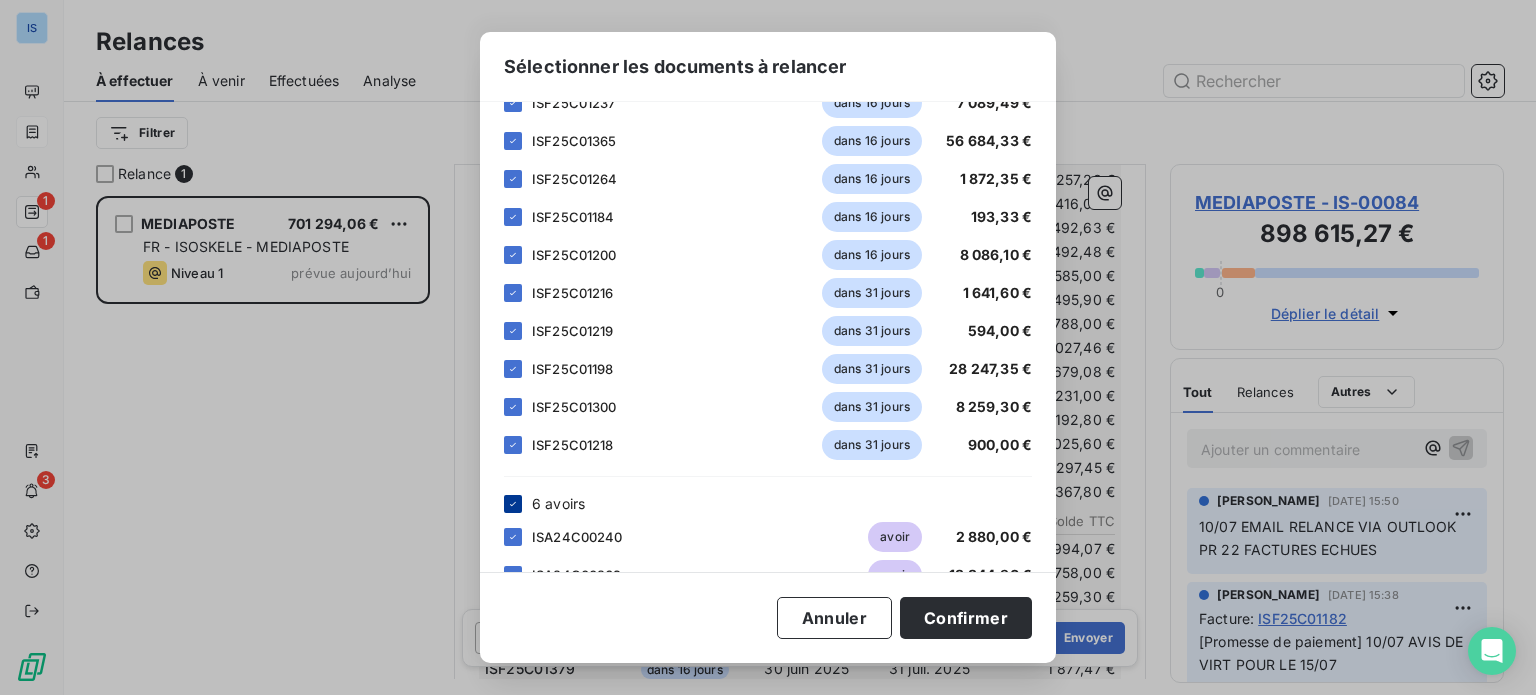 click at bounding box center (513, 504) 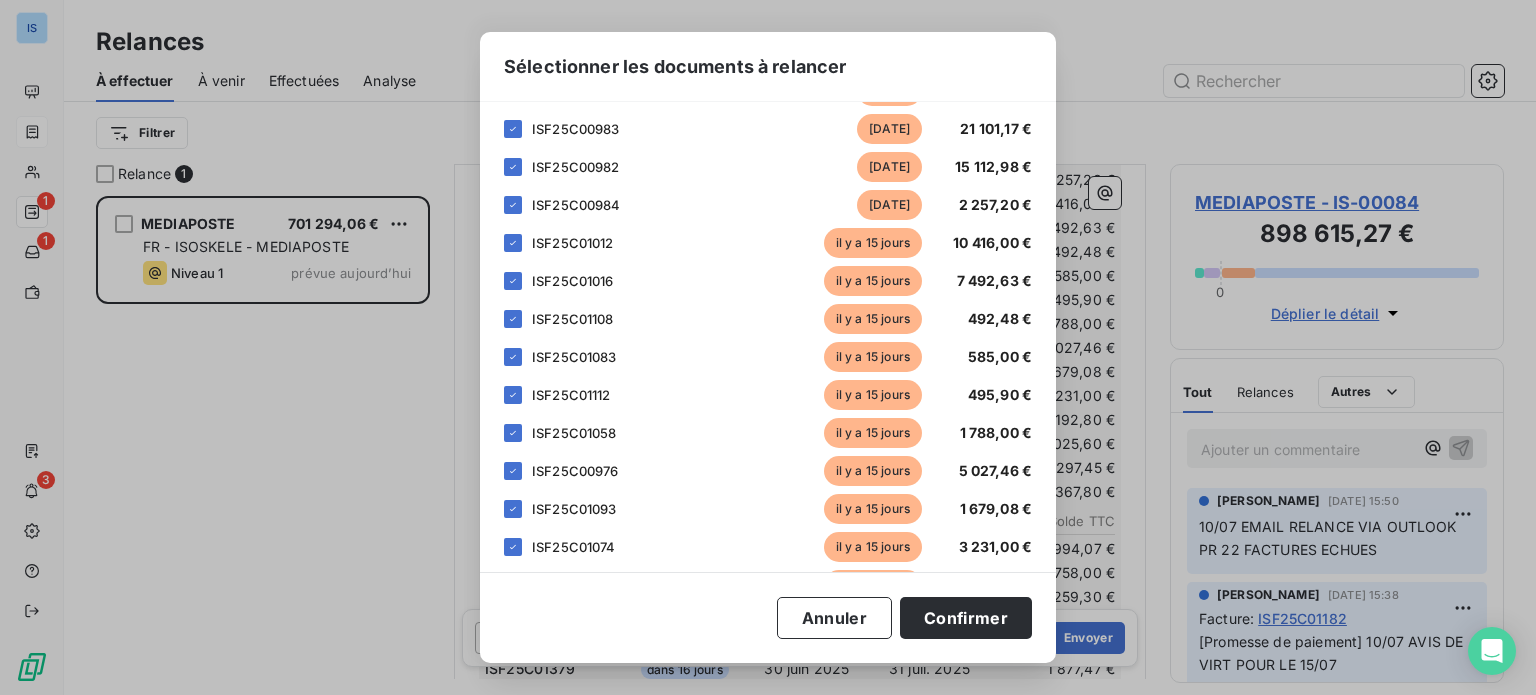 scroll, scrollTop: 0, scrollLeft: 0, axis: both 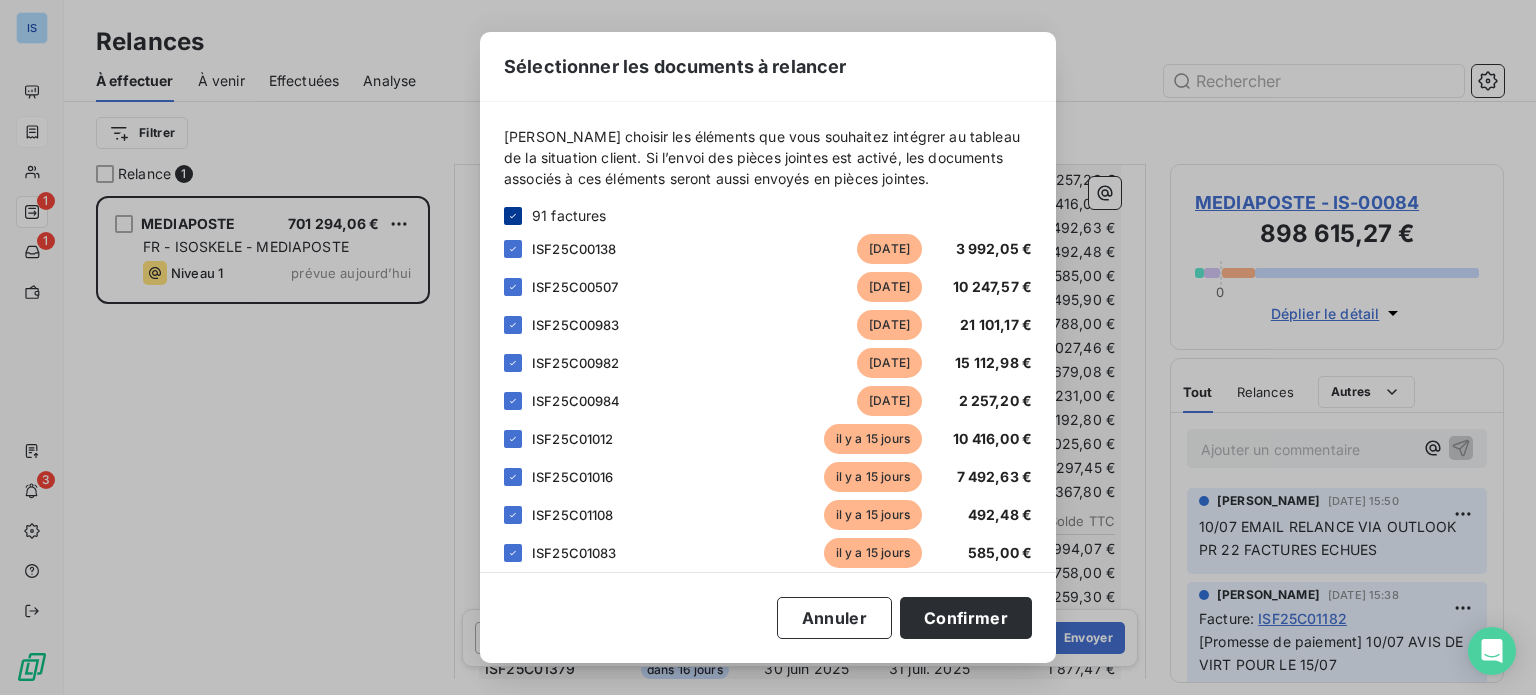 click at bounding box center (513, 216) 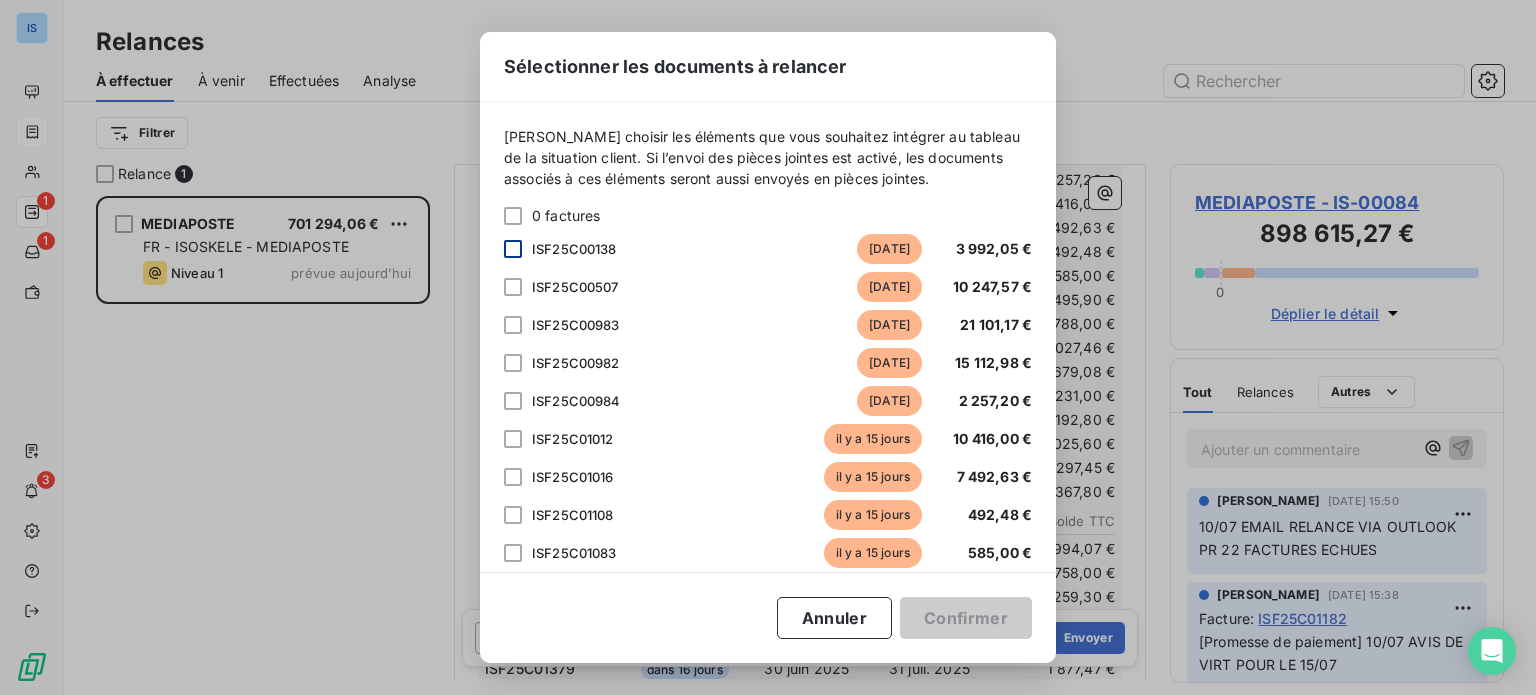 click at bounding box center [513, 249] 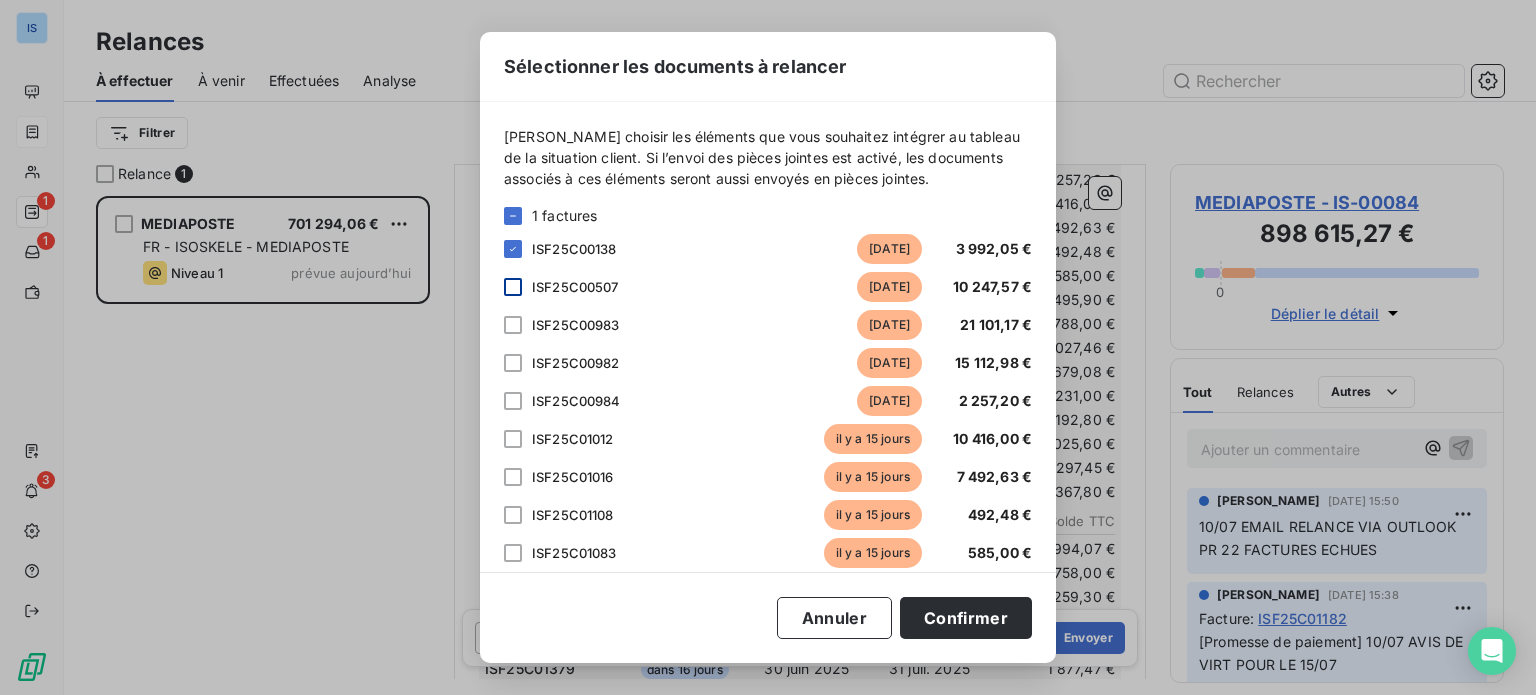 click at bounding box center (513, 287) 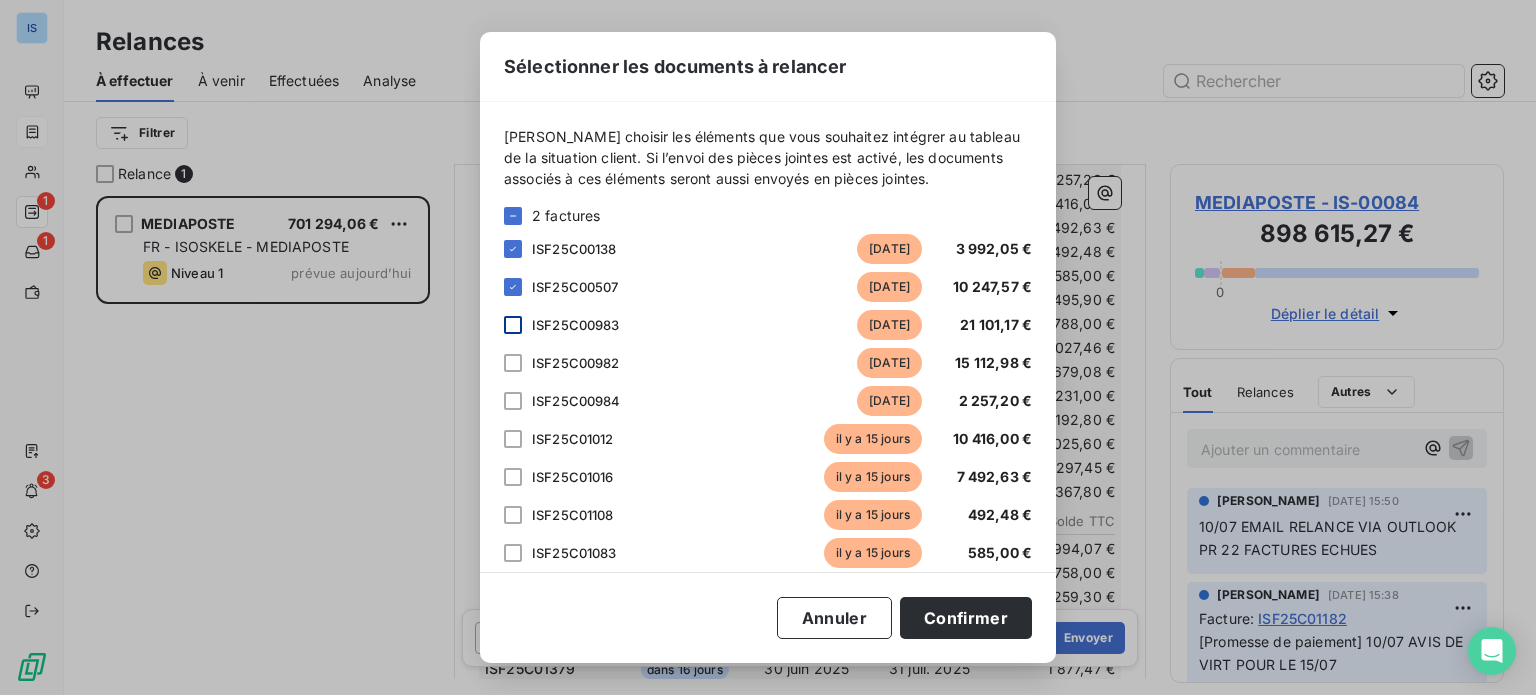 click at bounding box center [513, 325] 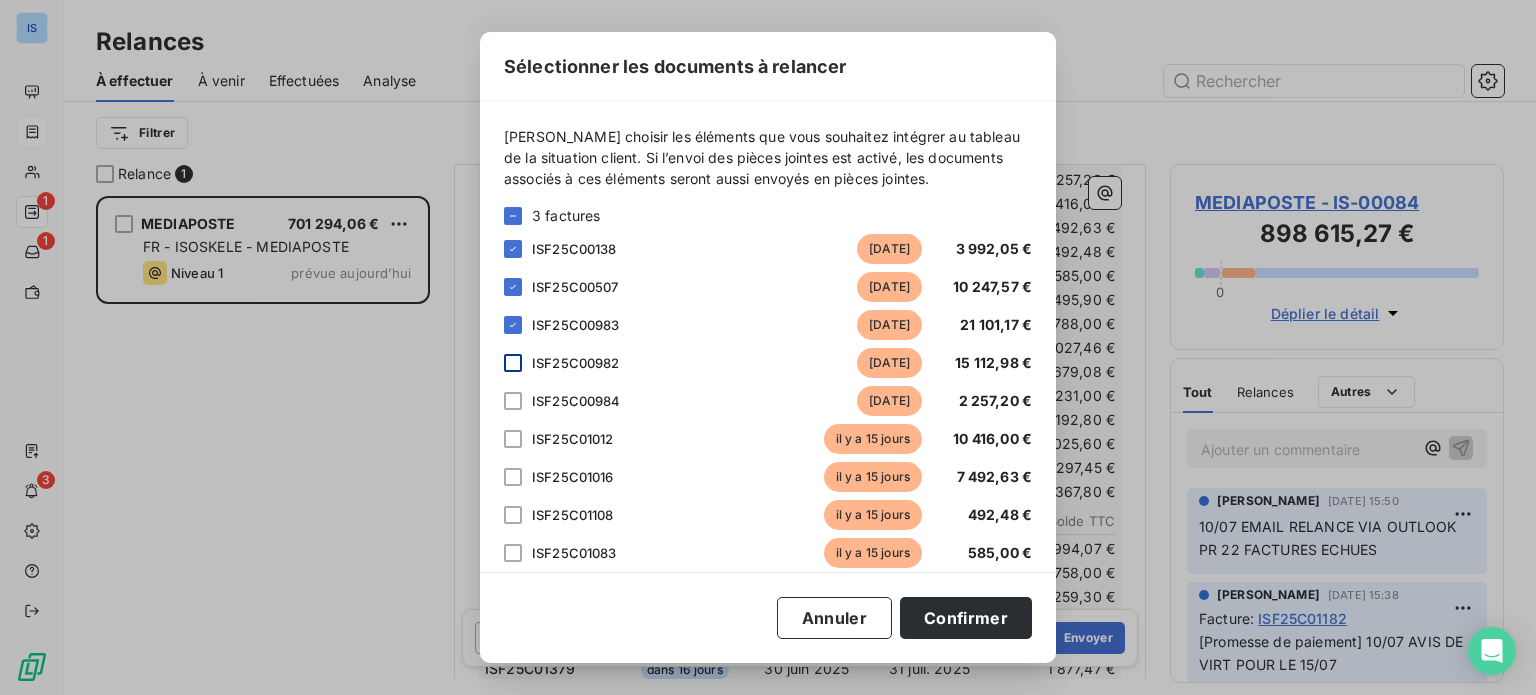 click at bounding box center [513, 363] 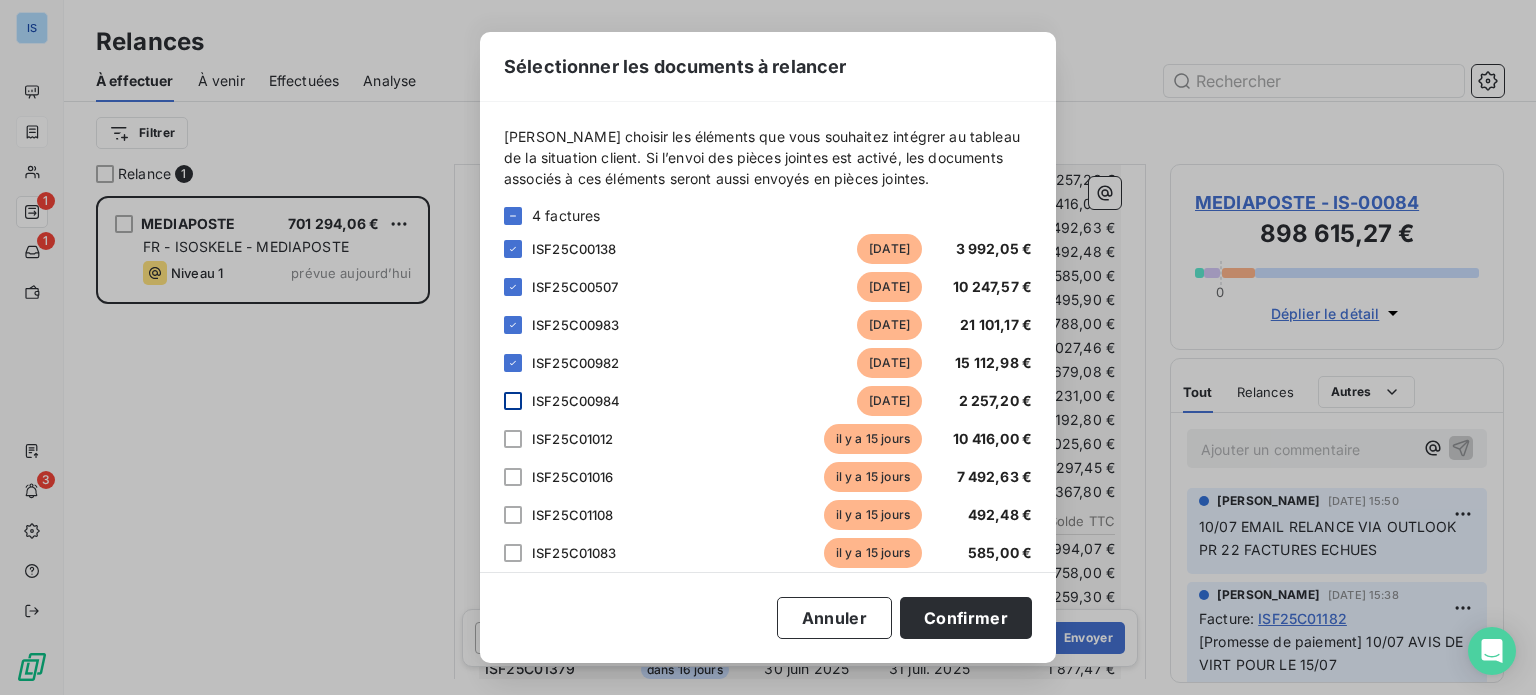 click at bounding box center (513, 401) 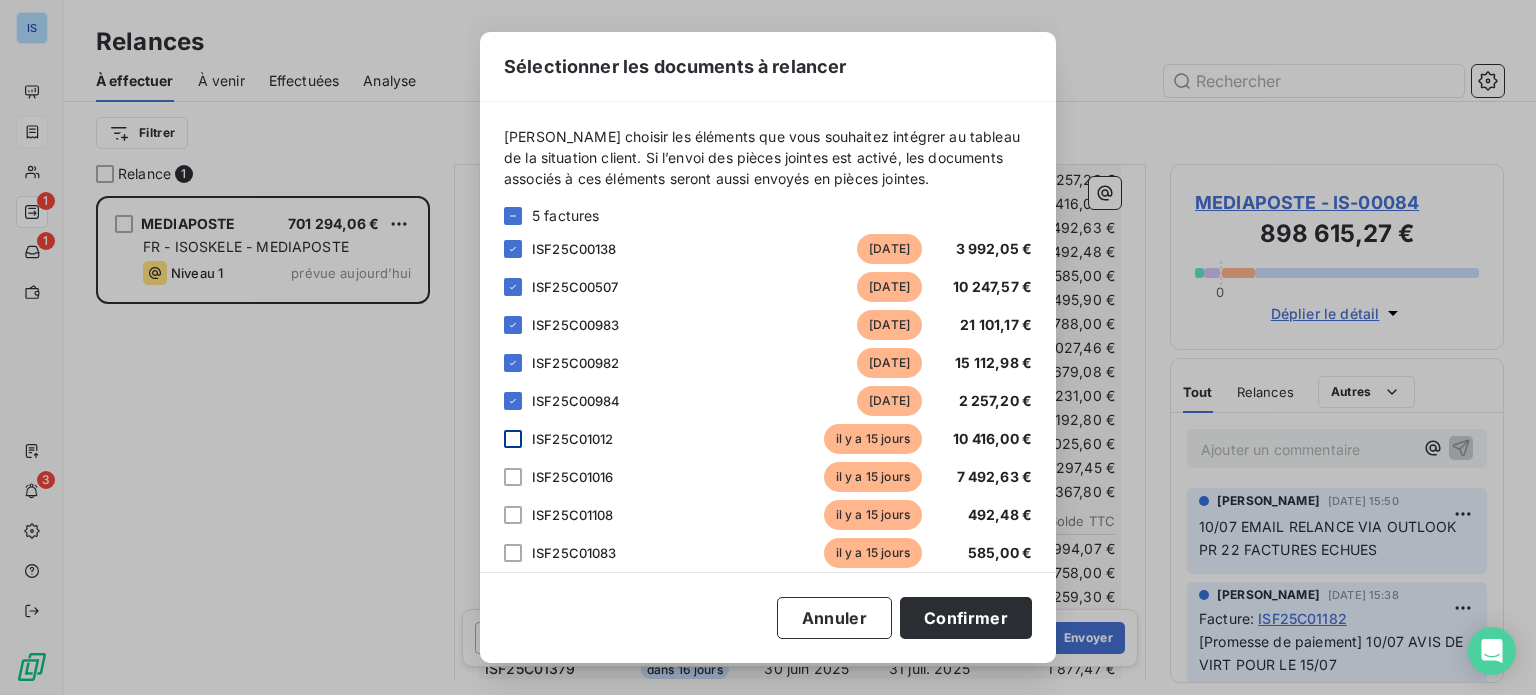 click at bounding box center (513, 439) 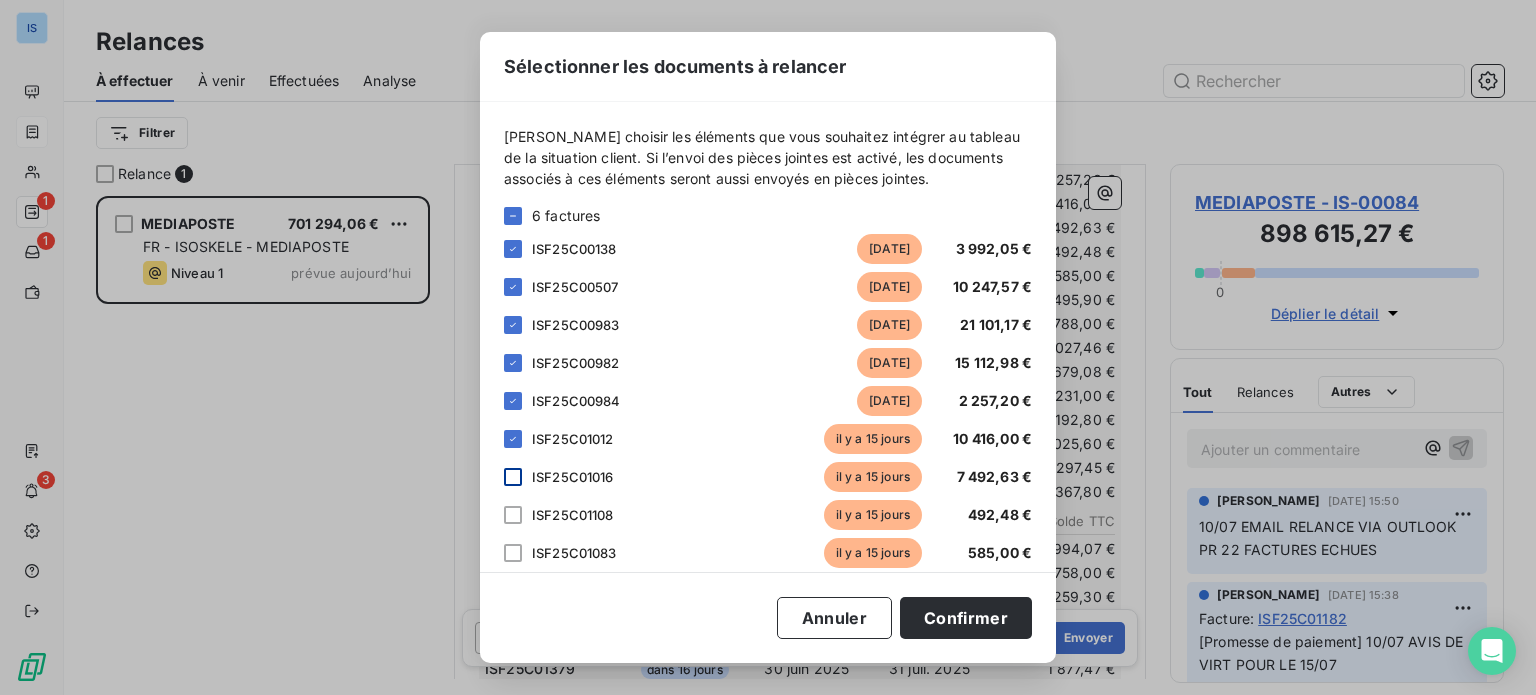 click at bounding box center [513, 477] 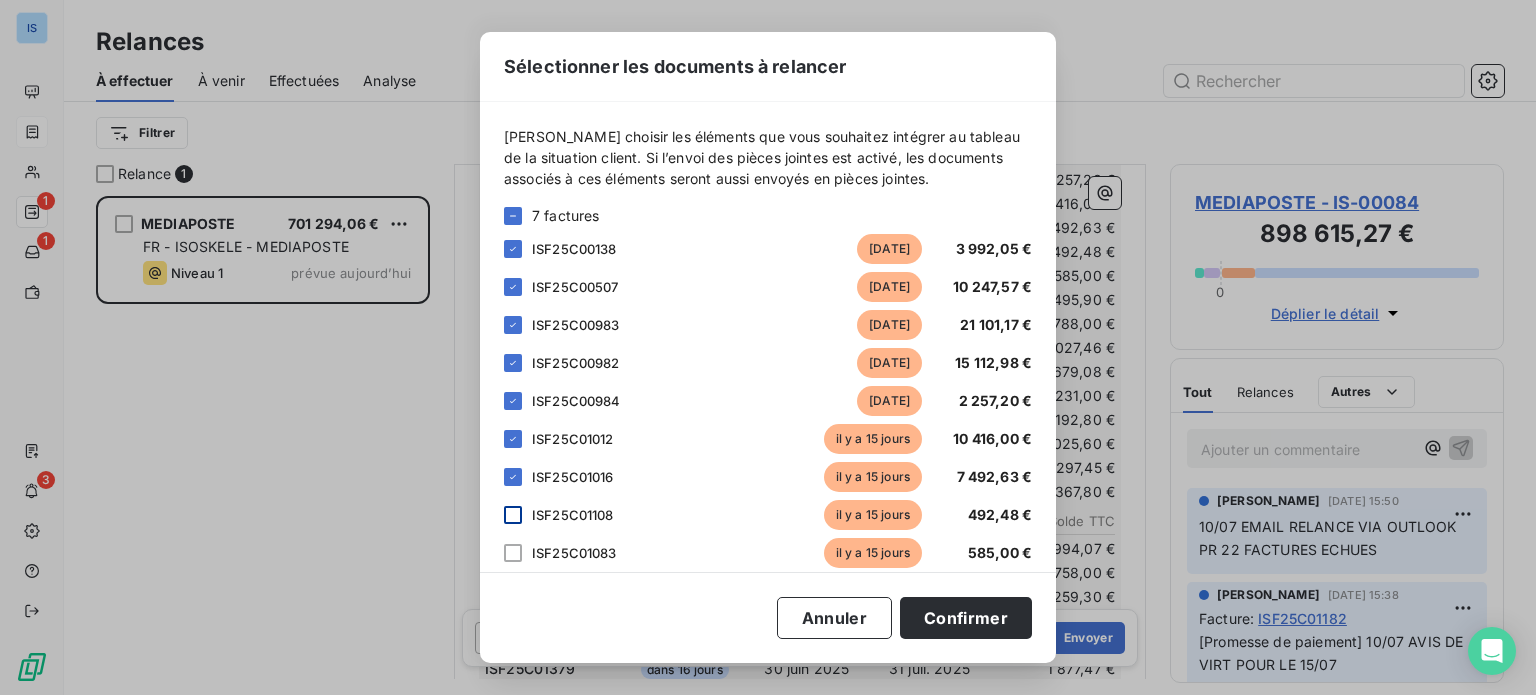 click at bounding box center [513, 515] 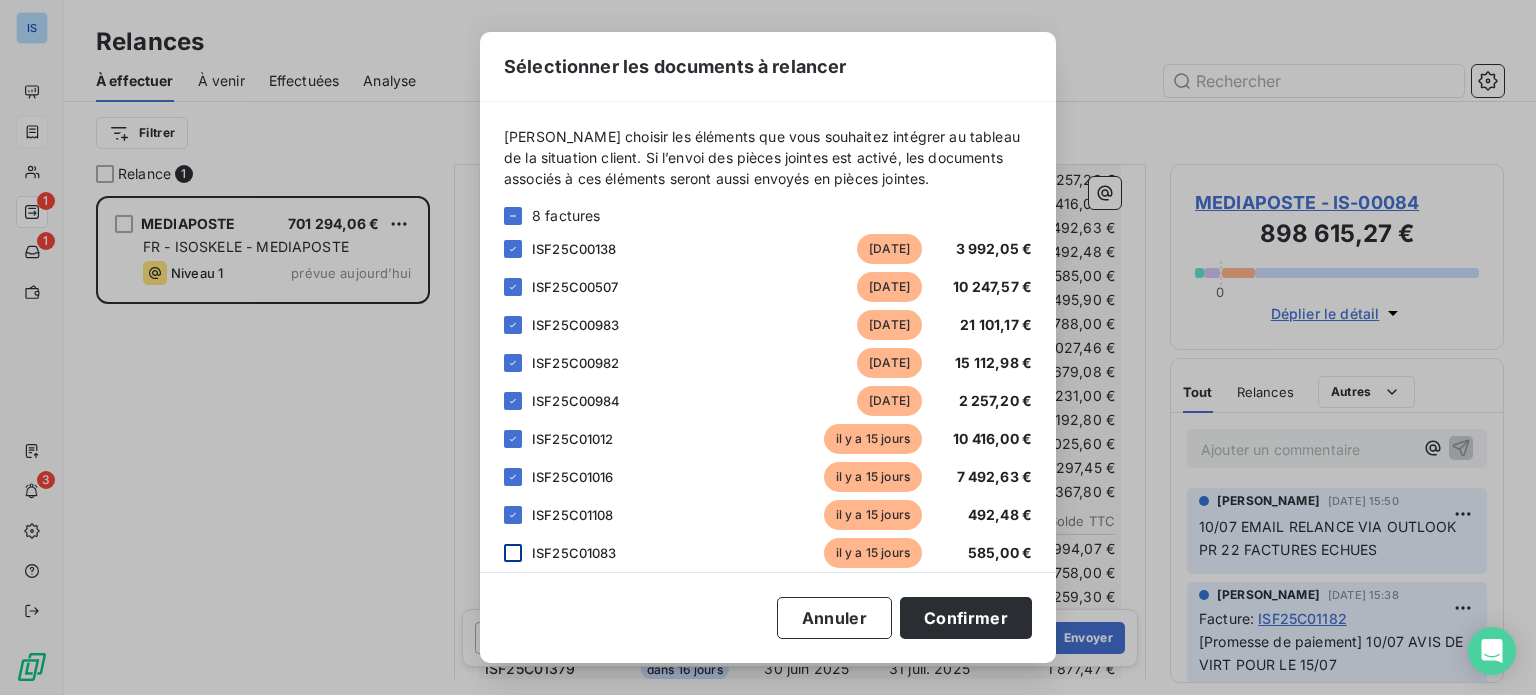 click at bounding box center (513, 553) 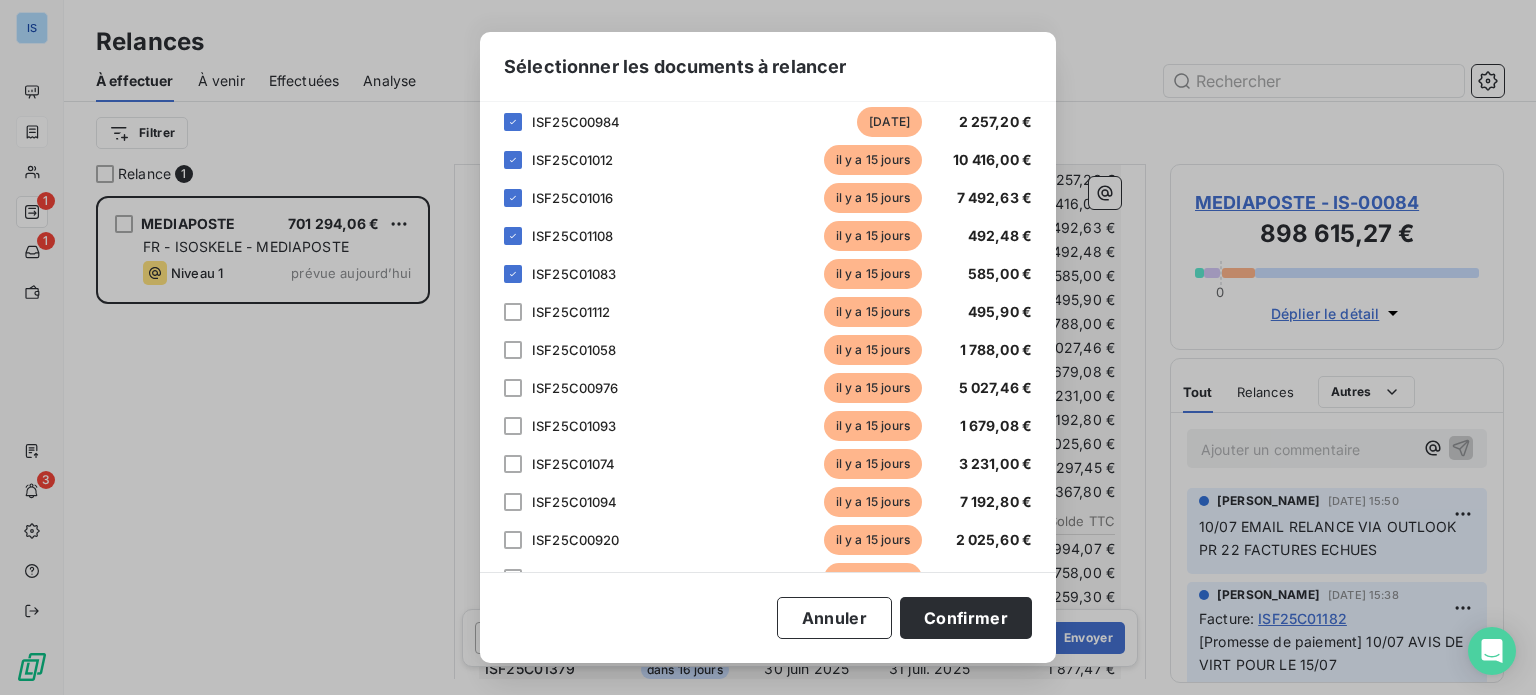 scroll, scrollTop: 286, scrollLeft: 0, axis: vertical 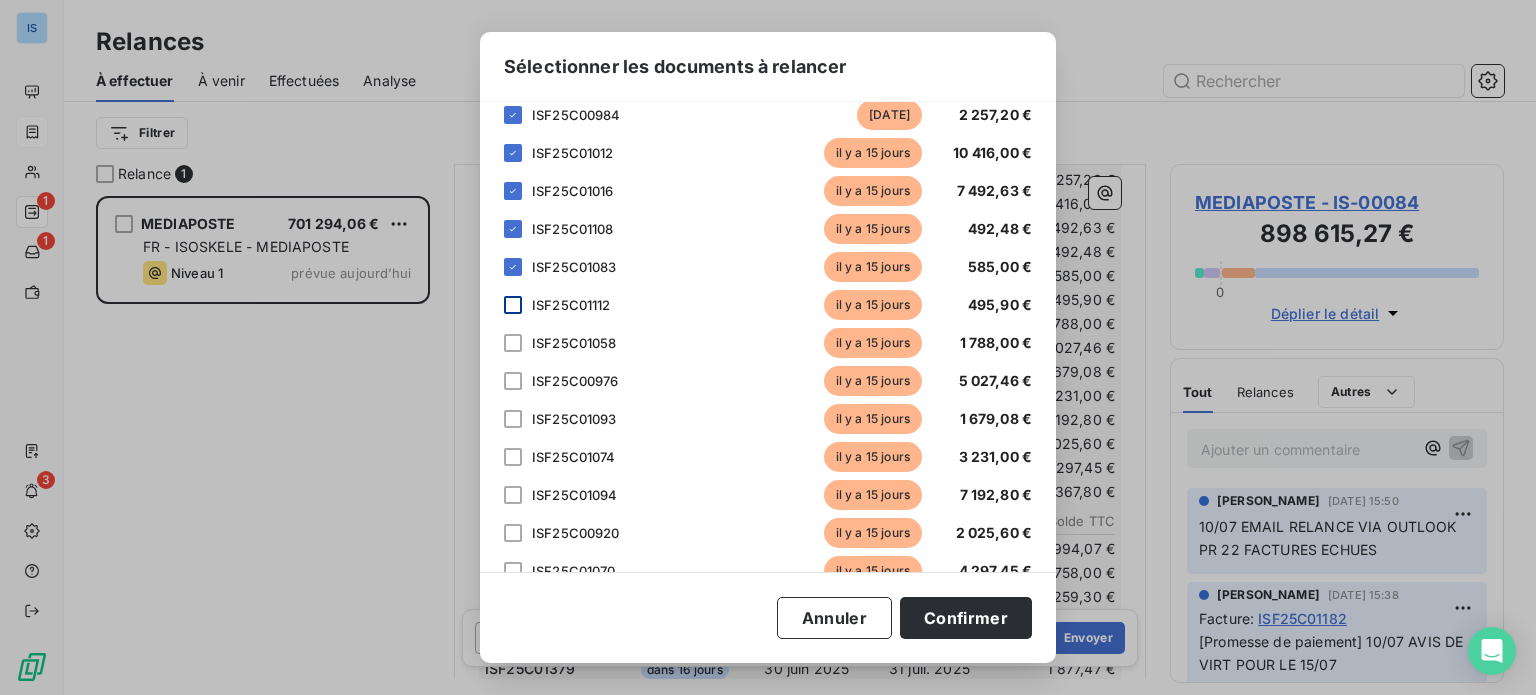 click at bounding box center (513, 305) 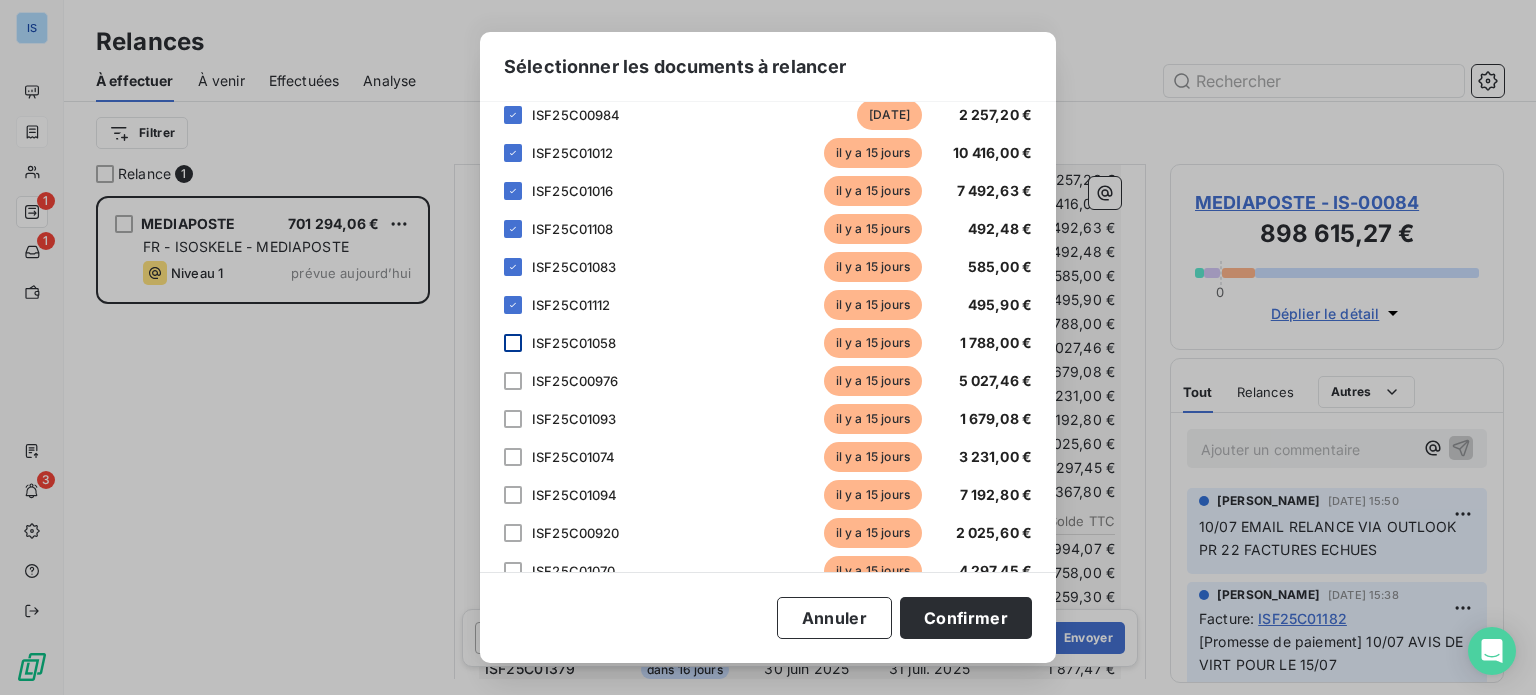 click at bounding box center (513, 343) 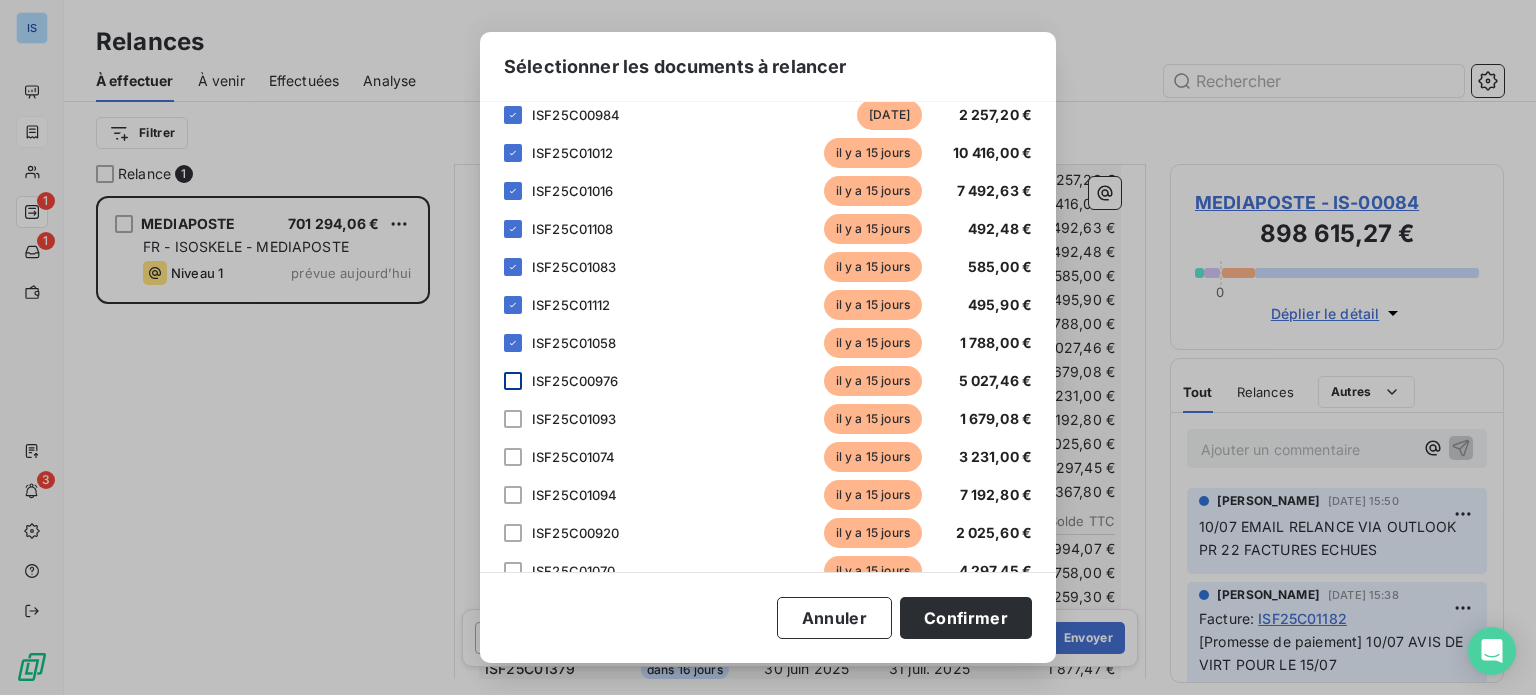click at bounding box center (513, 381) 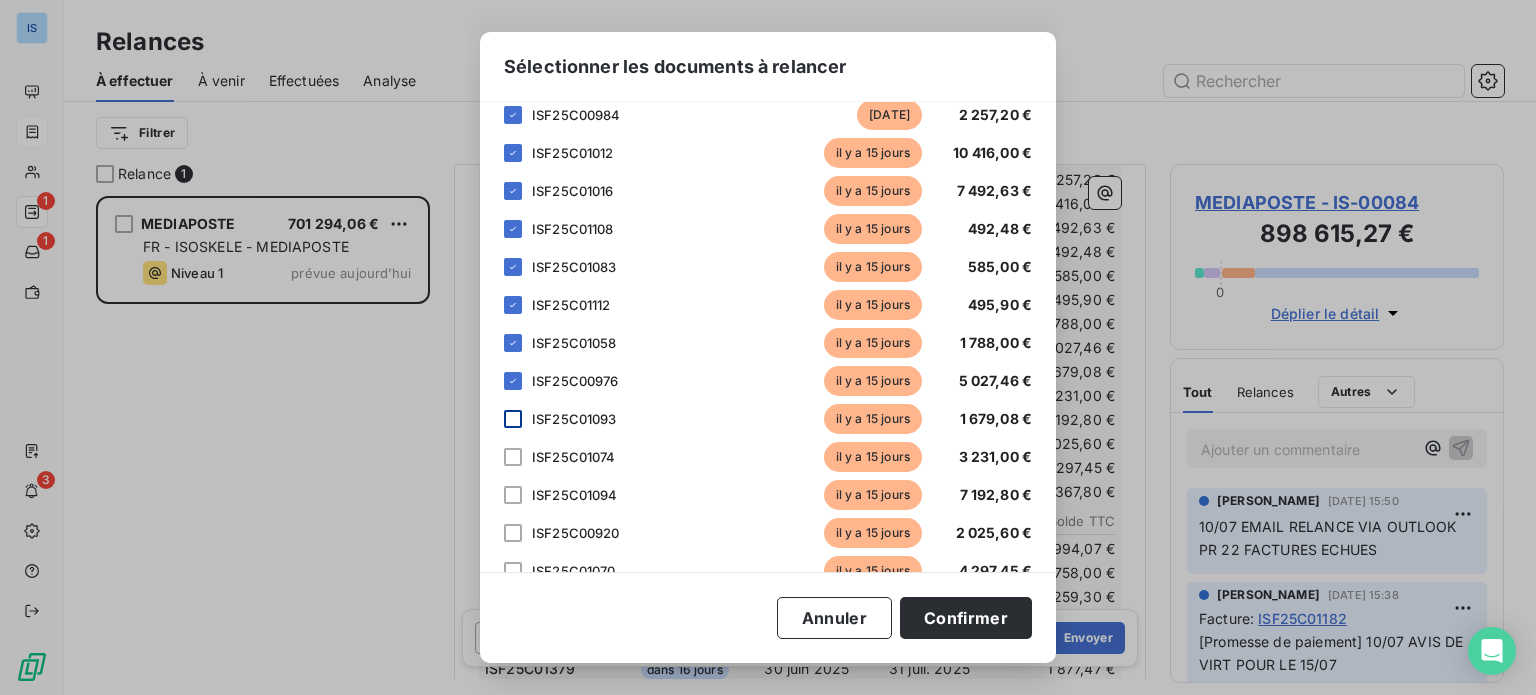 click at bounding box center [513, 419] 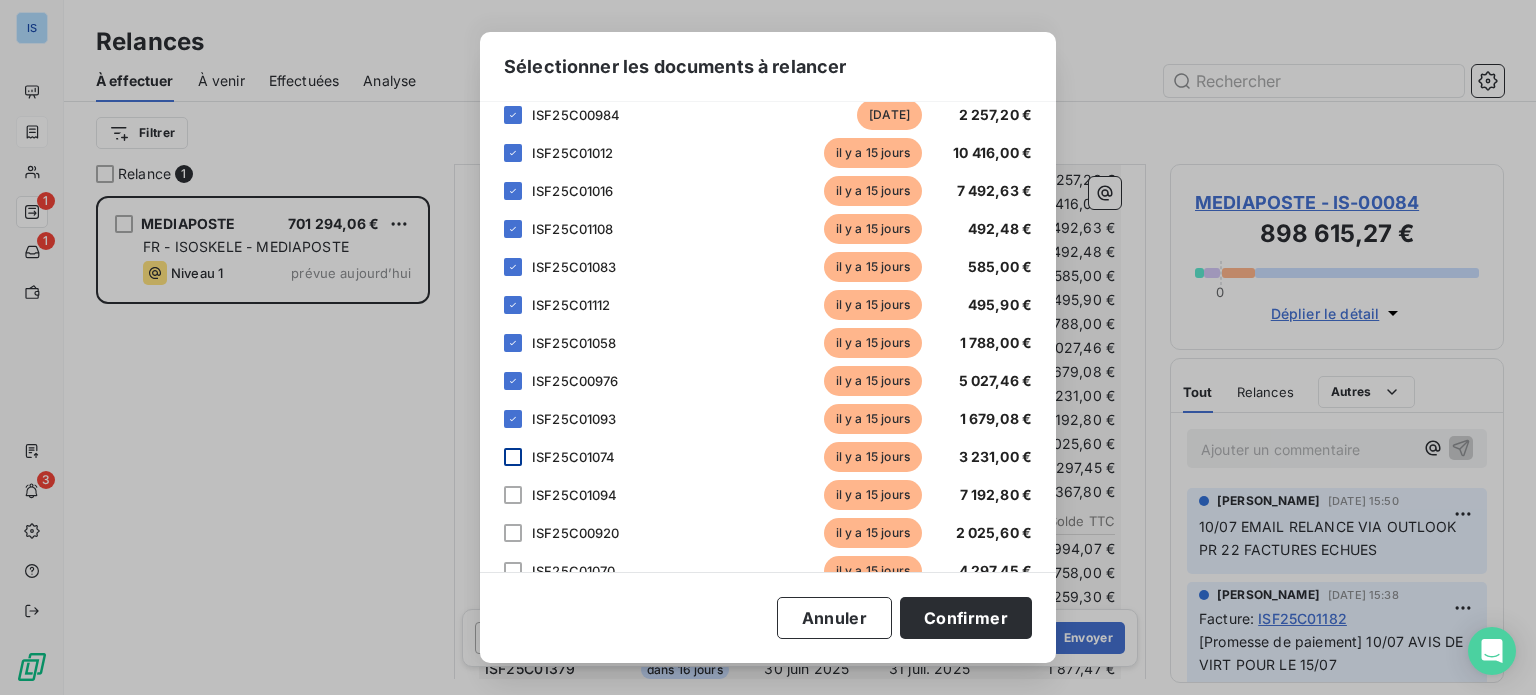 click at bounding box center [513, 457] 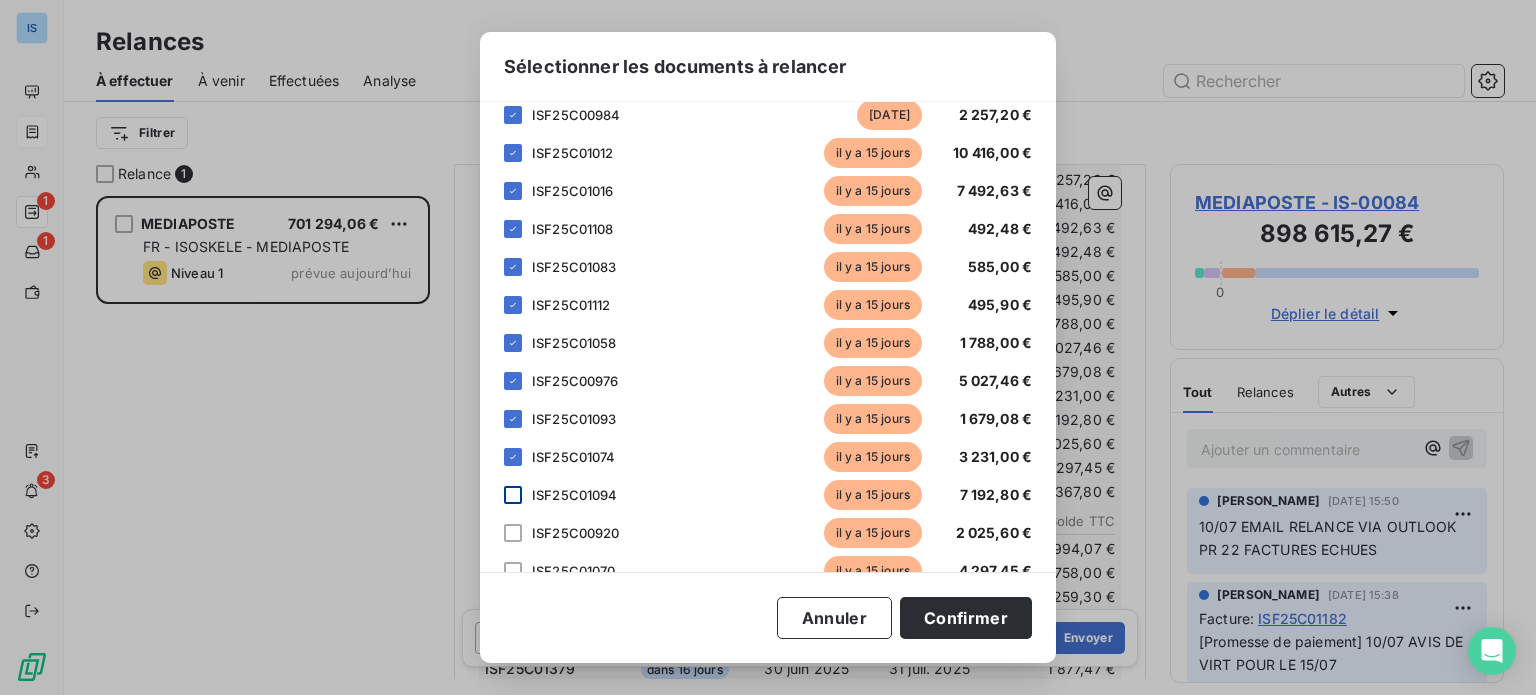 click at bounding box center [513, 495] 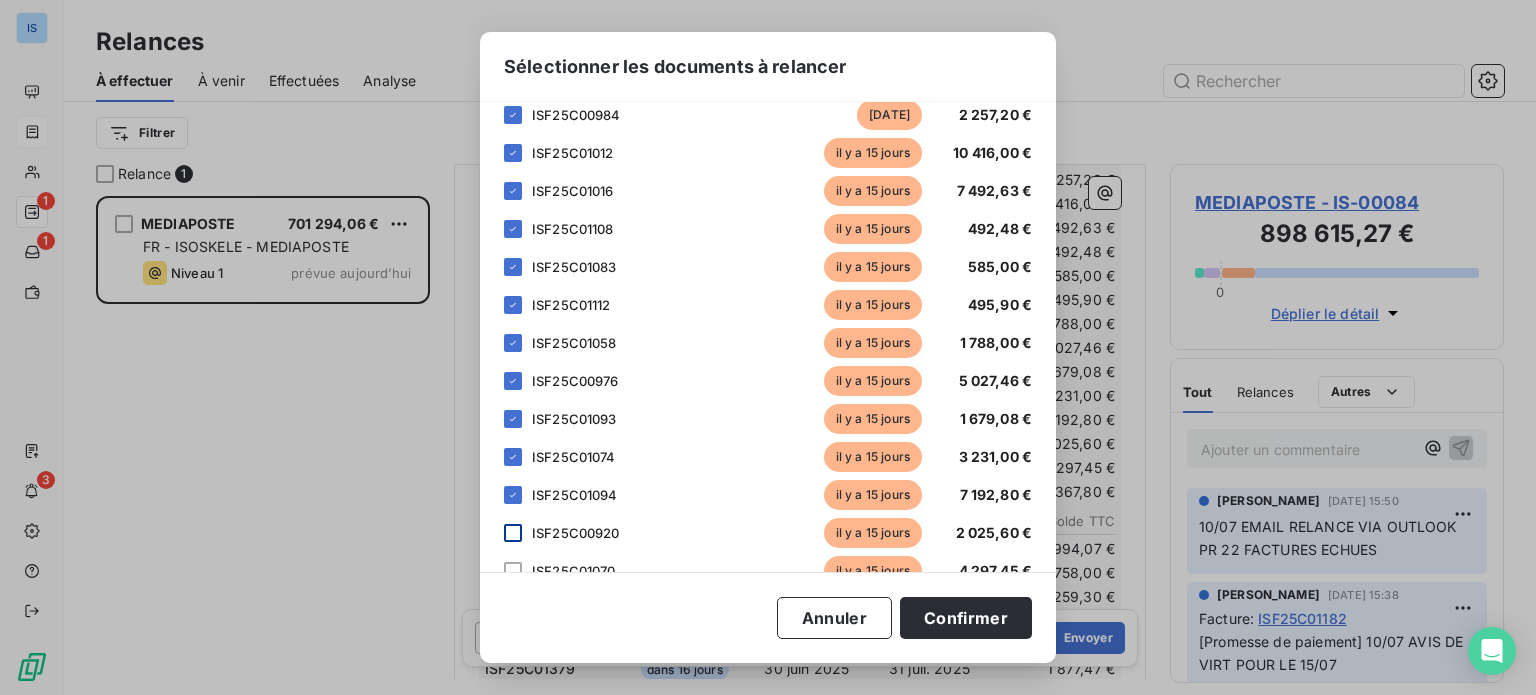 click at bounding box center [513, 533] 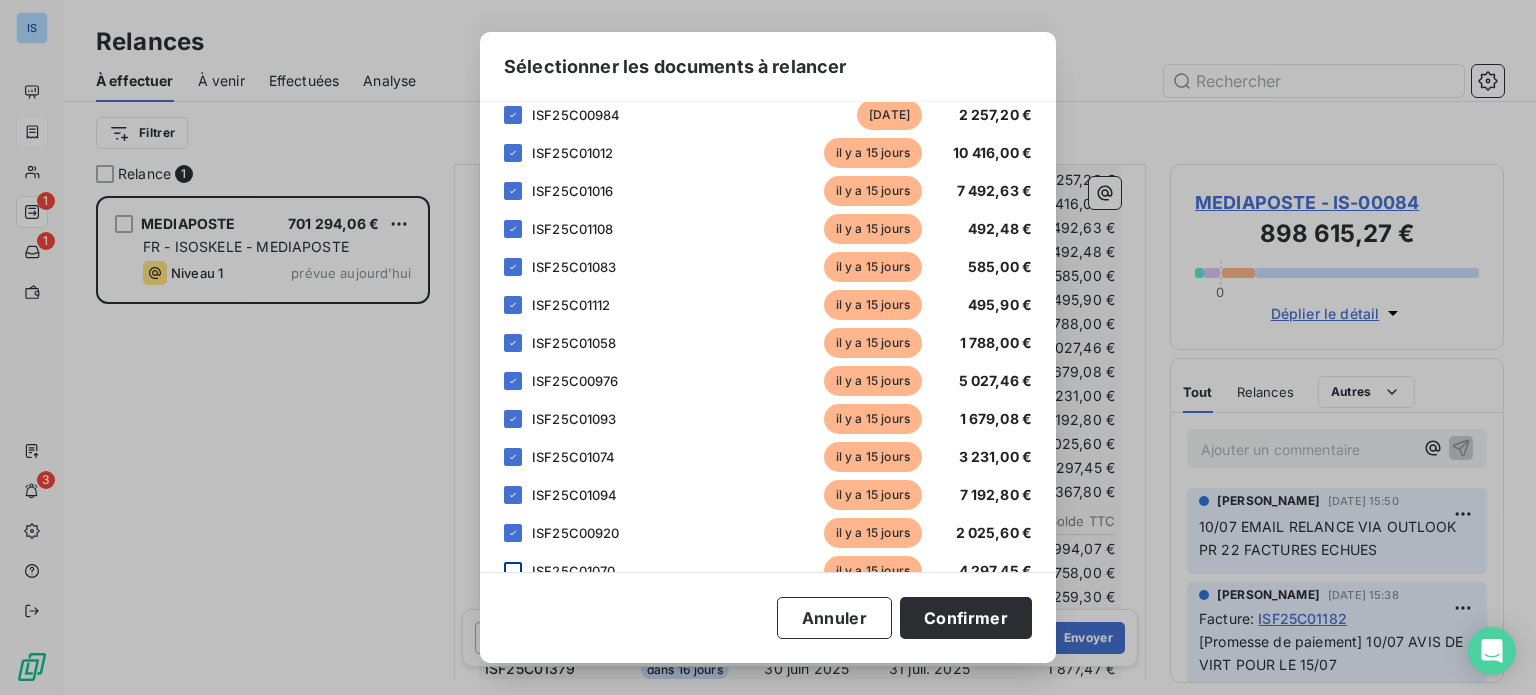 click at bounding box center (513, 571) 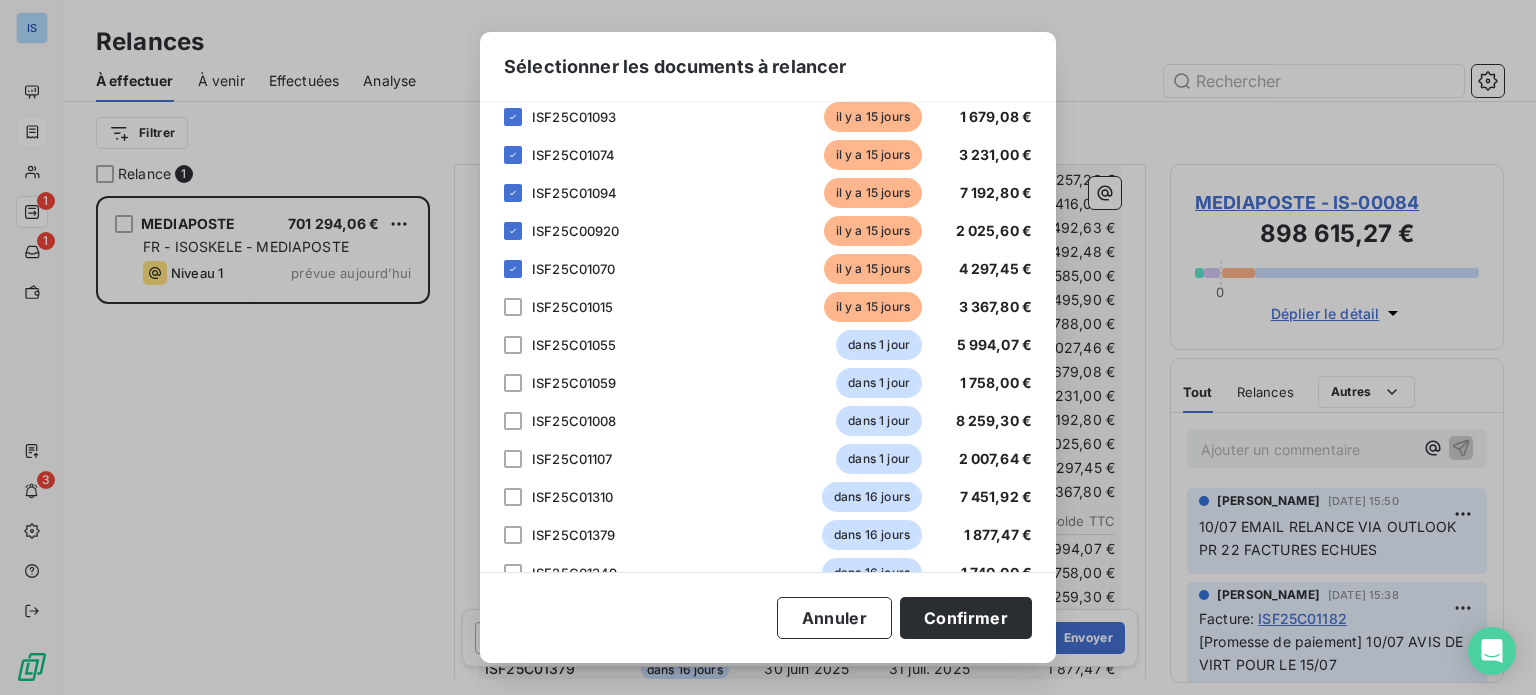 scroll, scrollTop: 680, scrollLeft: 0, axis: vertical 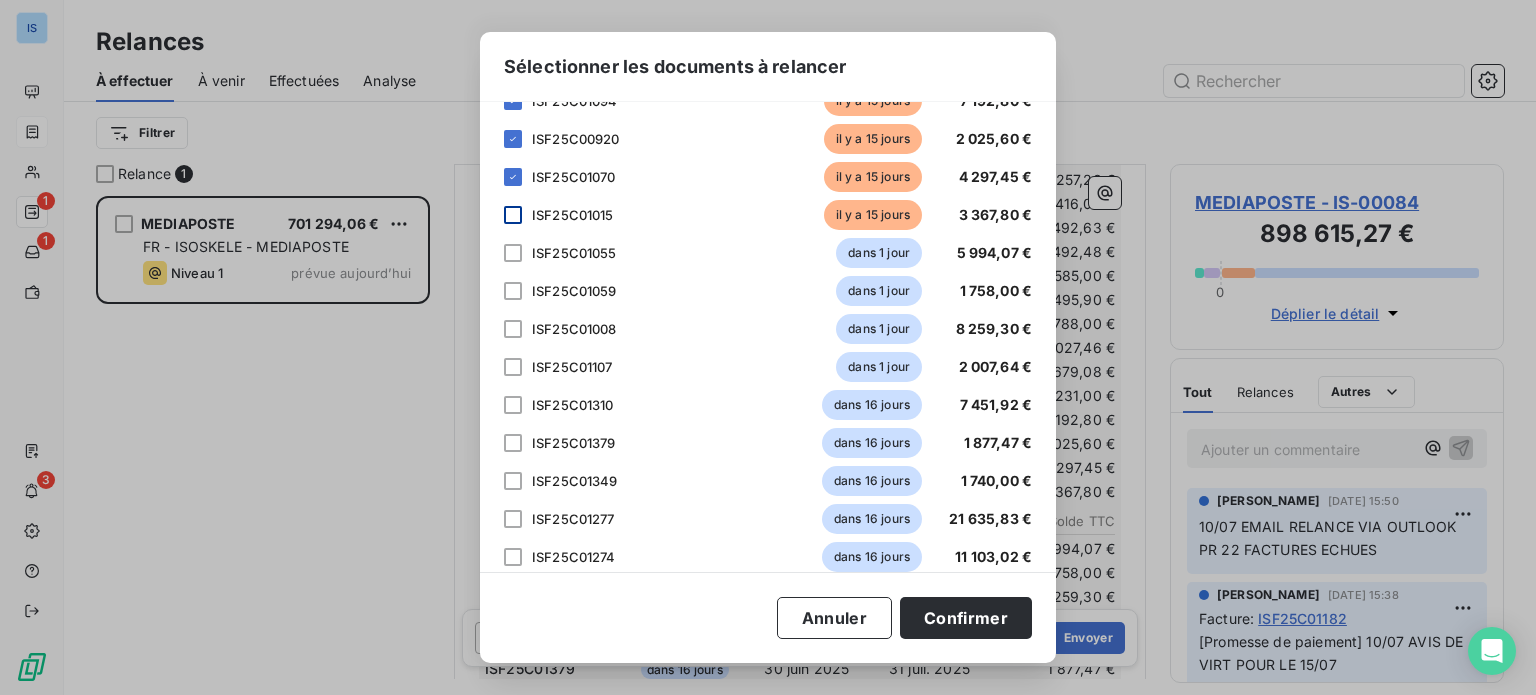 click at bounding box center (513, 215) 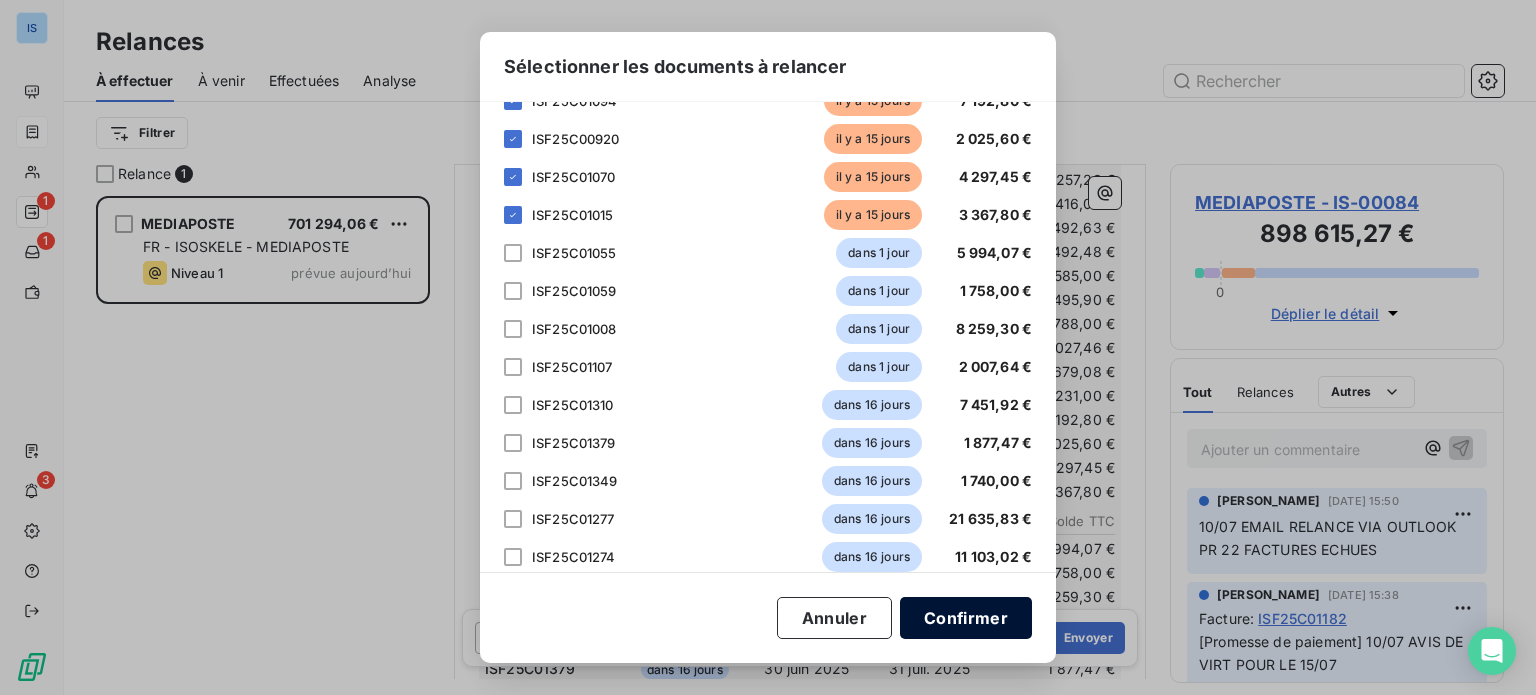 click on "Confirmer" at bounding box center [966, 618] 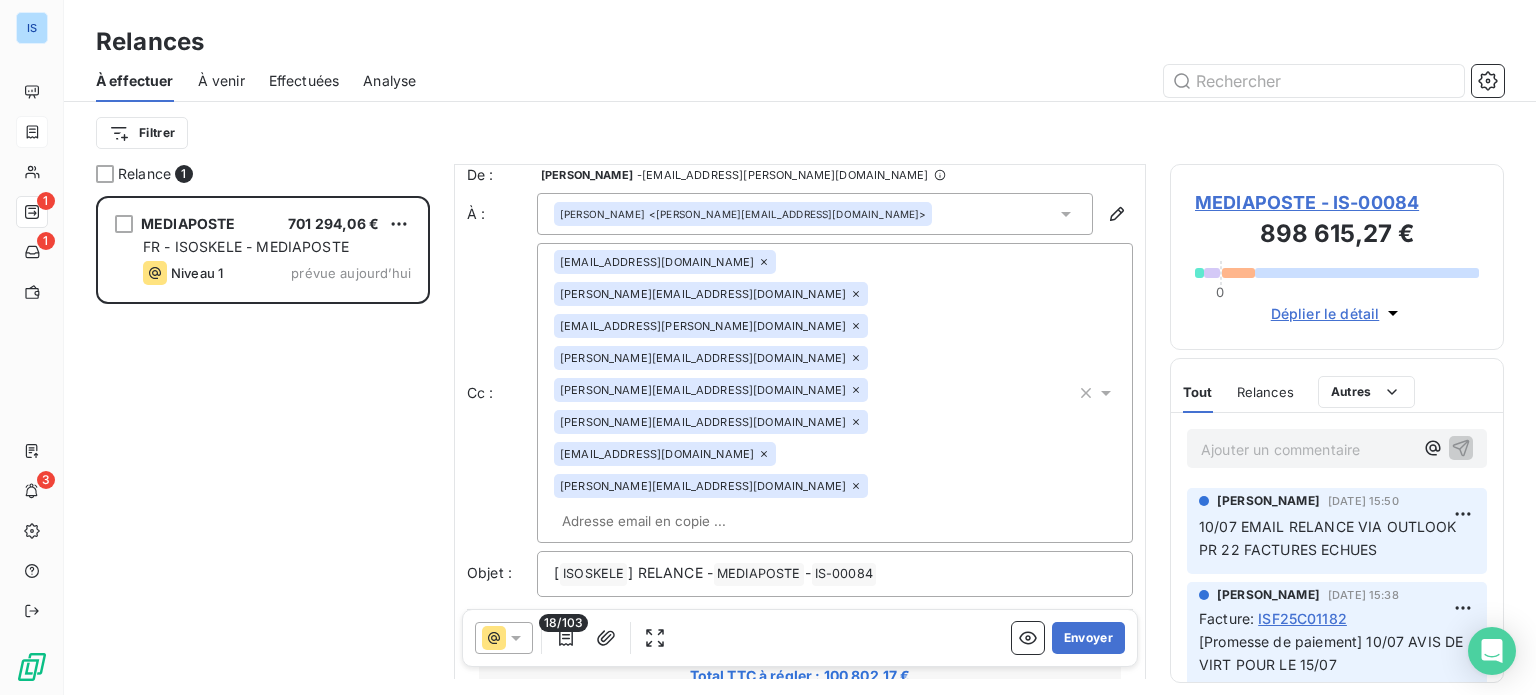 scroll, scrollTop: 0, scrollLeft: 0, axis: both 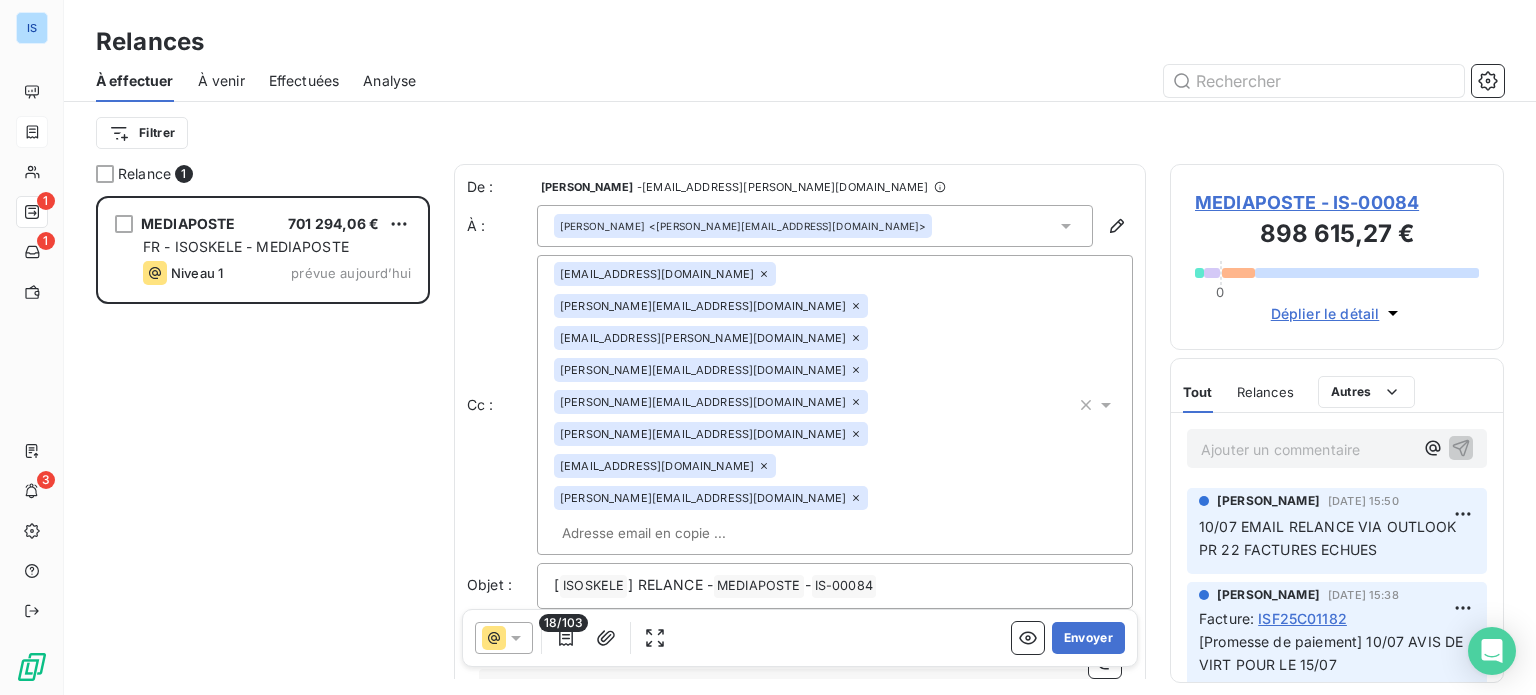 click 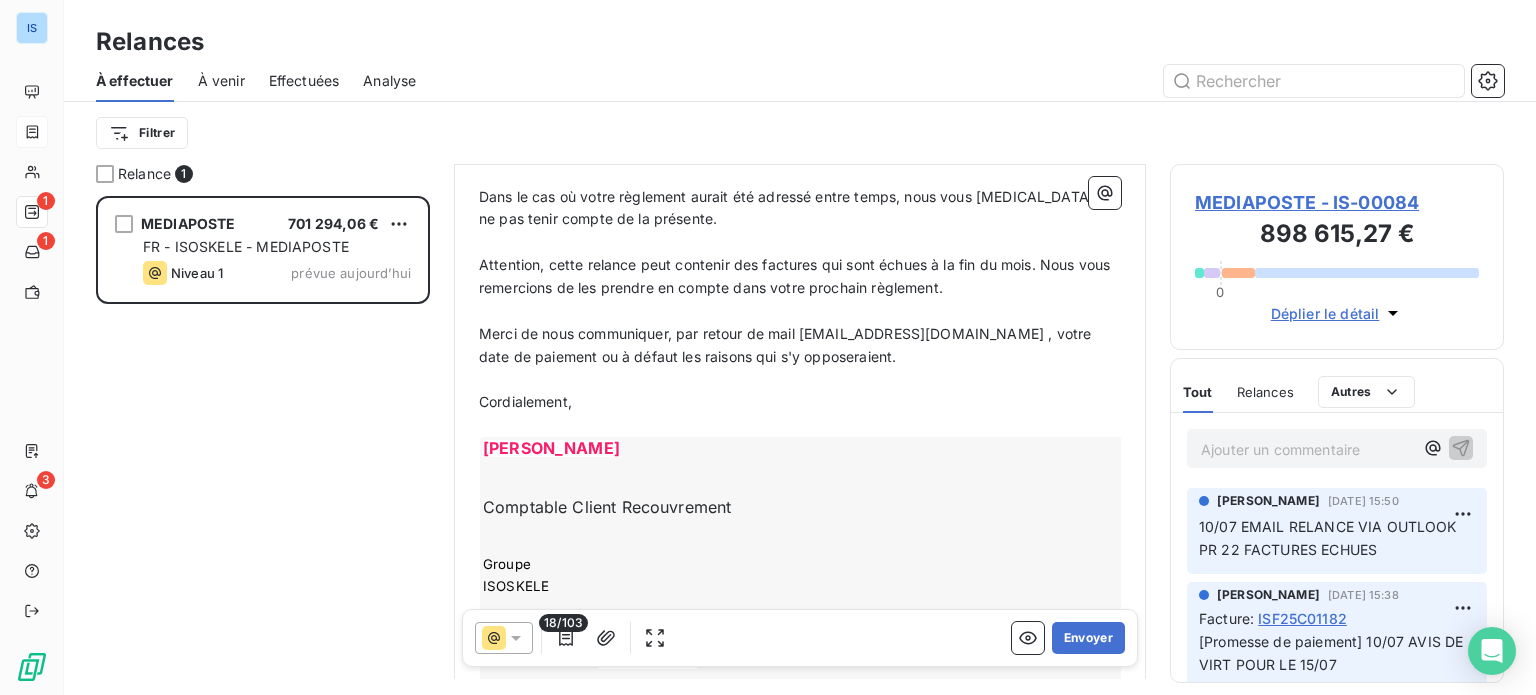 scroll, scrollTop: 1279, scrollLeft: 0, axis: vertical 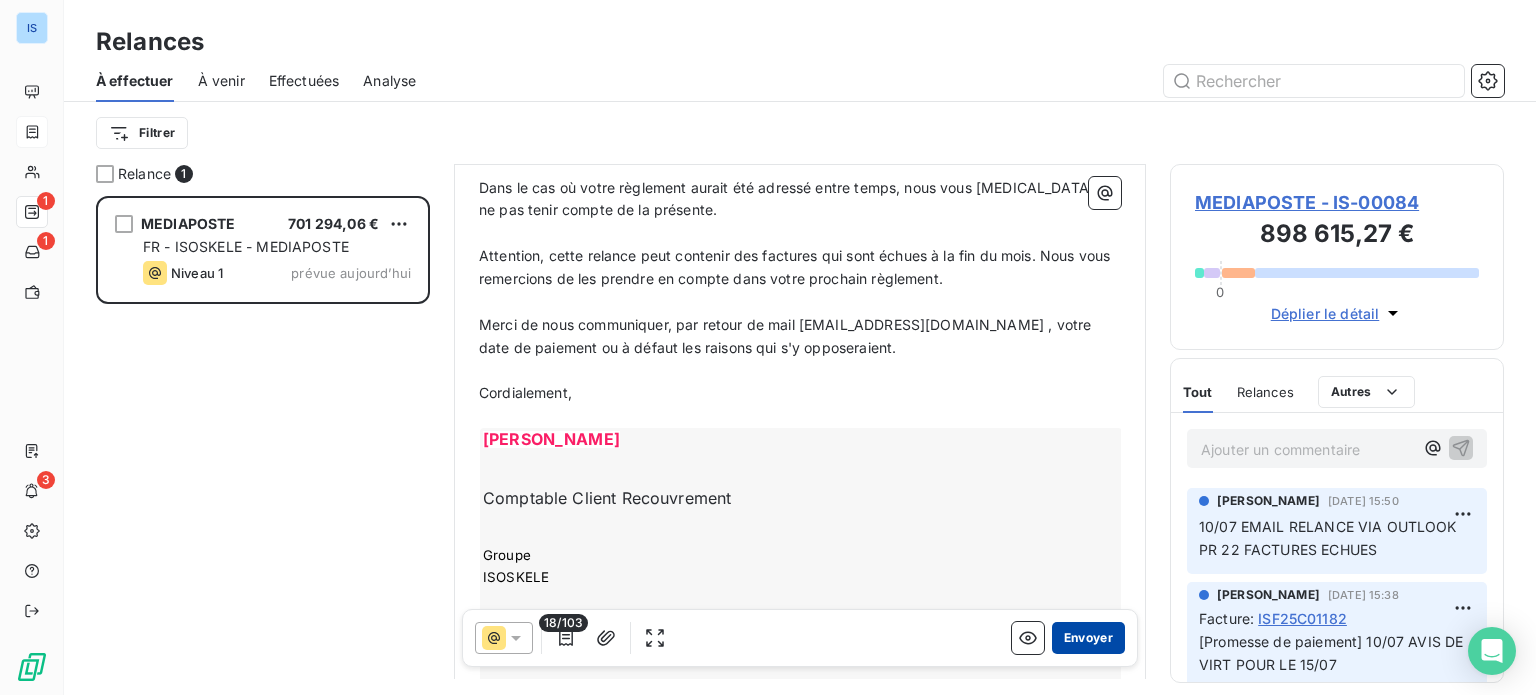 click on "Envoyer" at bounding box center (1088, 638) 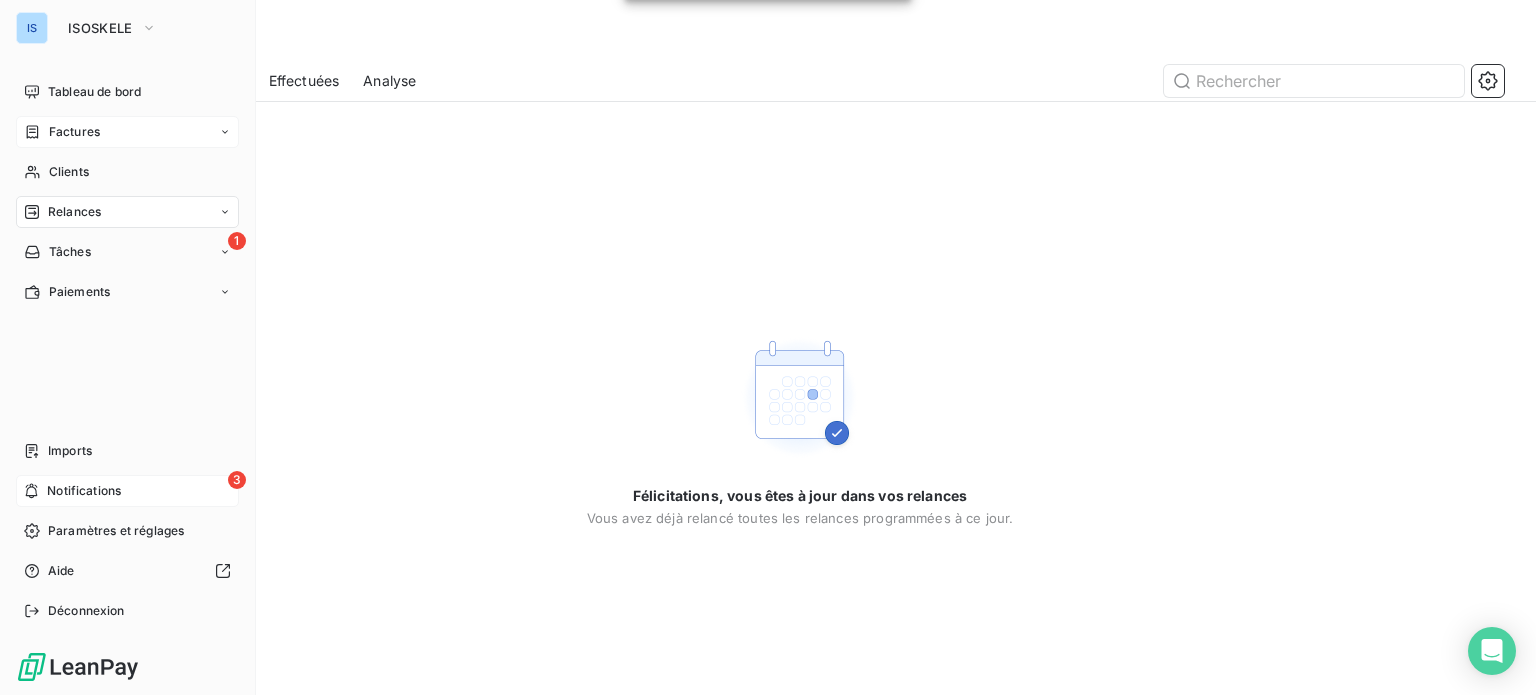 click on "Notifications" at bounding box center [84, 491] 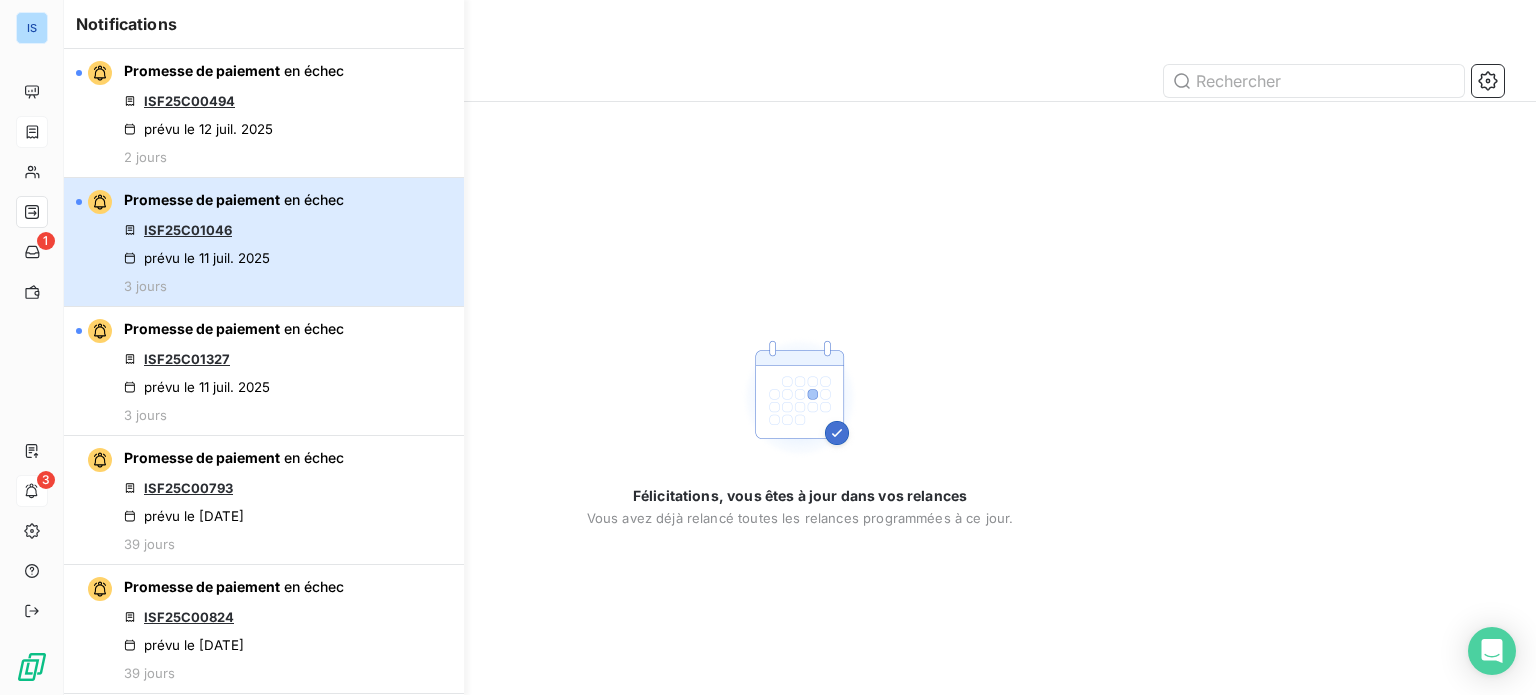 click on "Promesse de paiement   en échec ISF25C01046 prévu le 11 juil. 2025 3 jours" at bounding box center [234, 242] 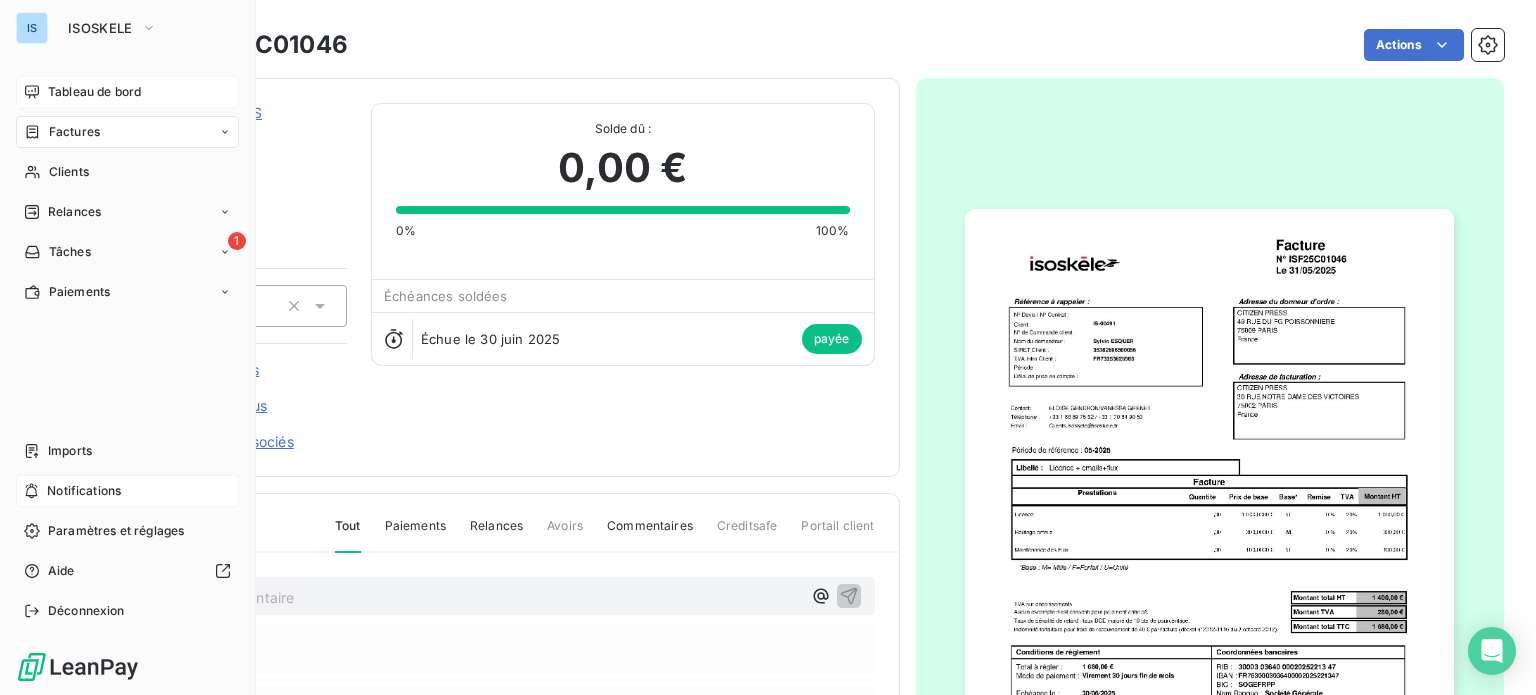 click on "Tableau de bord" at bounding box center (94, 92) 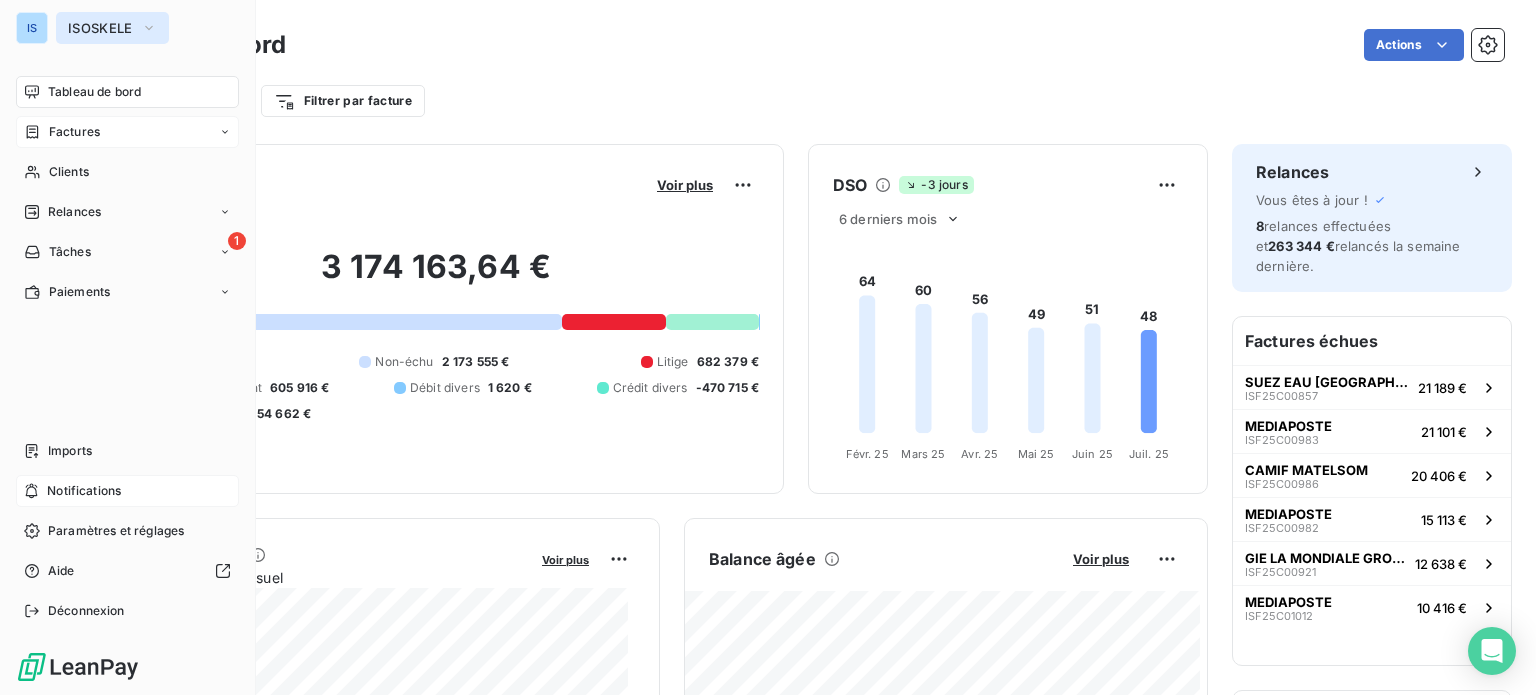 click on "ISOSKELE" at bounding box center [100, 28] 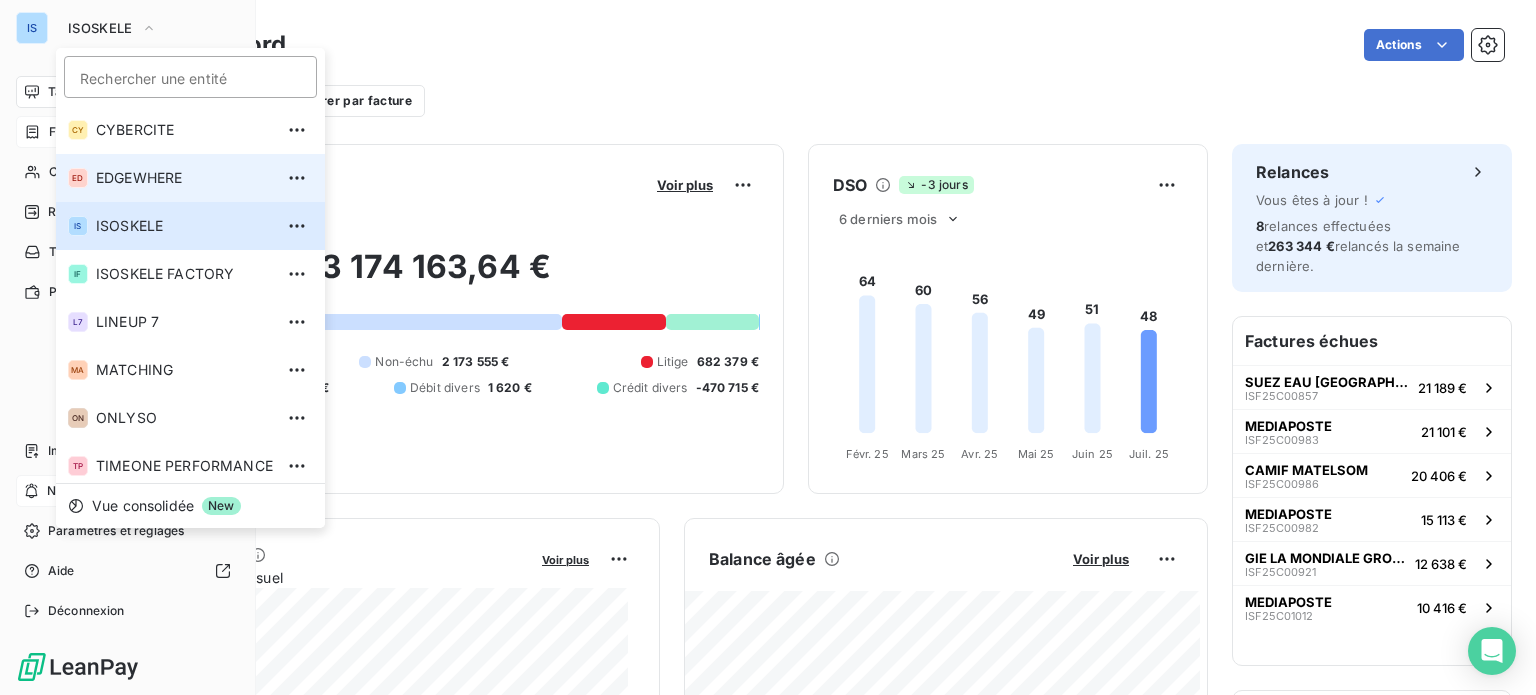 click on "EDGEWHERE" at bounding box center (184, 178) 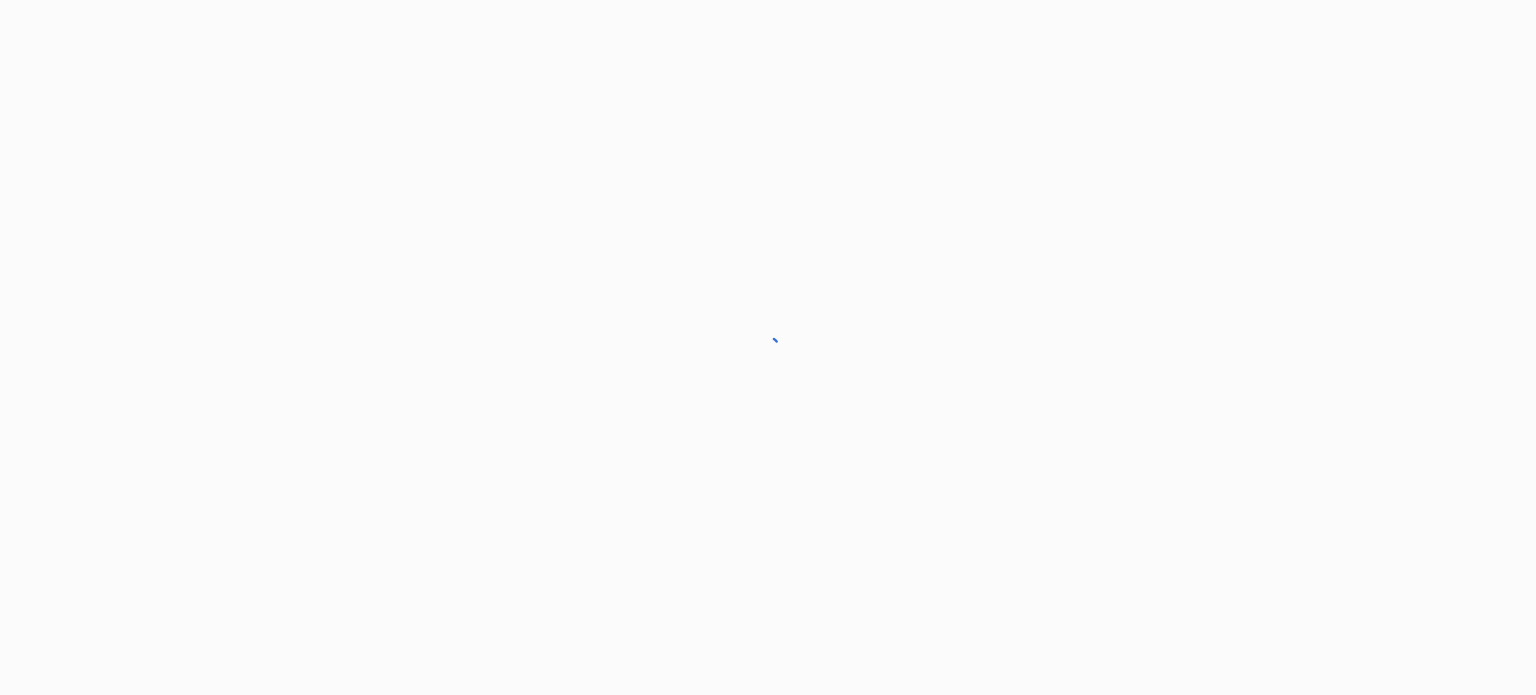 scroll, scrollTop: 0, scrollLeft: 0, axis: both 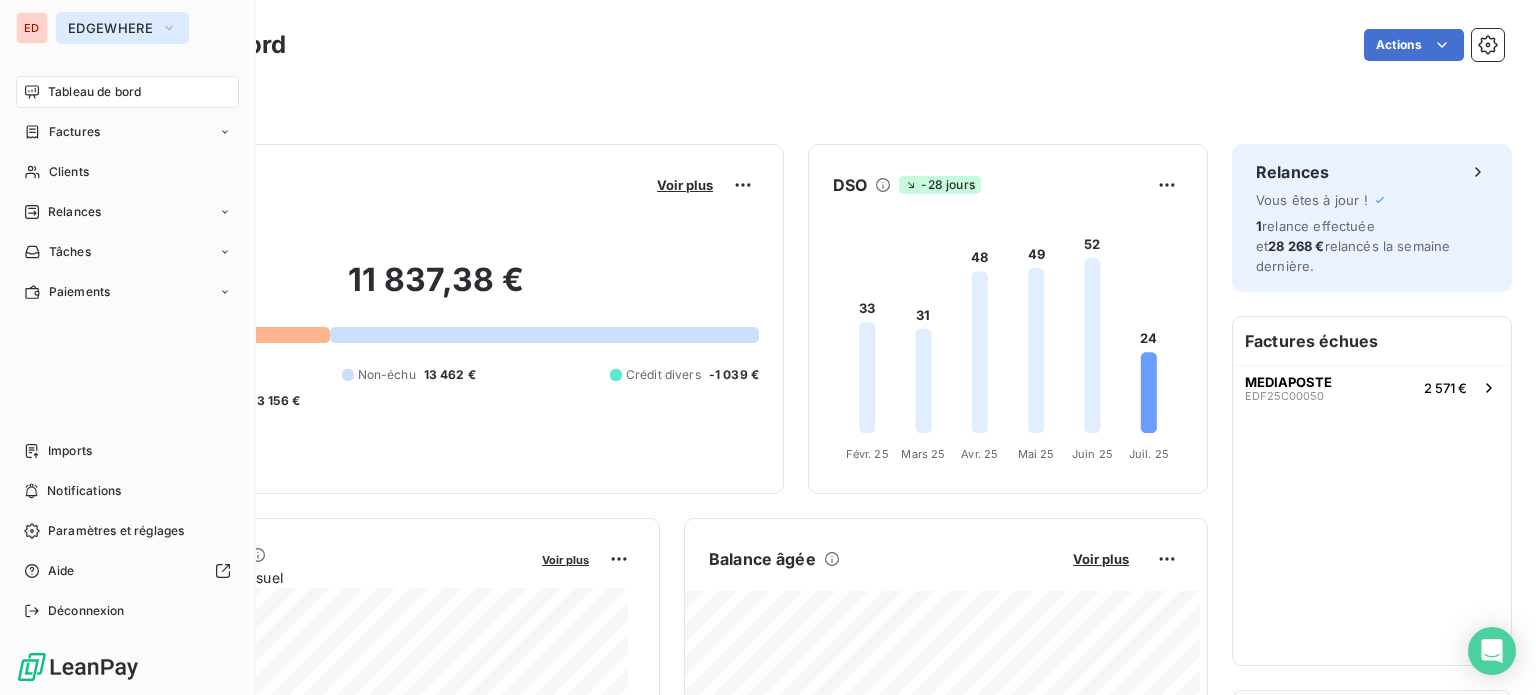 click on "EDGEWHERE" at bounding box center (110, 28) 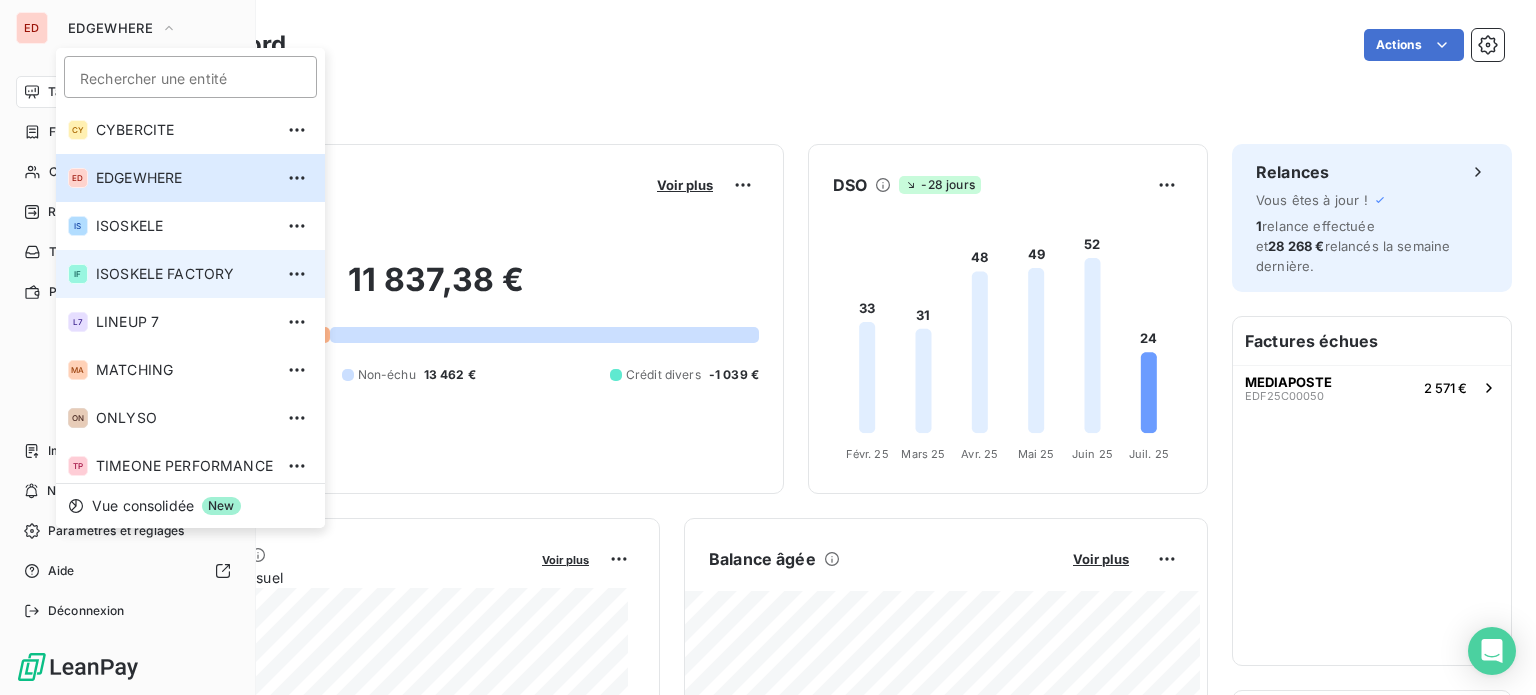 click on "IF ISOSKELE FACTORY" at bounding box center (190, 274) 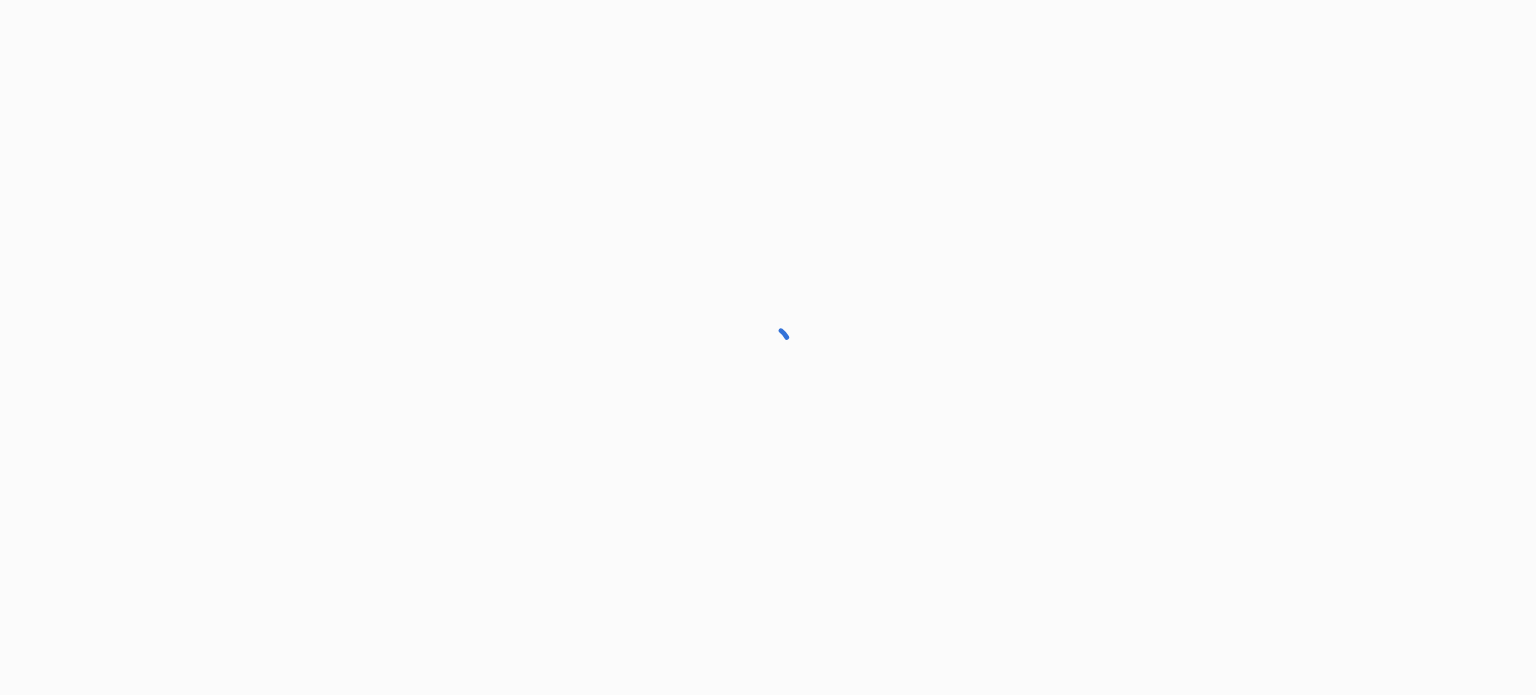scroll, scrollTop: 0, scrollLeft: 0, axis: both 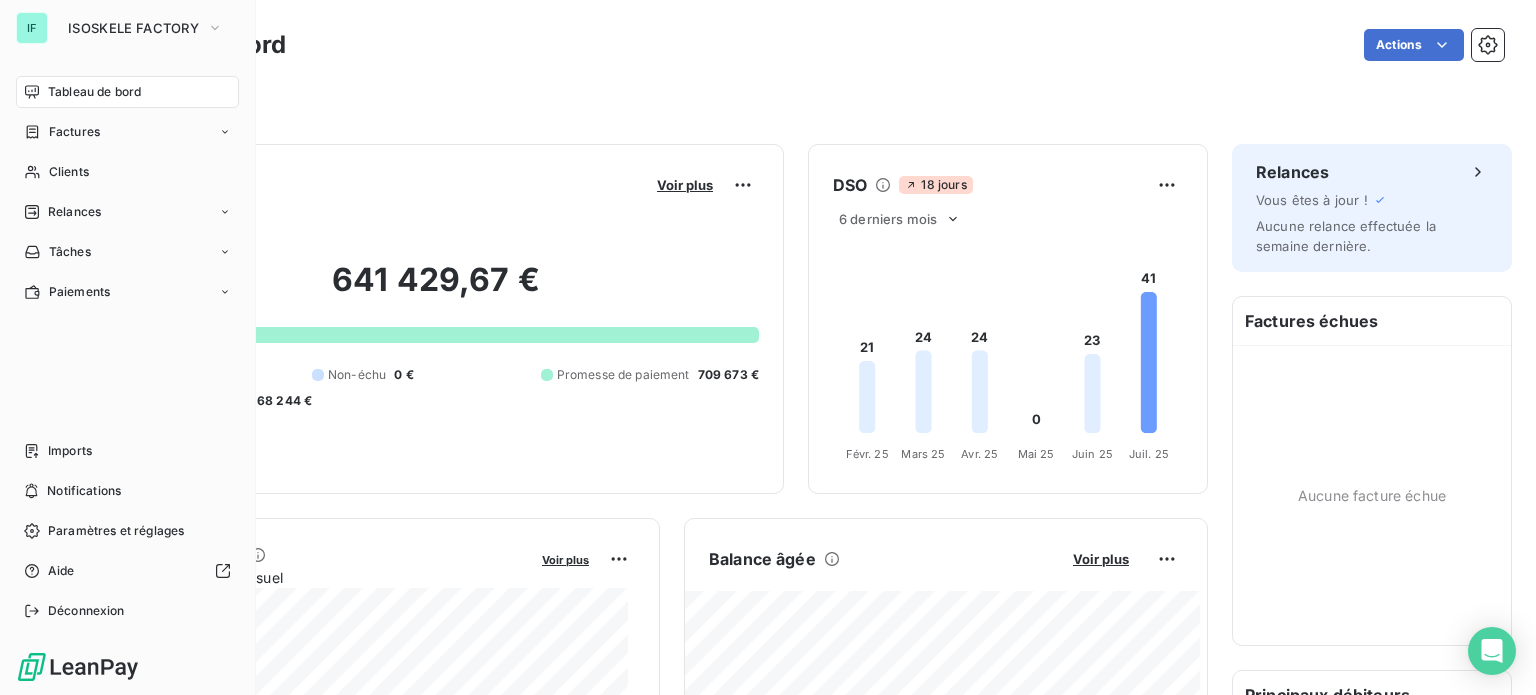 click on "ISOSKELE FACTORY" at bounding box center [145, 28] 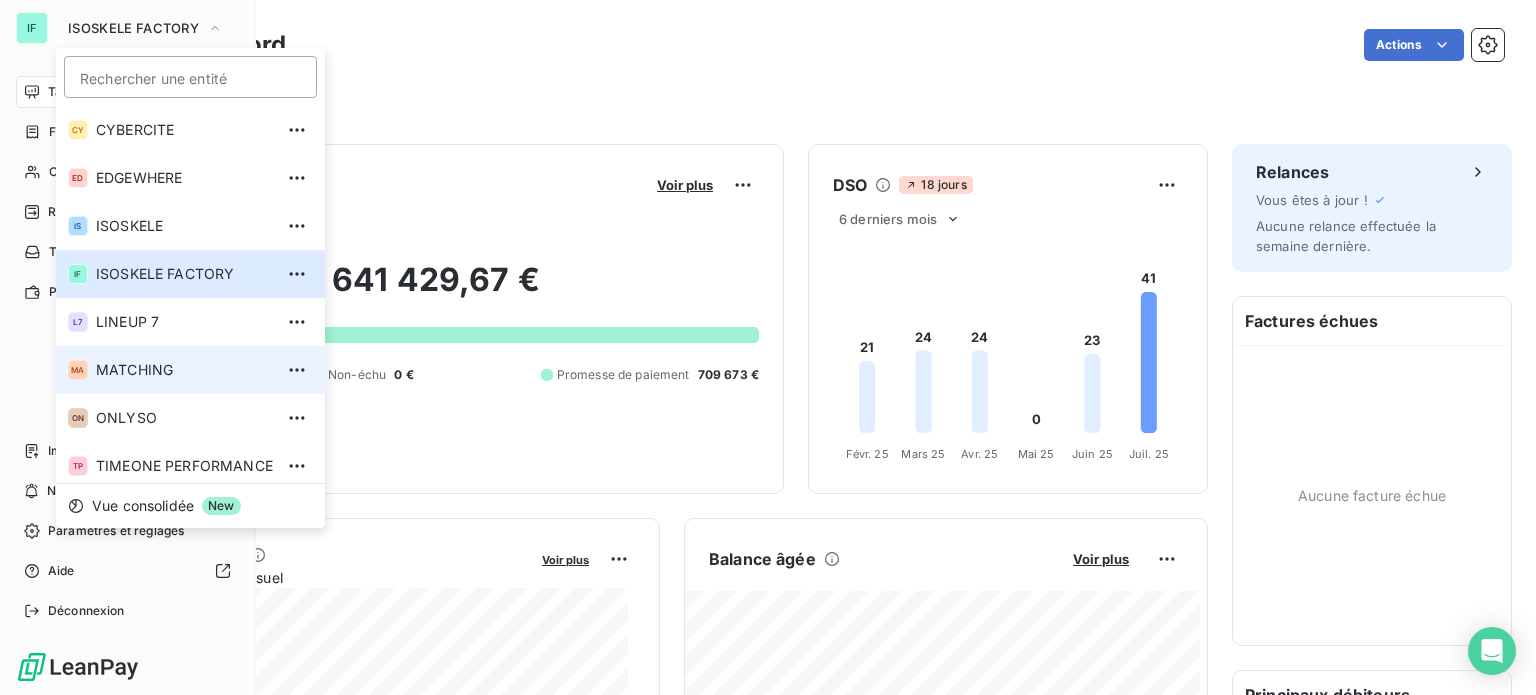 click on "MATCHING" at bounding box center (184, 370) 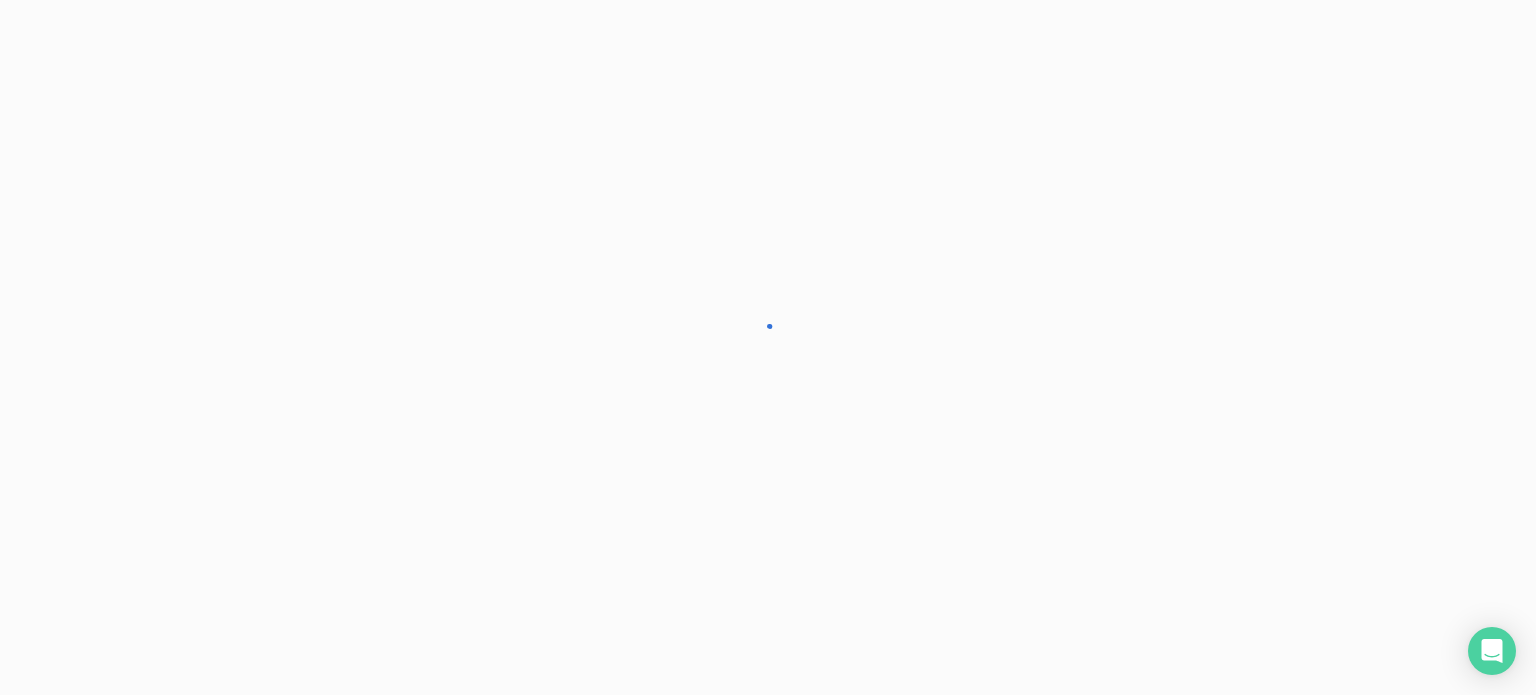 scroll, scrollTop: 0, scrollLeft: 0, axis: both 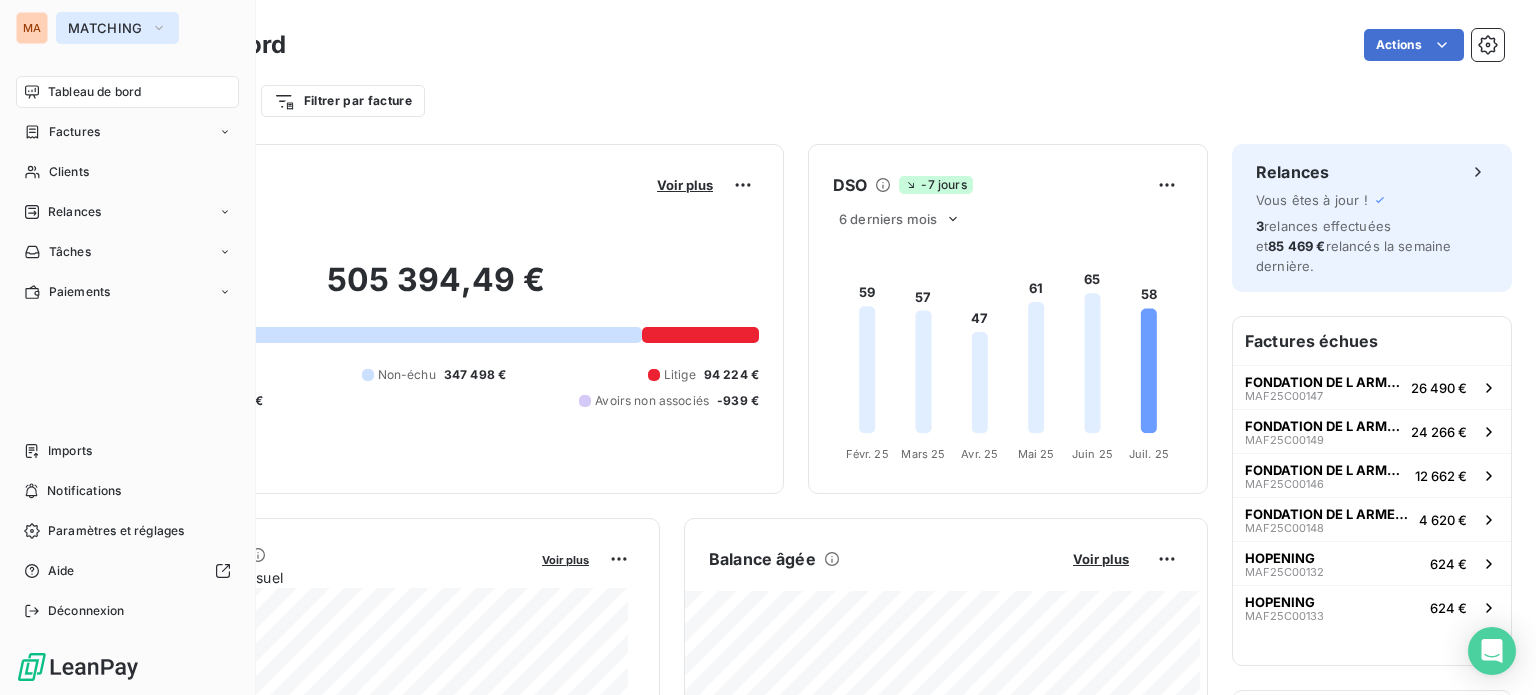 click on "MATCHING" at bounding box center [105, 28] 